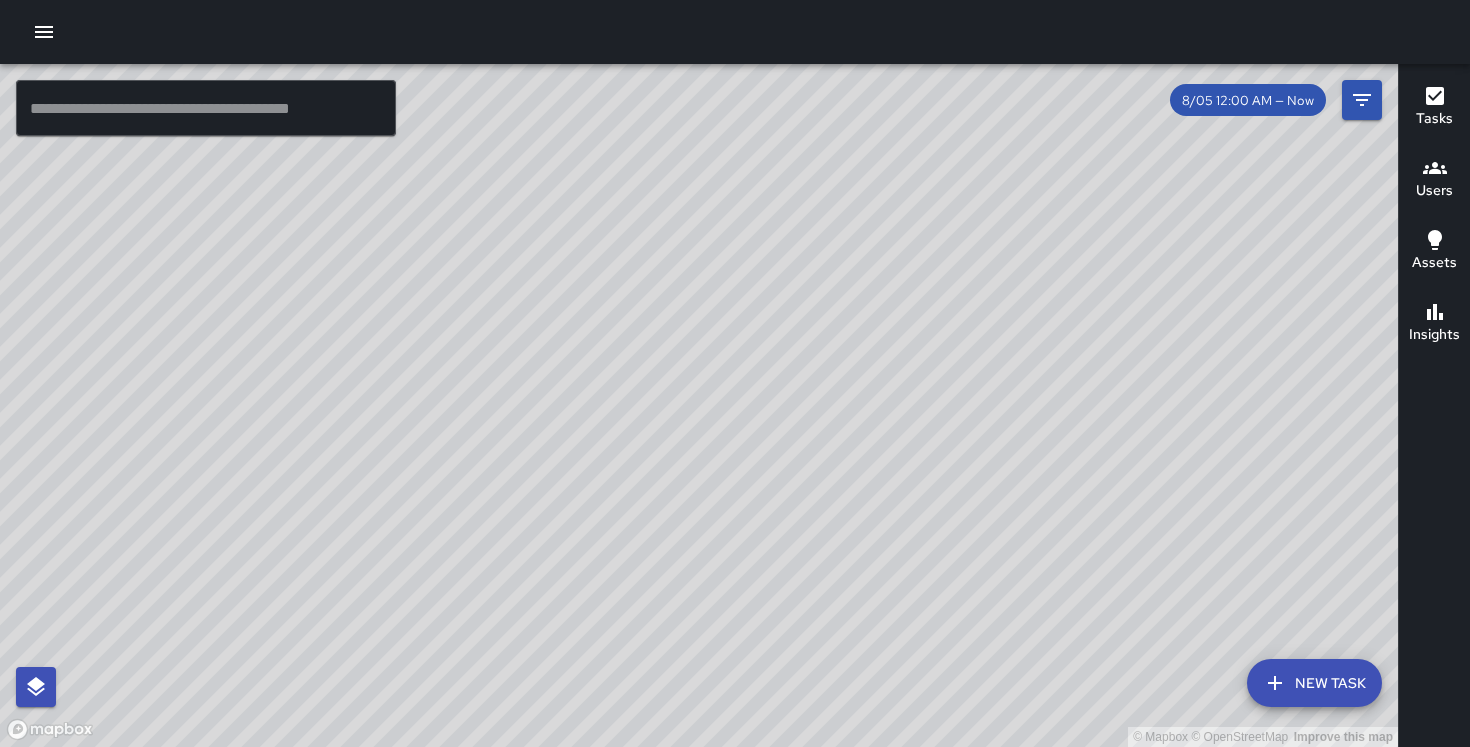 scroll, scrollTop: 0, scrollLeft: 0, axis: both 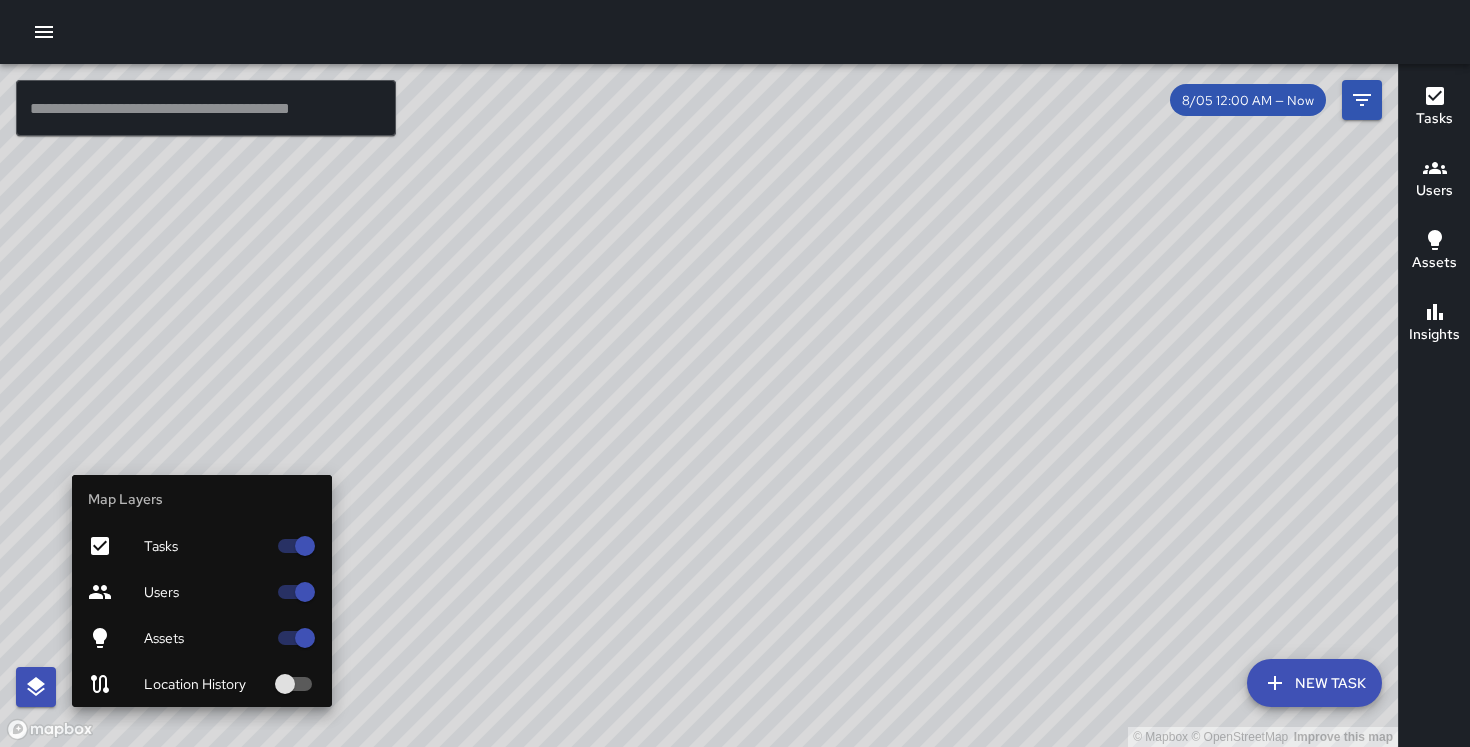 click on "Assets" at bounding box center (202, 638) 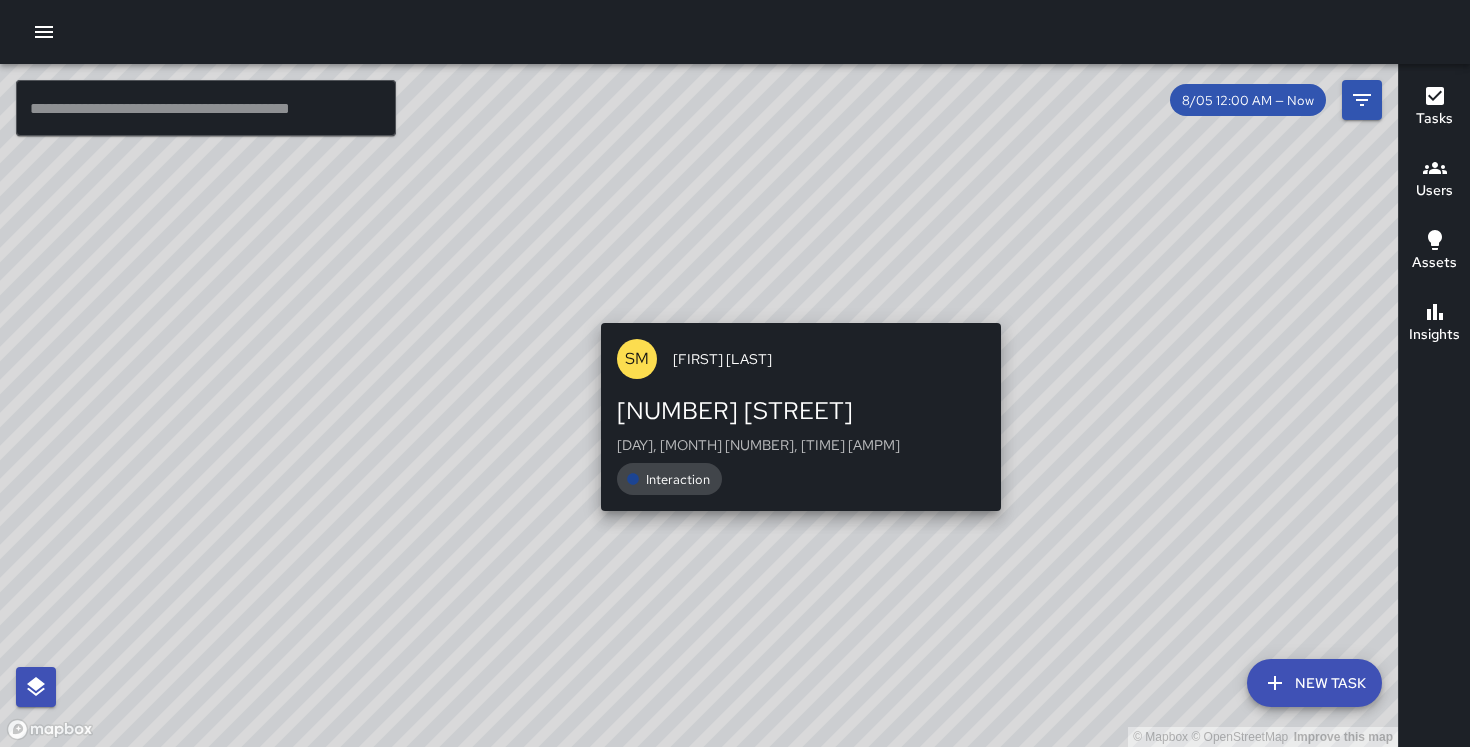 click on "© Mapbox   © OpenStreetMap   Improve this map SM [FIRST] [LAST] [NUMBER] [STREET] [DAY], [DATE], [TIME] Interaction" at bounding box center [699, 405] 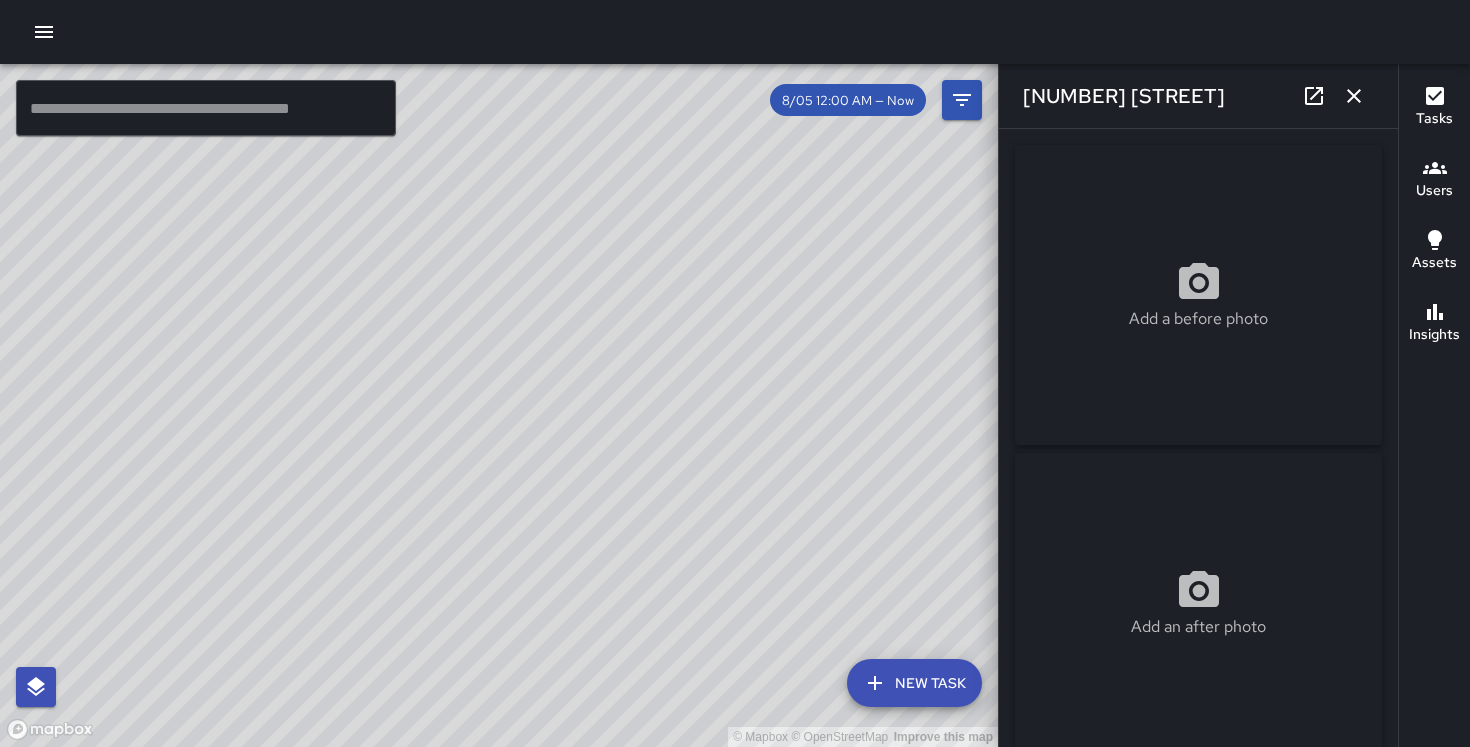 type on "**********" 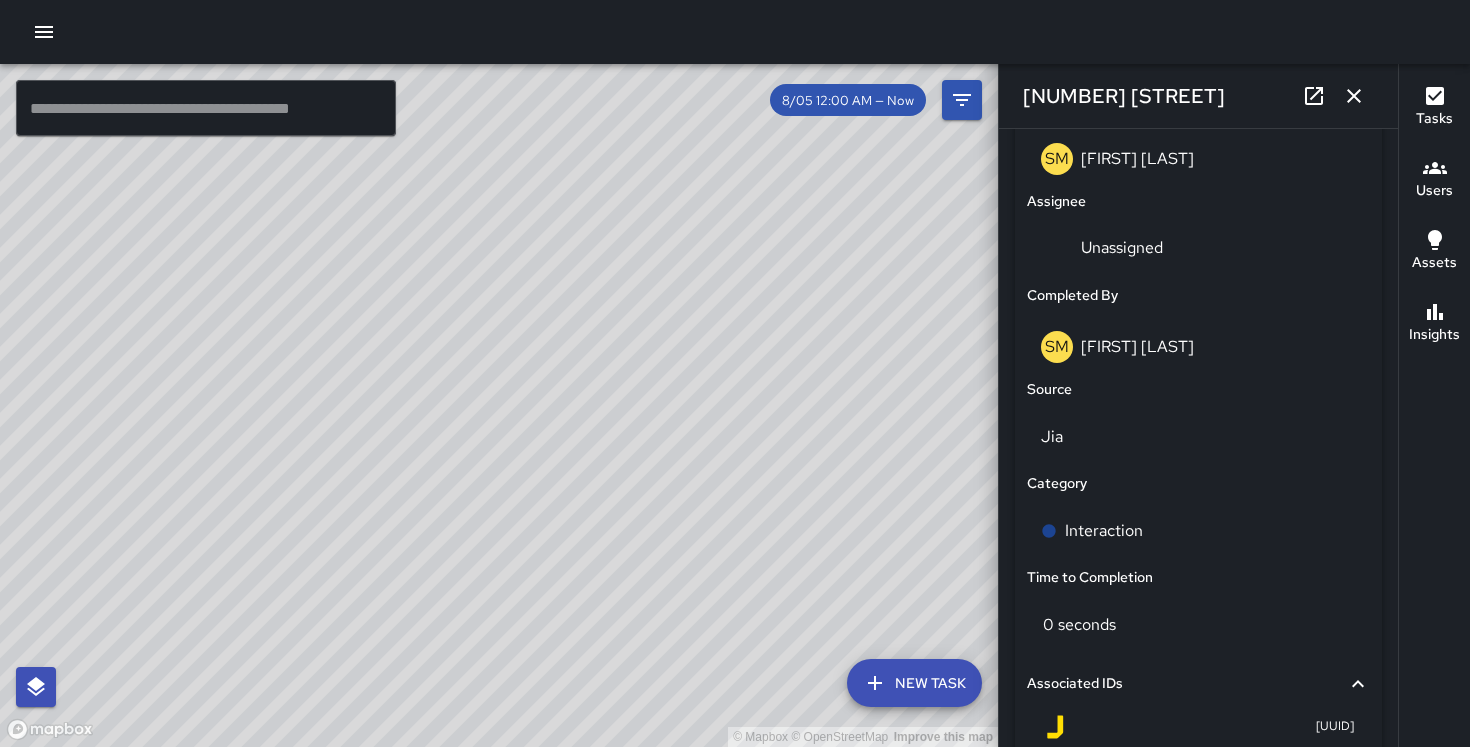 scroll, scrollTop: 1084, scrollLeft: 0, axis: vertical 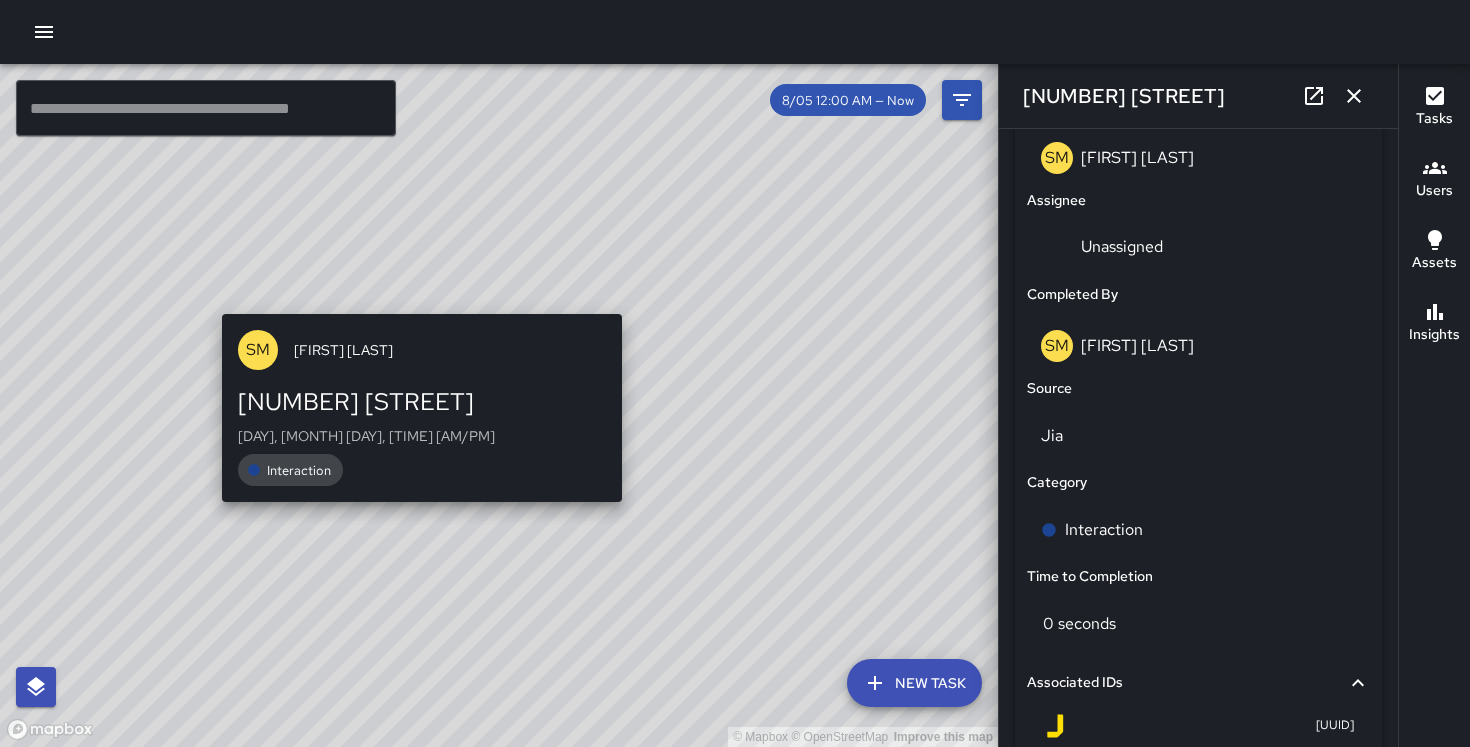 click on "© Mapbox   © OpenStreetMap   Improve this map SM Sieni Maefau [NUMBER] [STREET] [DAY], [MONTH] [NUMBER], [TIME] [AMPM] Interaction" at bounding box center (499, 405) 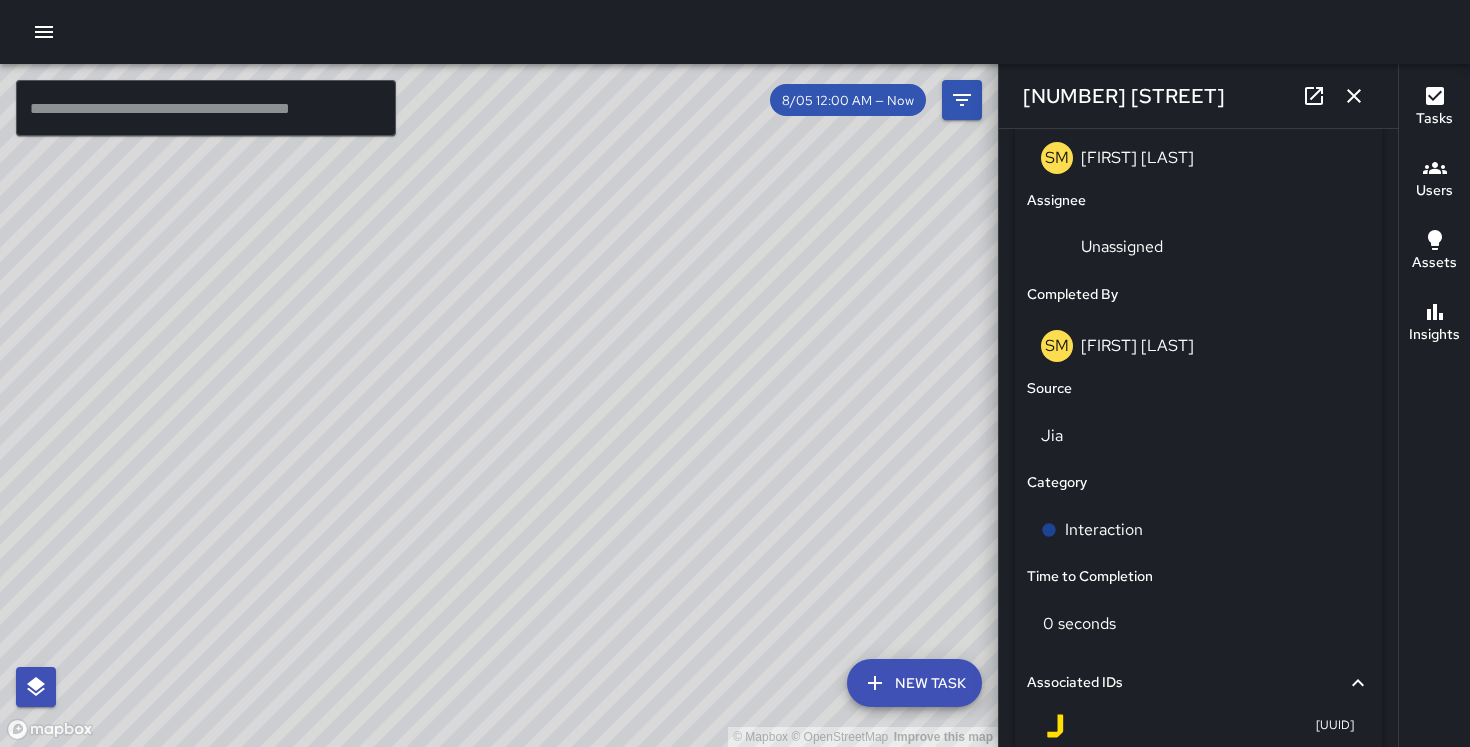drag, startPoint x: 742, startPoint y: 409, endPoint x: 553, endPoint y: 765, distance: 403.05954 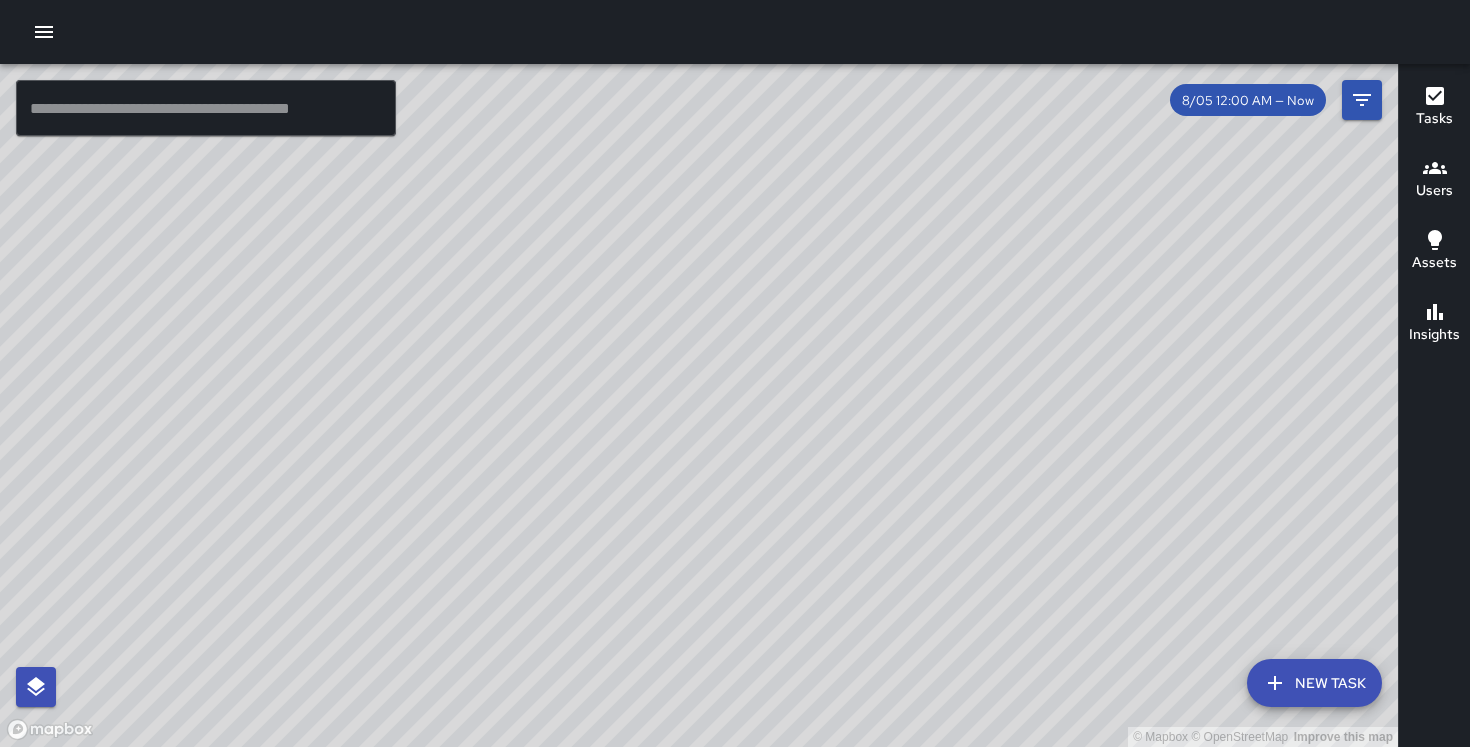 drag, startPoint x: 339, startPoint y: 427, endPoint x: 585, endPoint y: 547, distance: 273.7079 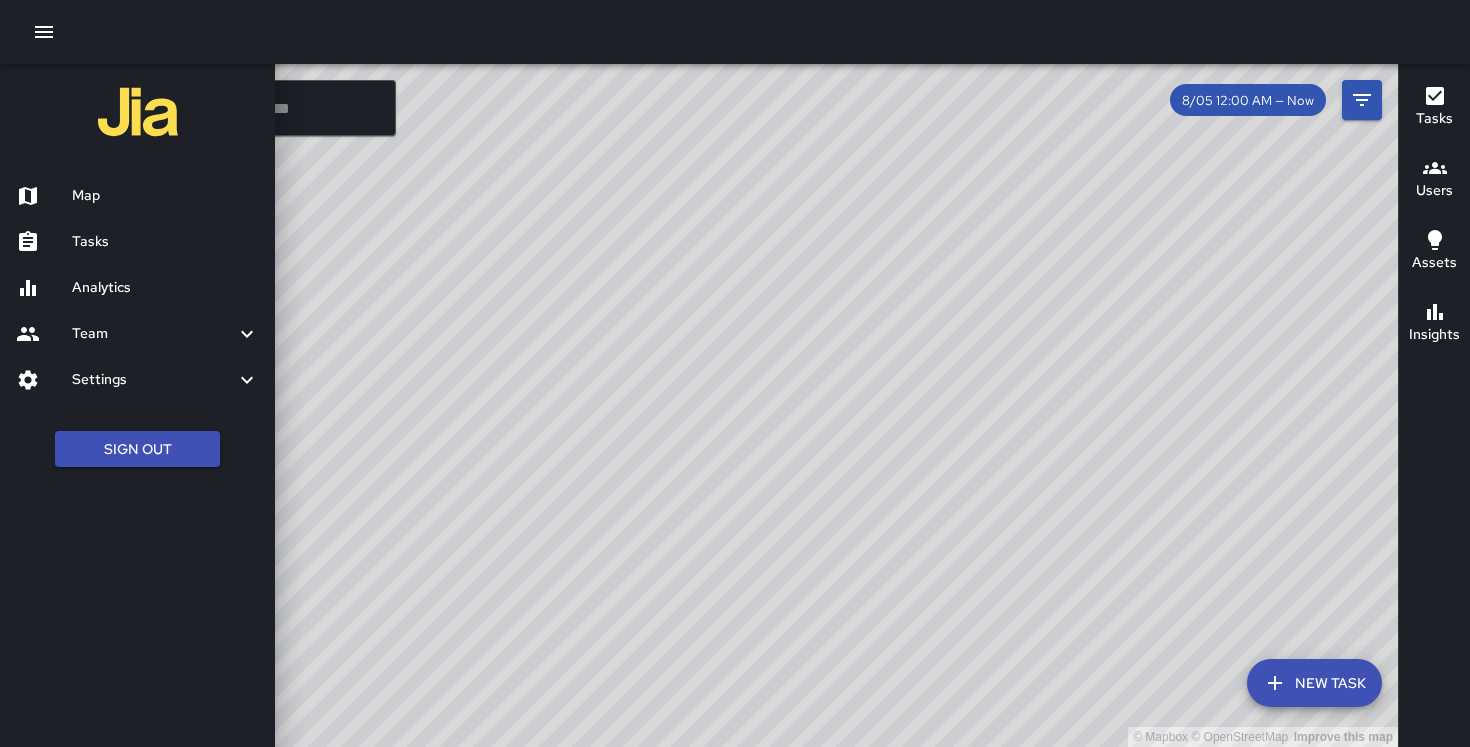 click on "Analytics" at bounding box center [165, 288] 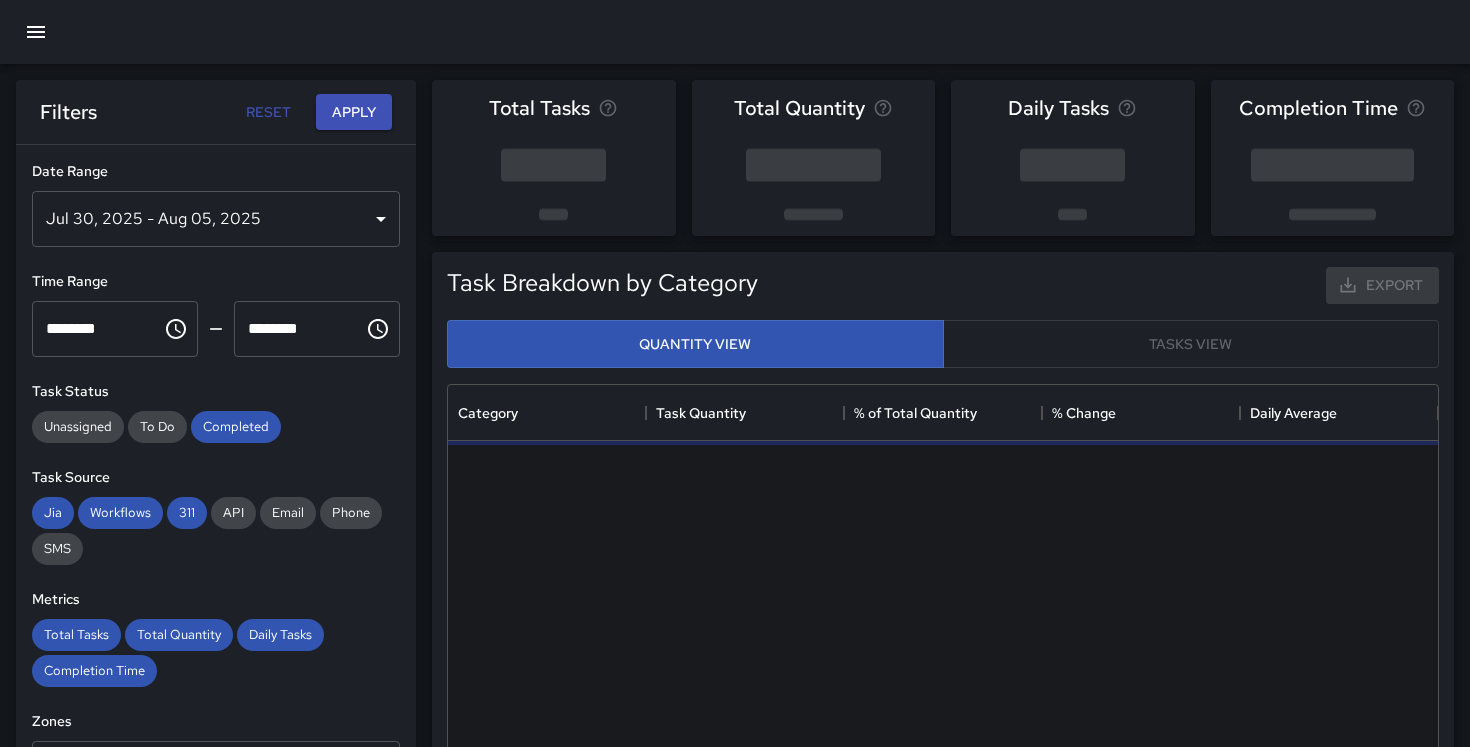 scroll, scrollTop: 1, scrollLeft: 1, axis: both 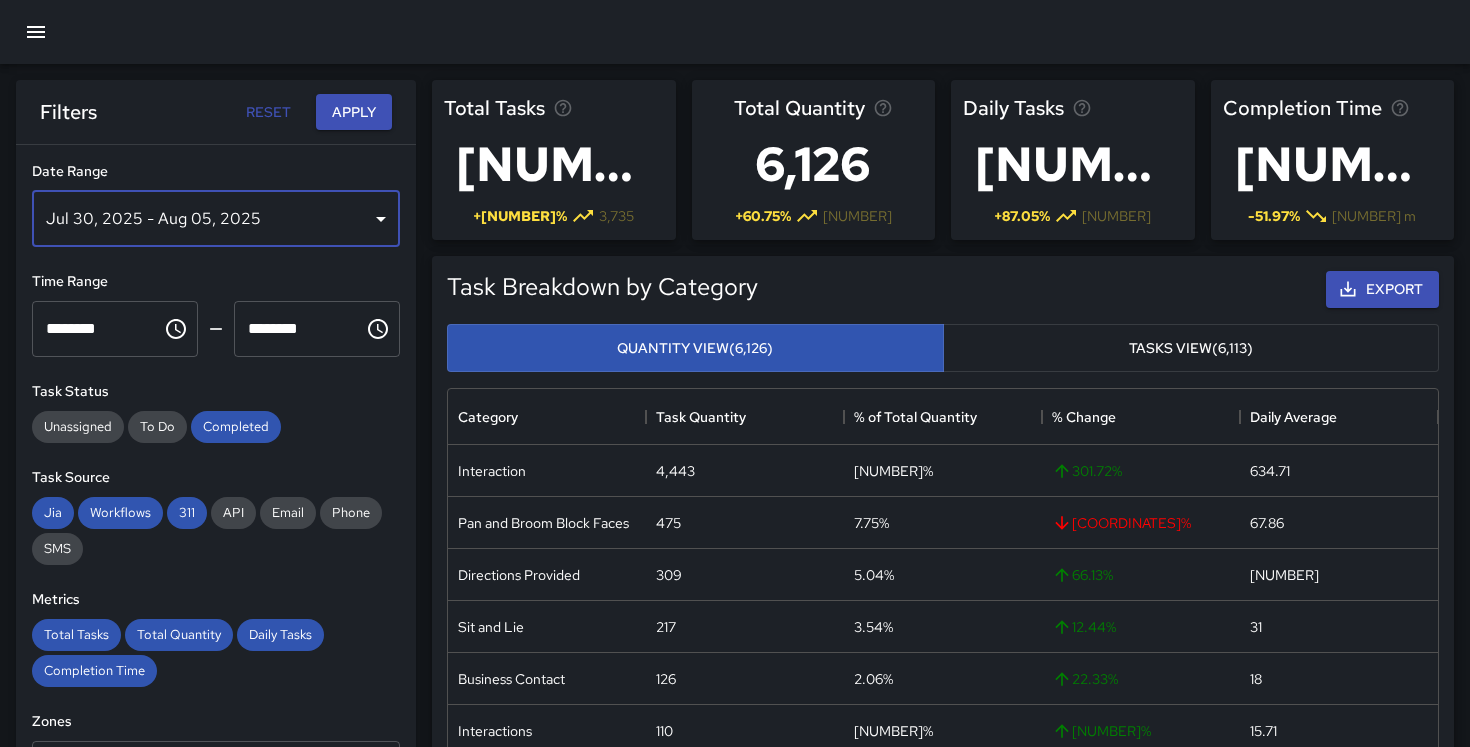 click on "Jul 30, 2025 - Aug 05, 2025" at bounding box center [216, 219] 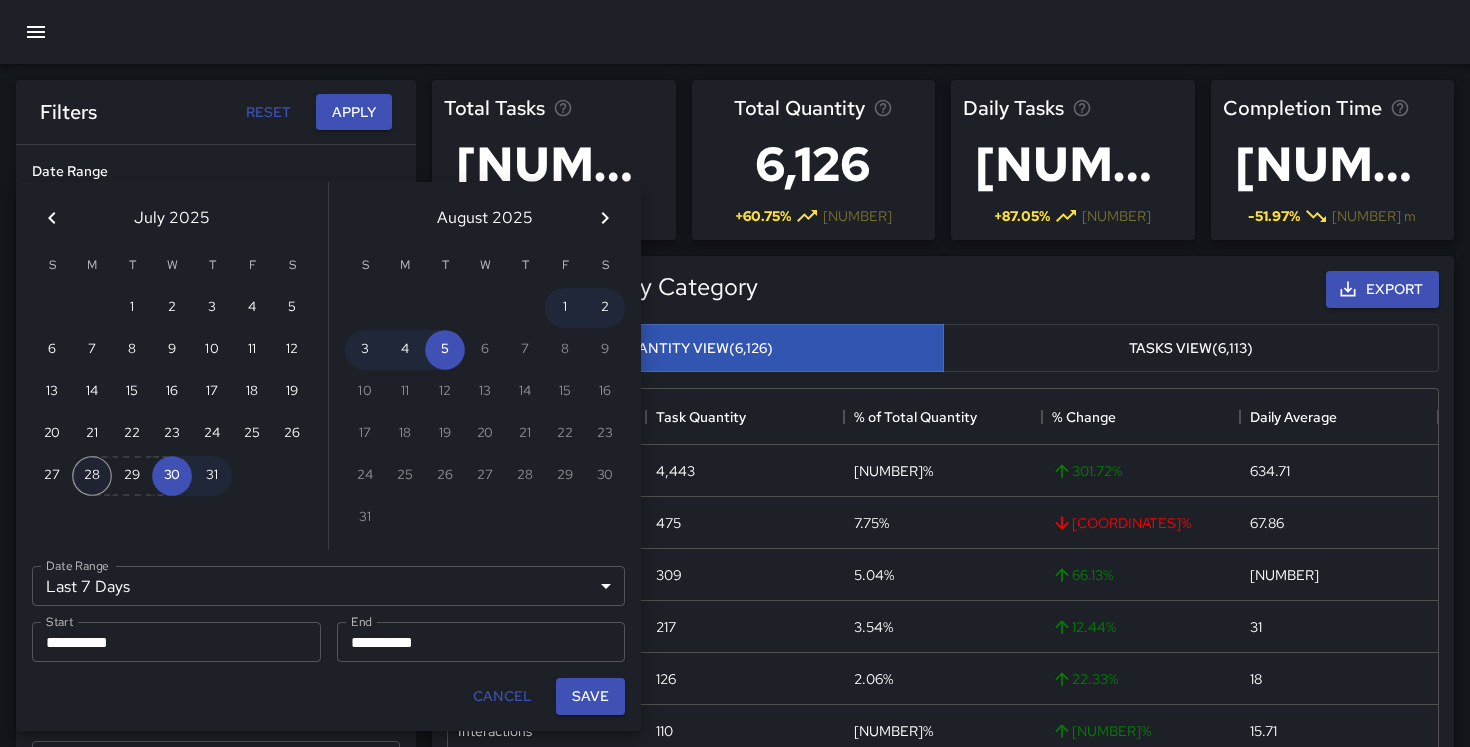 click on "28" at bounding box center [92, 476] 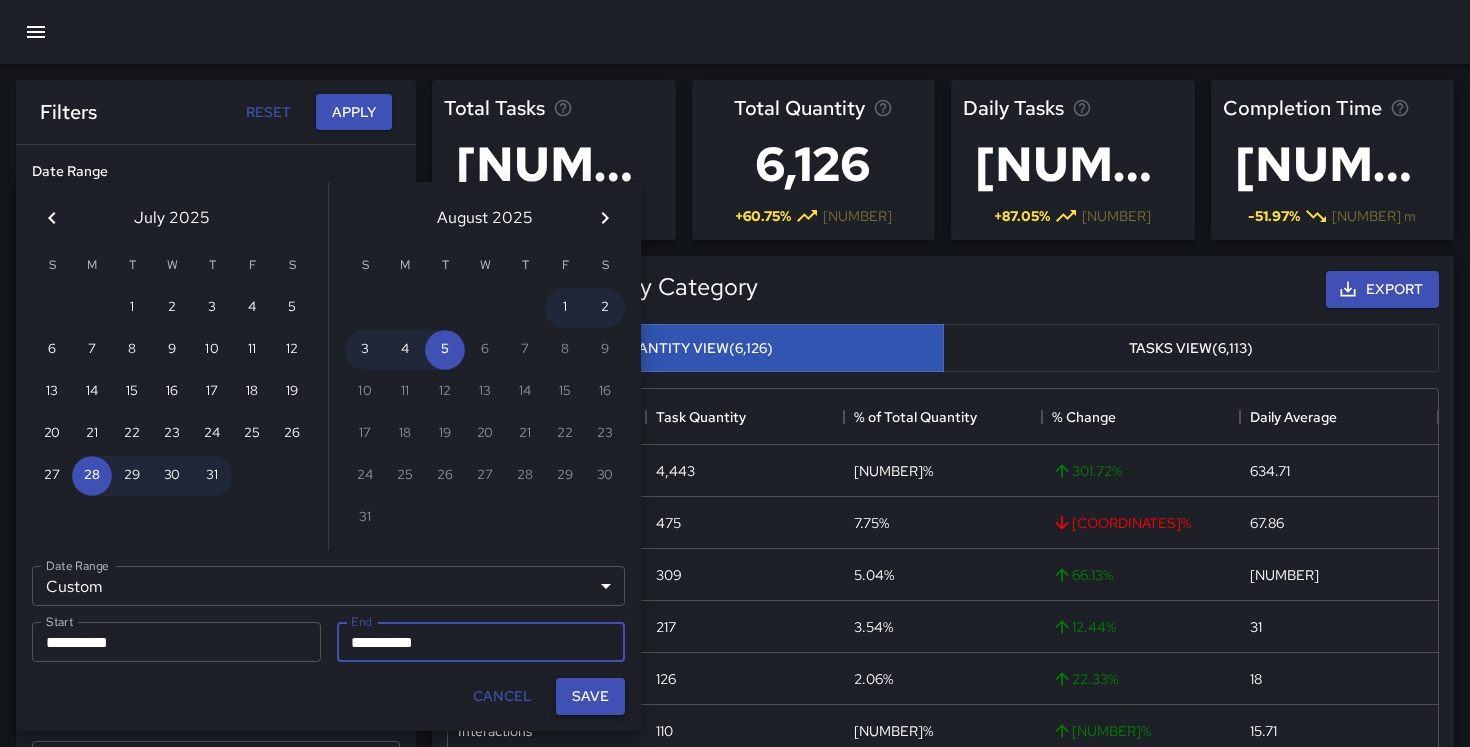 click on "Save" at bounding box center (590, 696) 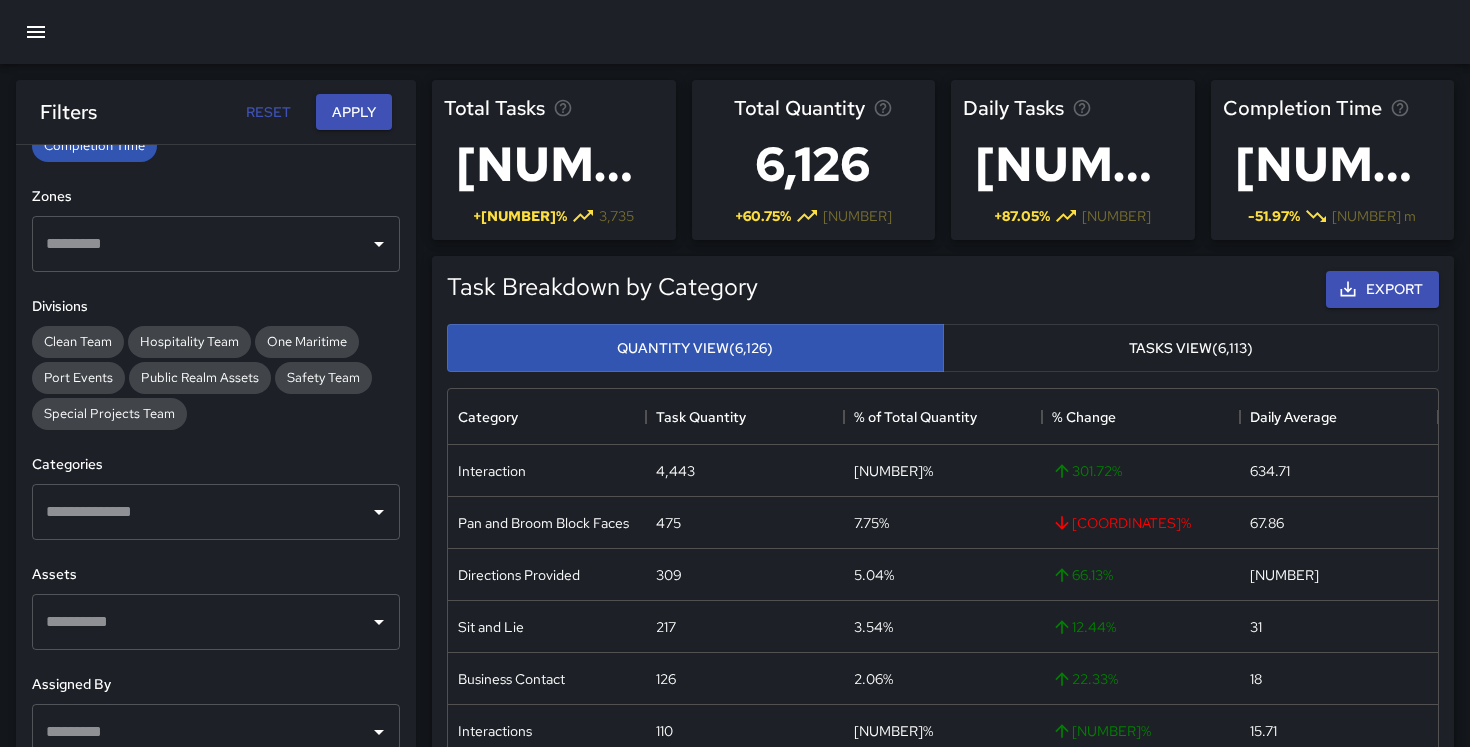 scroll, scrollTop: 583, scrollLeft: 0, axis: vertical 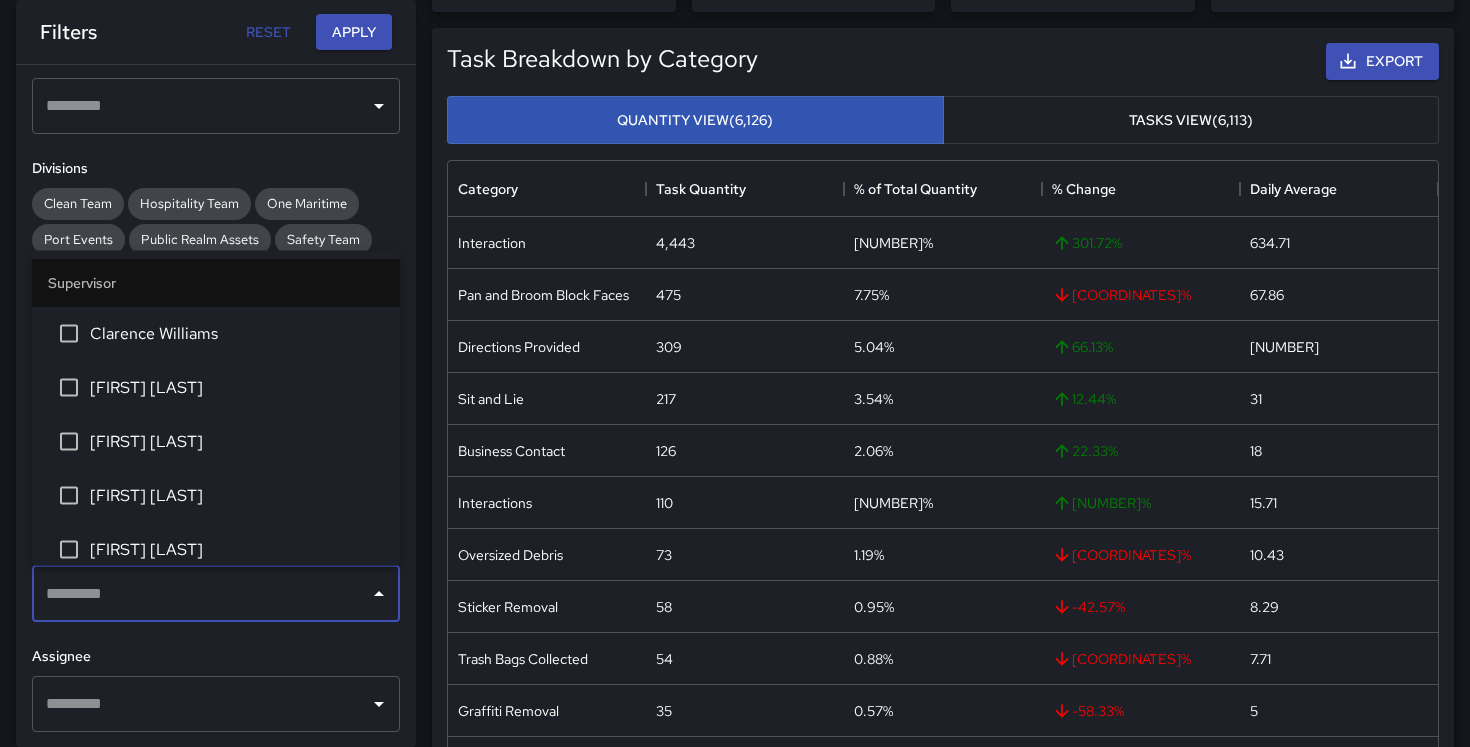 click at bounding box center [201, 594] 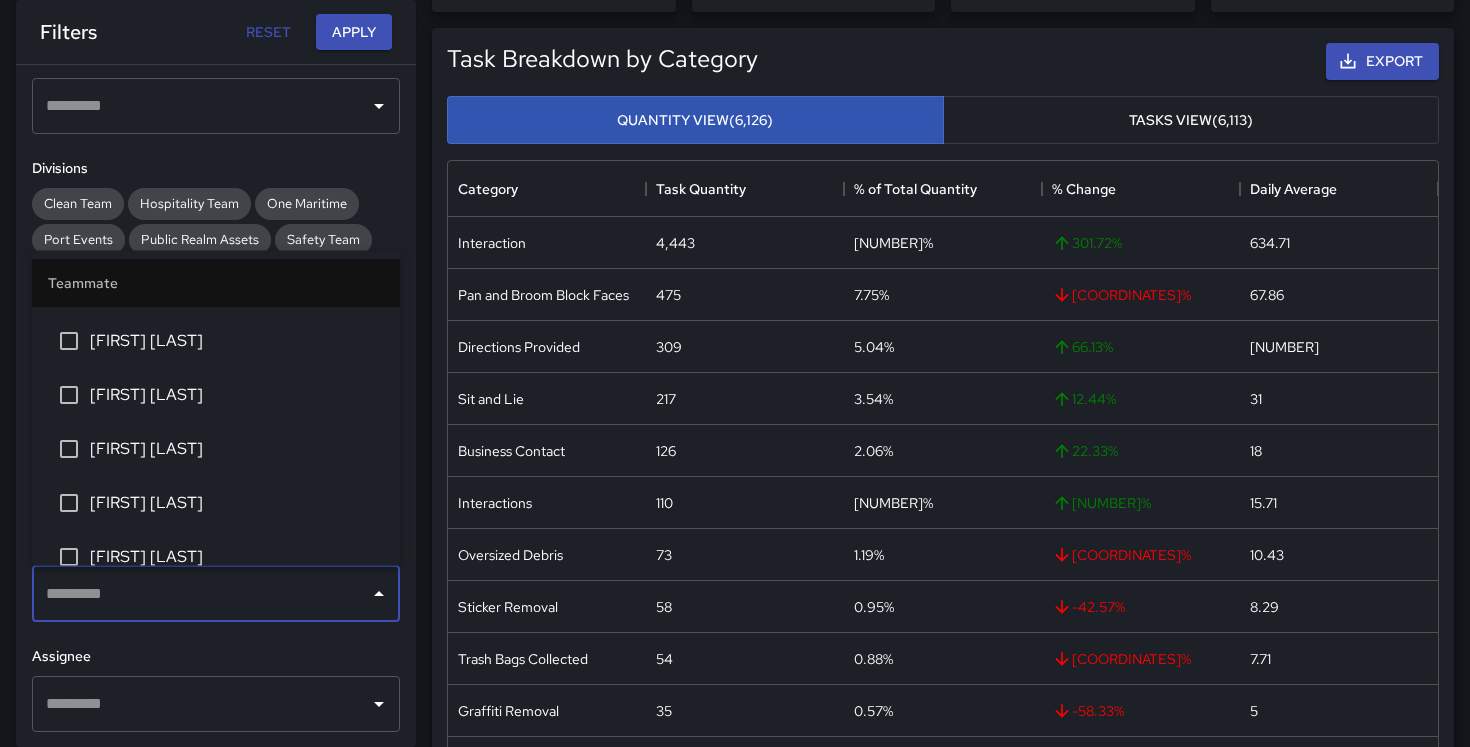 scroll, scrollTop: 1080, scrollLeft: 0, axis: vertical 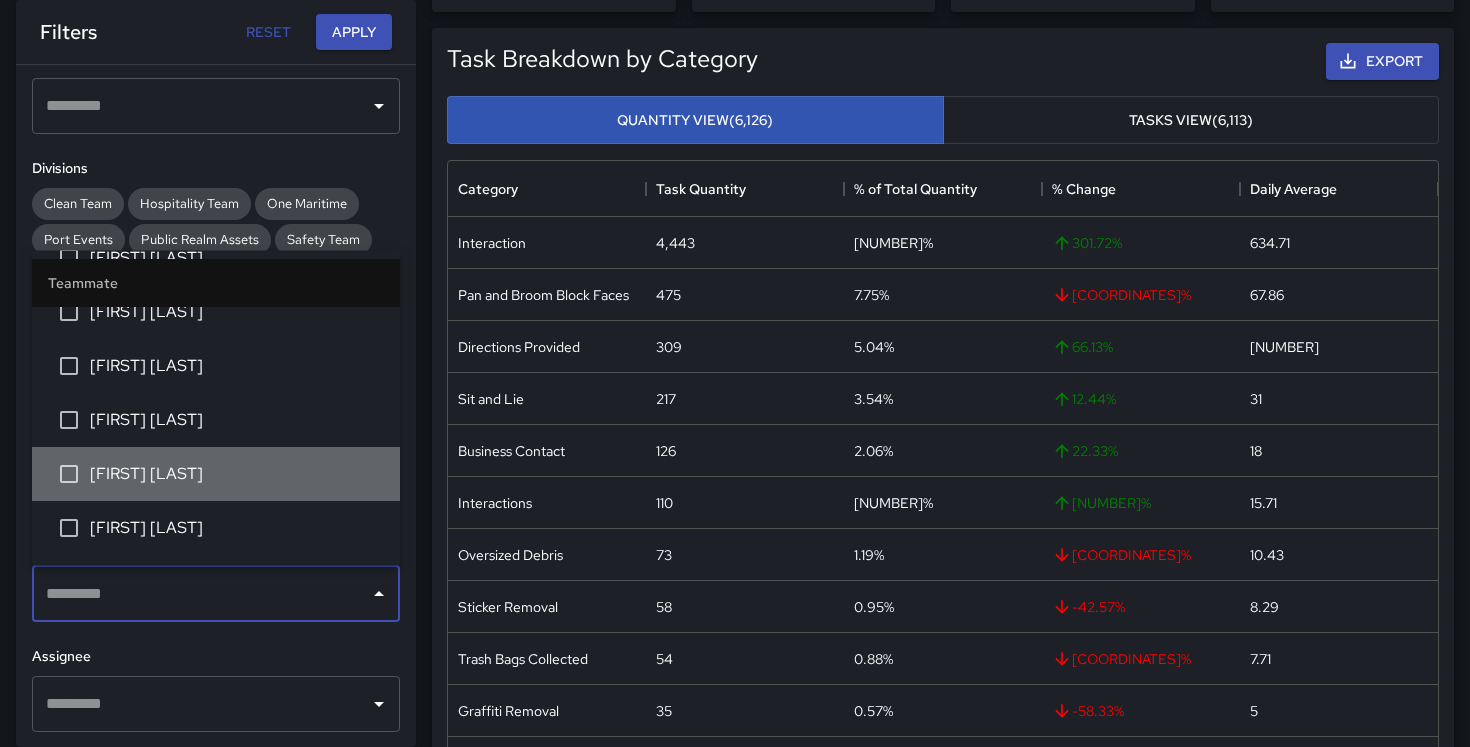 click on "[FIRST] [LAST]" at bounding box center [237, 475] 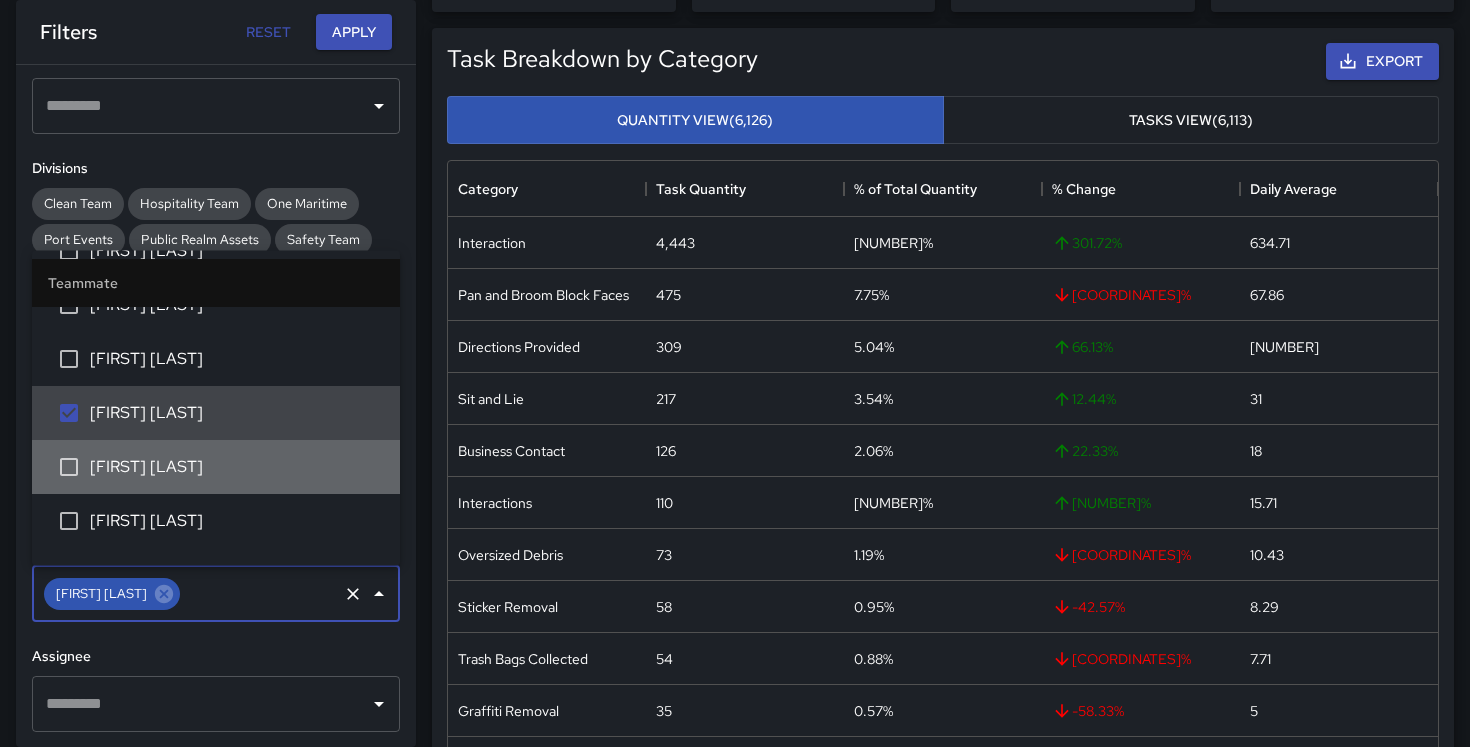 click on "[FIRST] [LAST]" at bounding box center [237, 468] 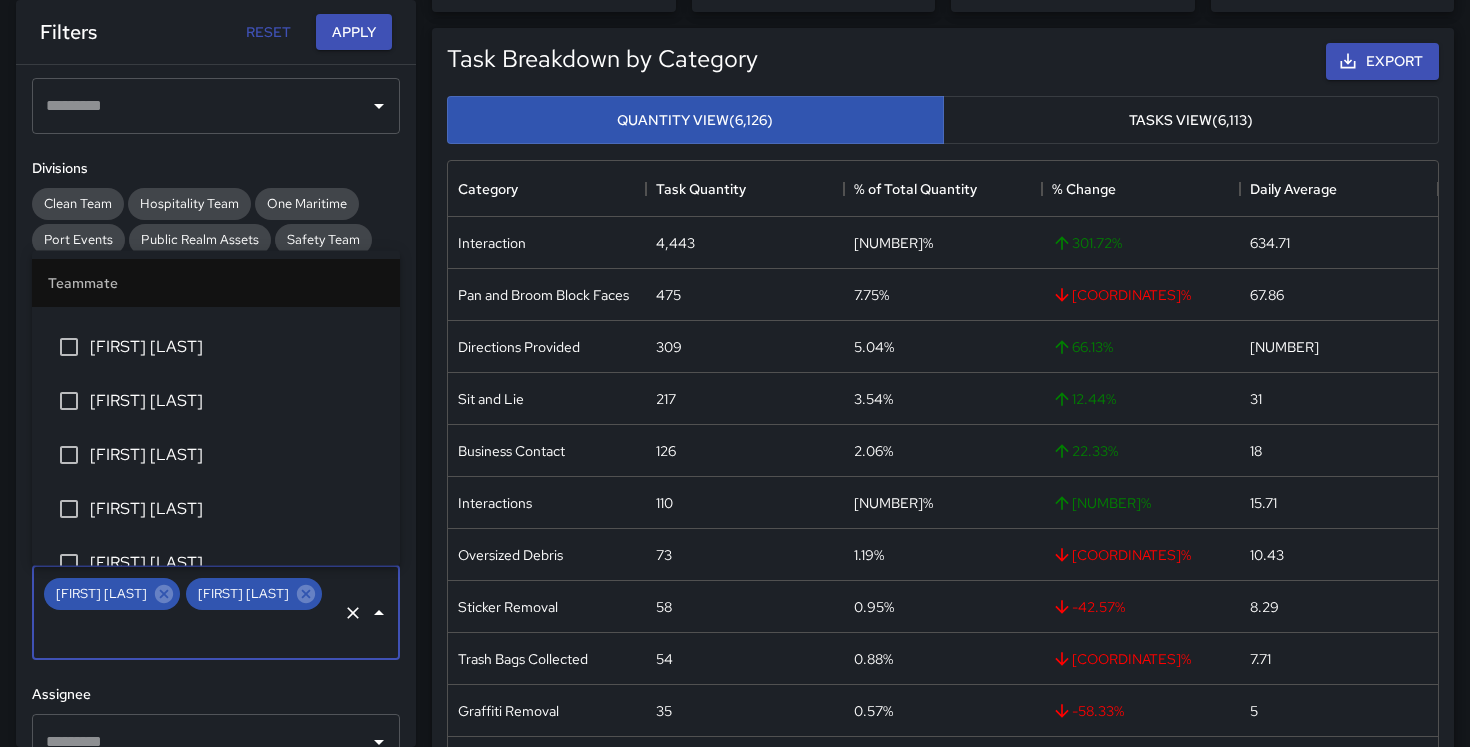 scroll, scrollTop: 1439, scrollLeft: 0, axis: vertical 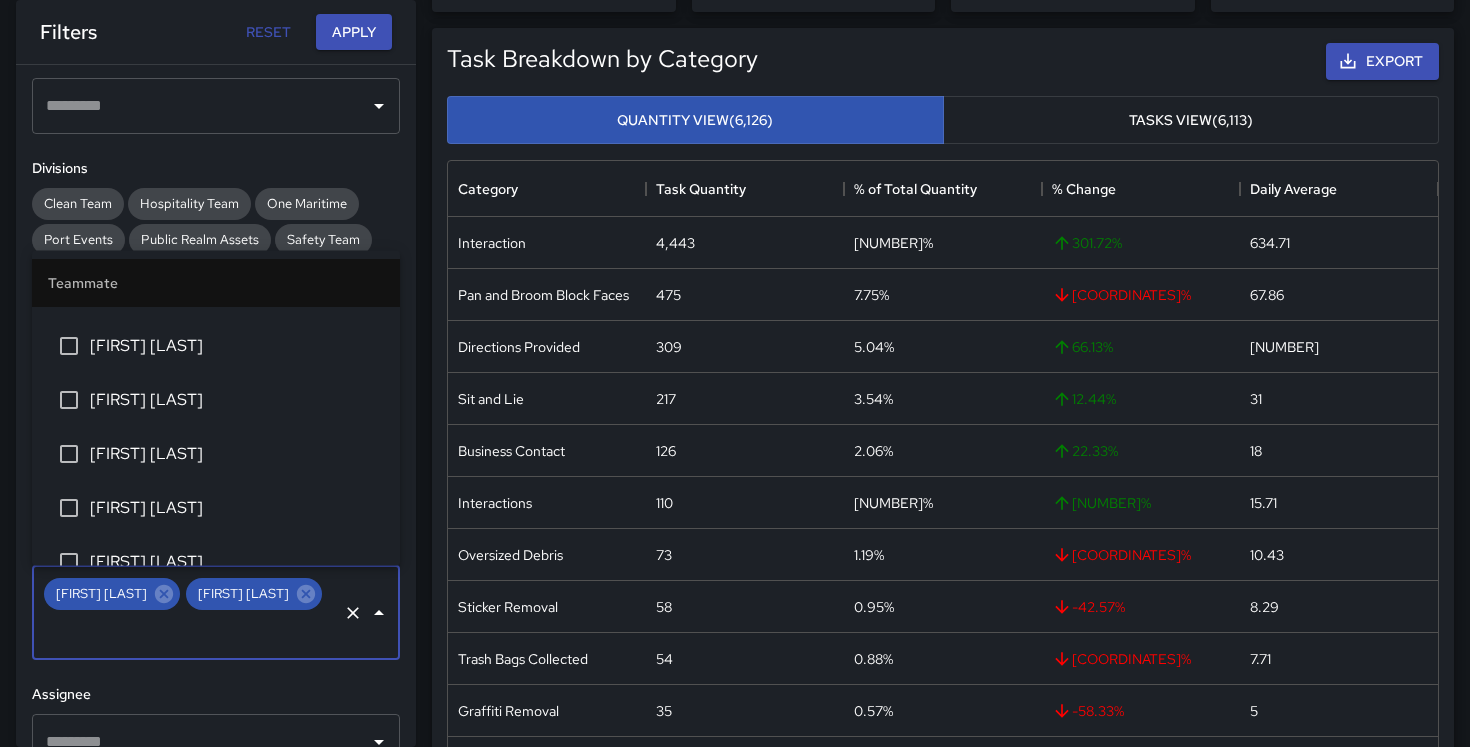 click on "[FIRST] [LAST]" at bounding box center (237, 455) 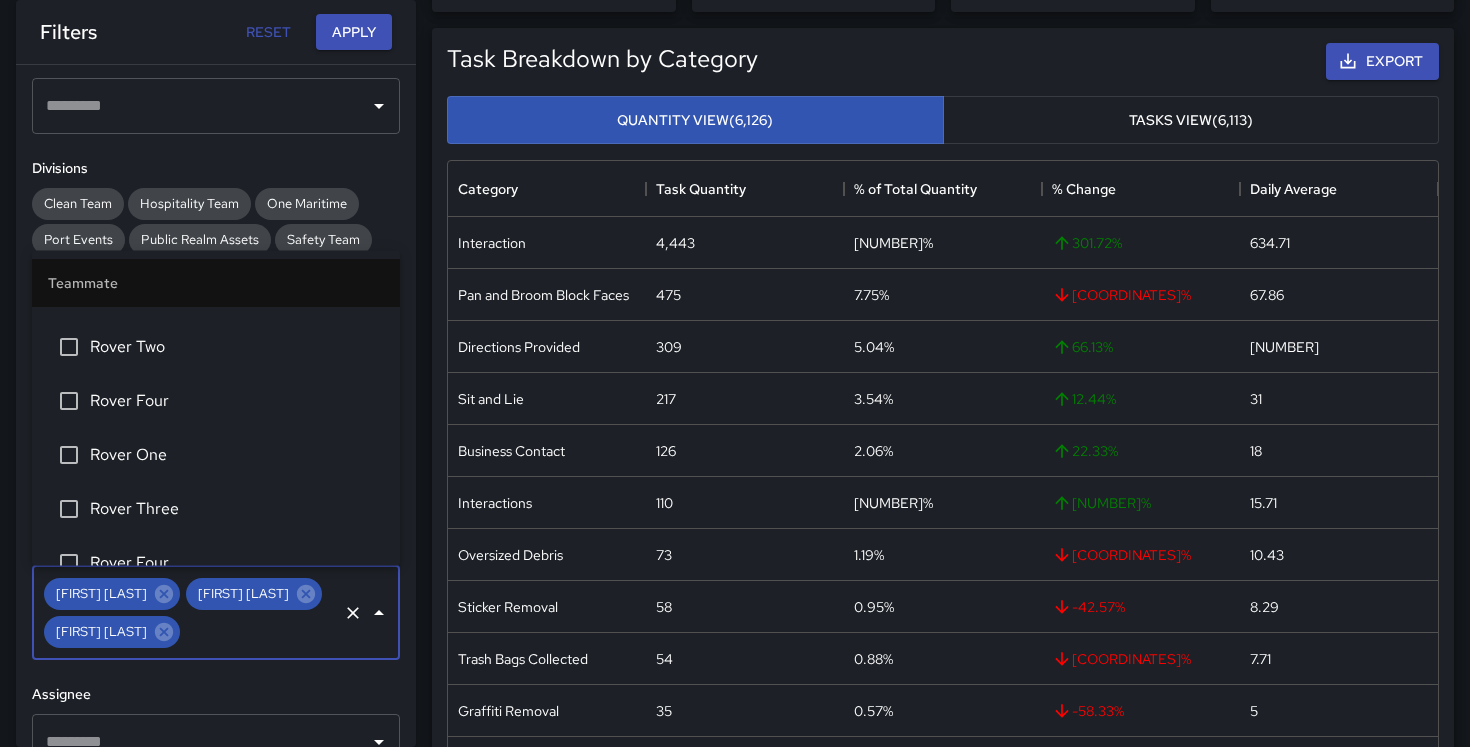 scroll, scrollTop: 2460, scrollLeft: 0, axis: vertical 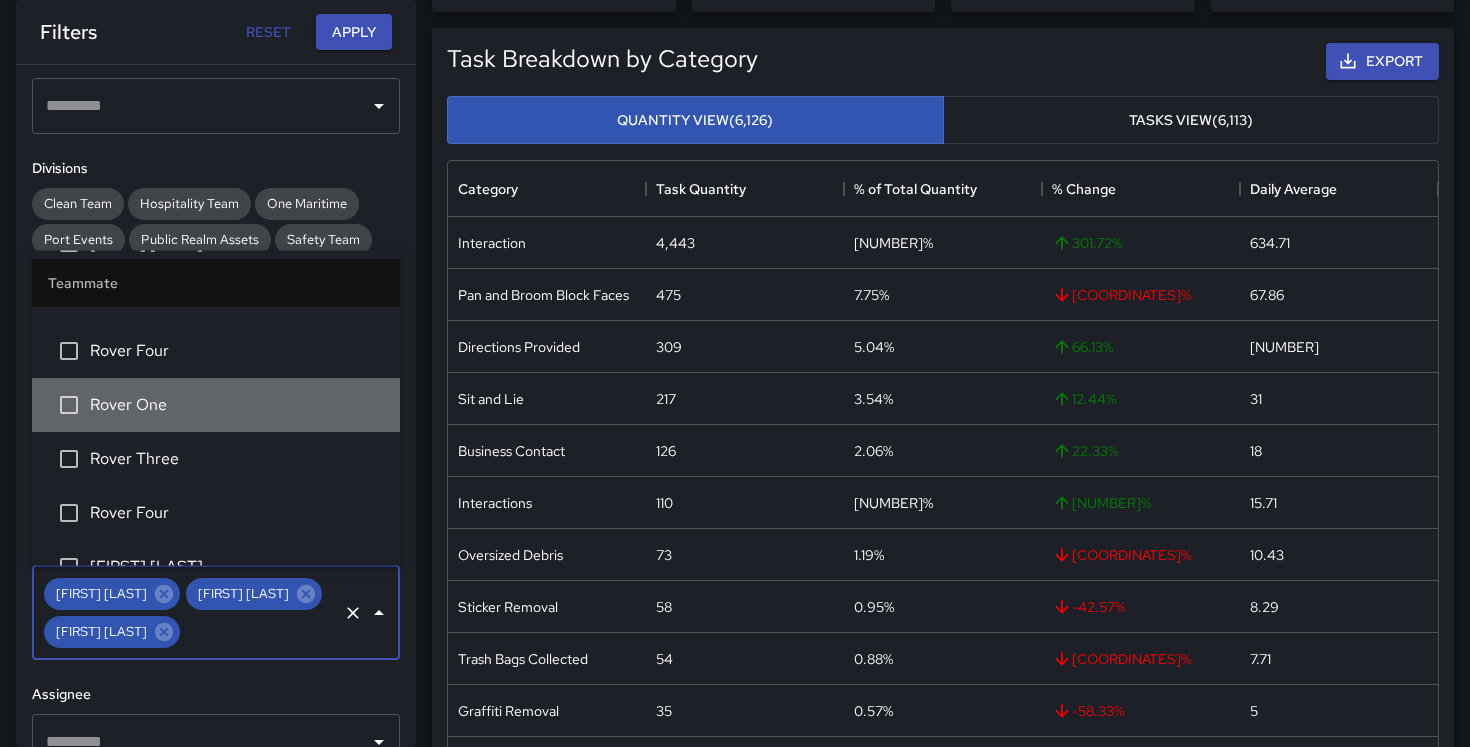 click on "Rover One" at bounding box center (237, 406) 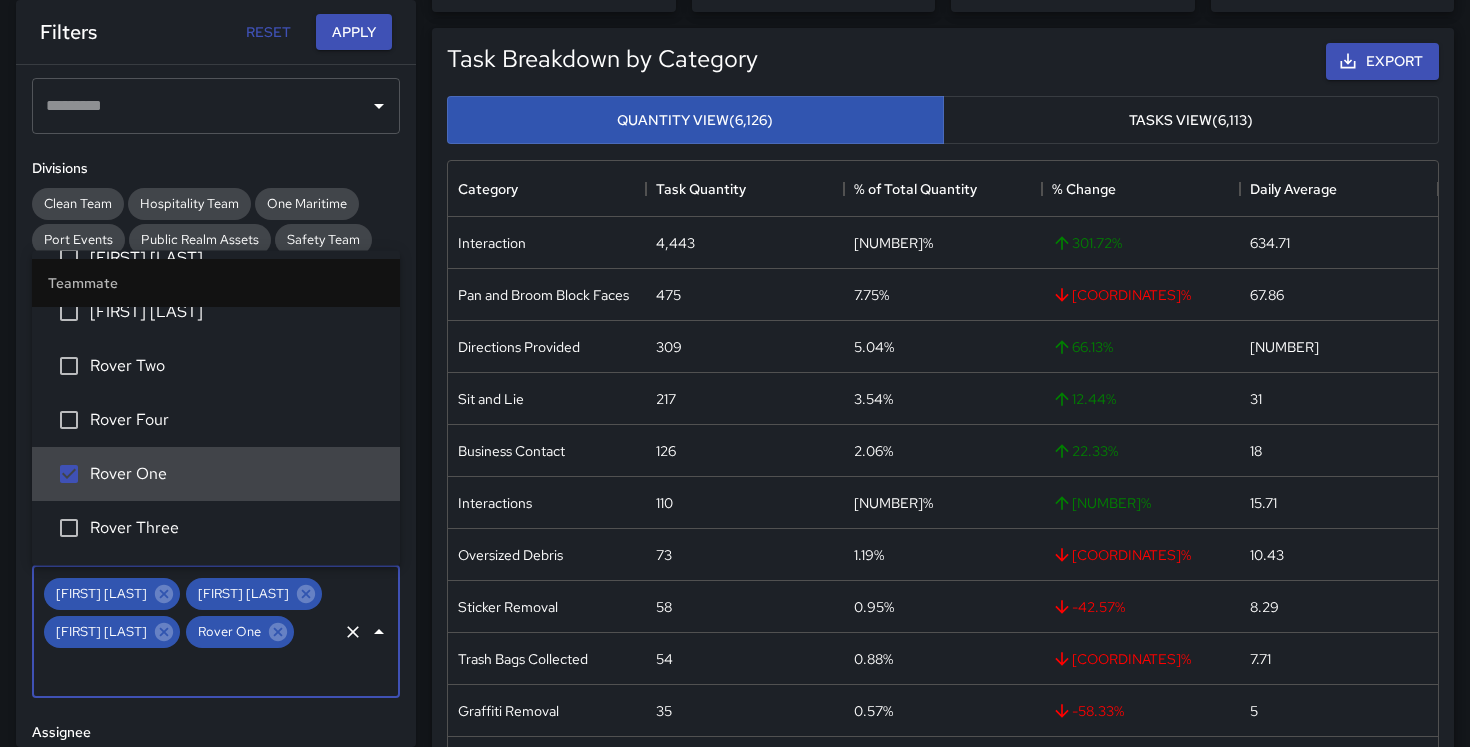 scroll, scrollTop: 2390, scrollLeft: 0, axis: vertical 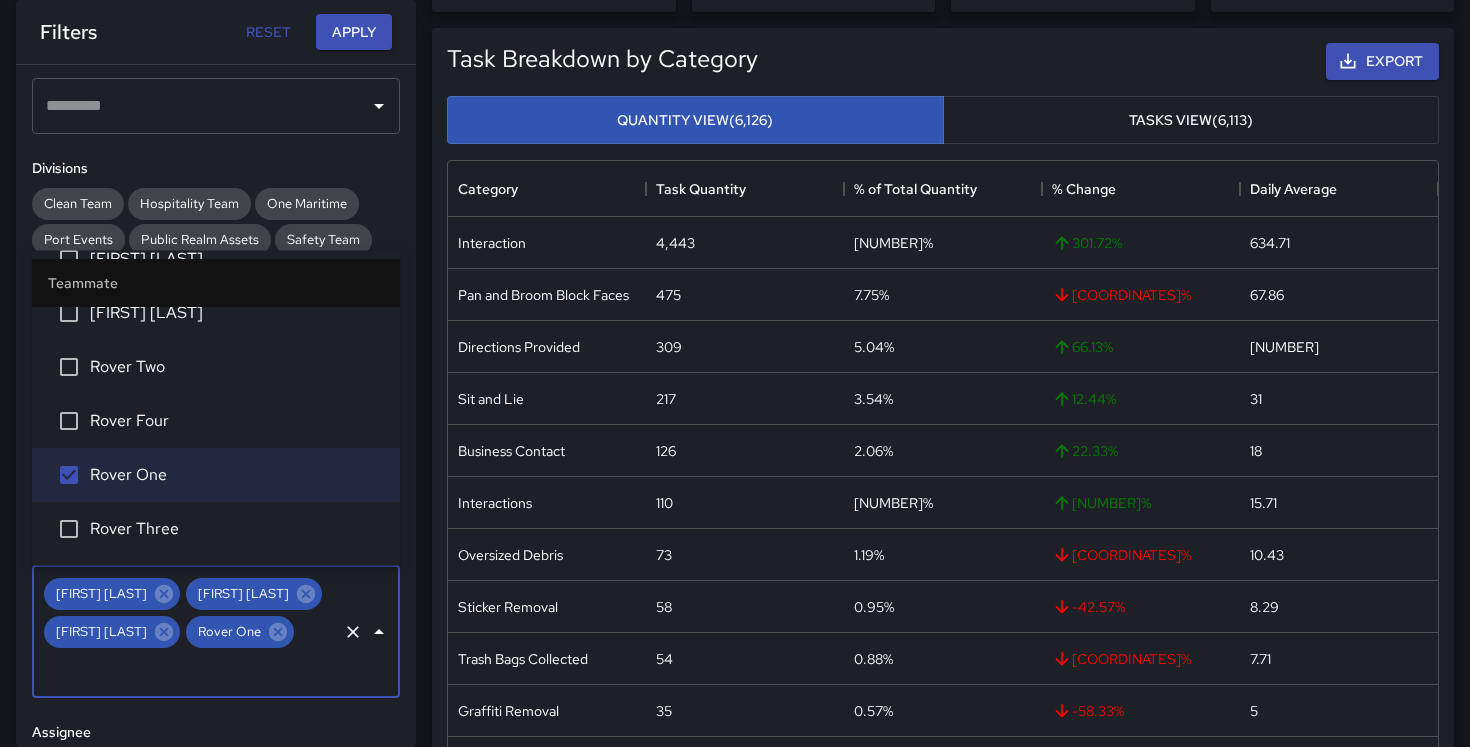 click on "Rover Two" at bounding box center [237, 368] 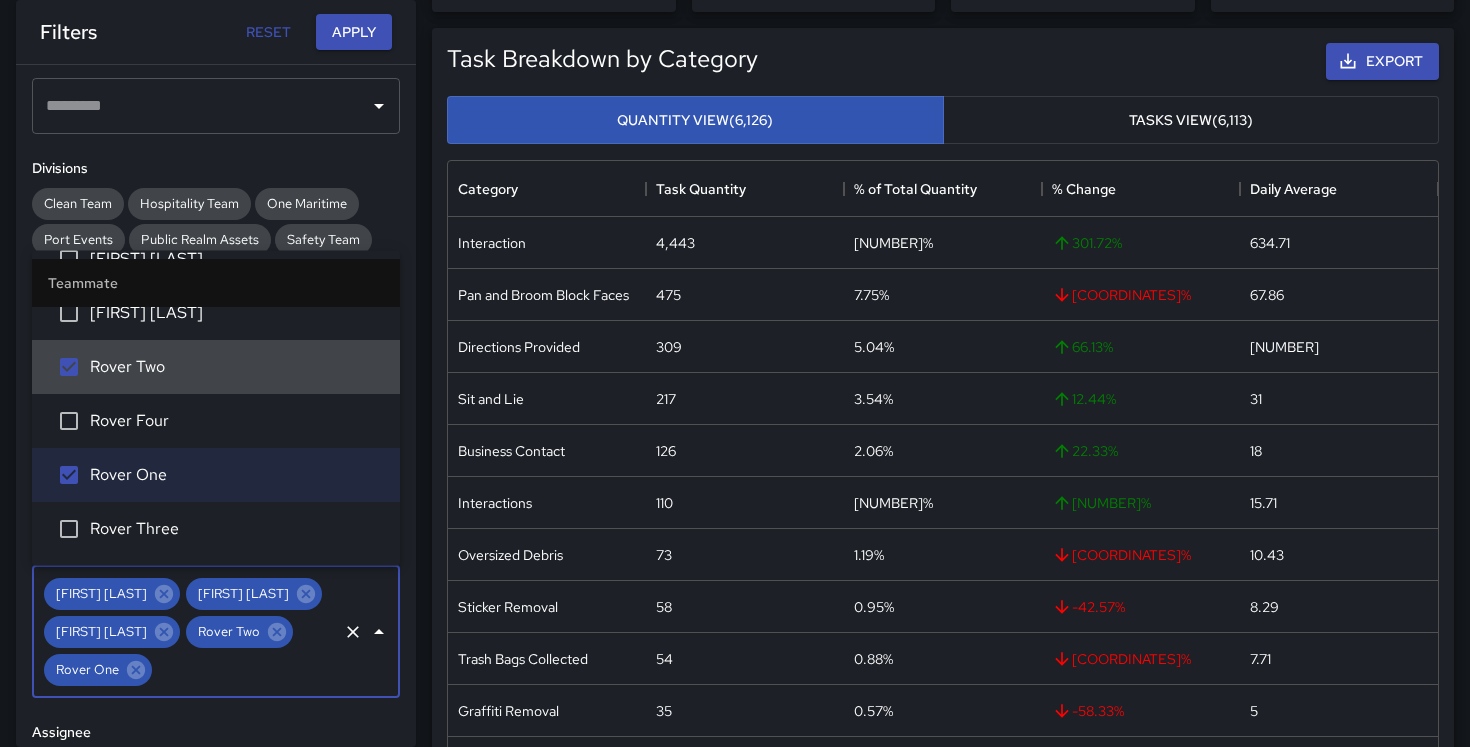 click on "Rover Two" at bounding box center (237, 368) 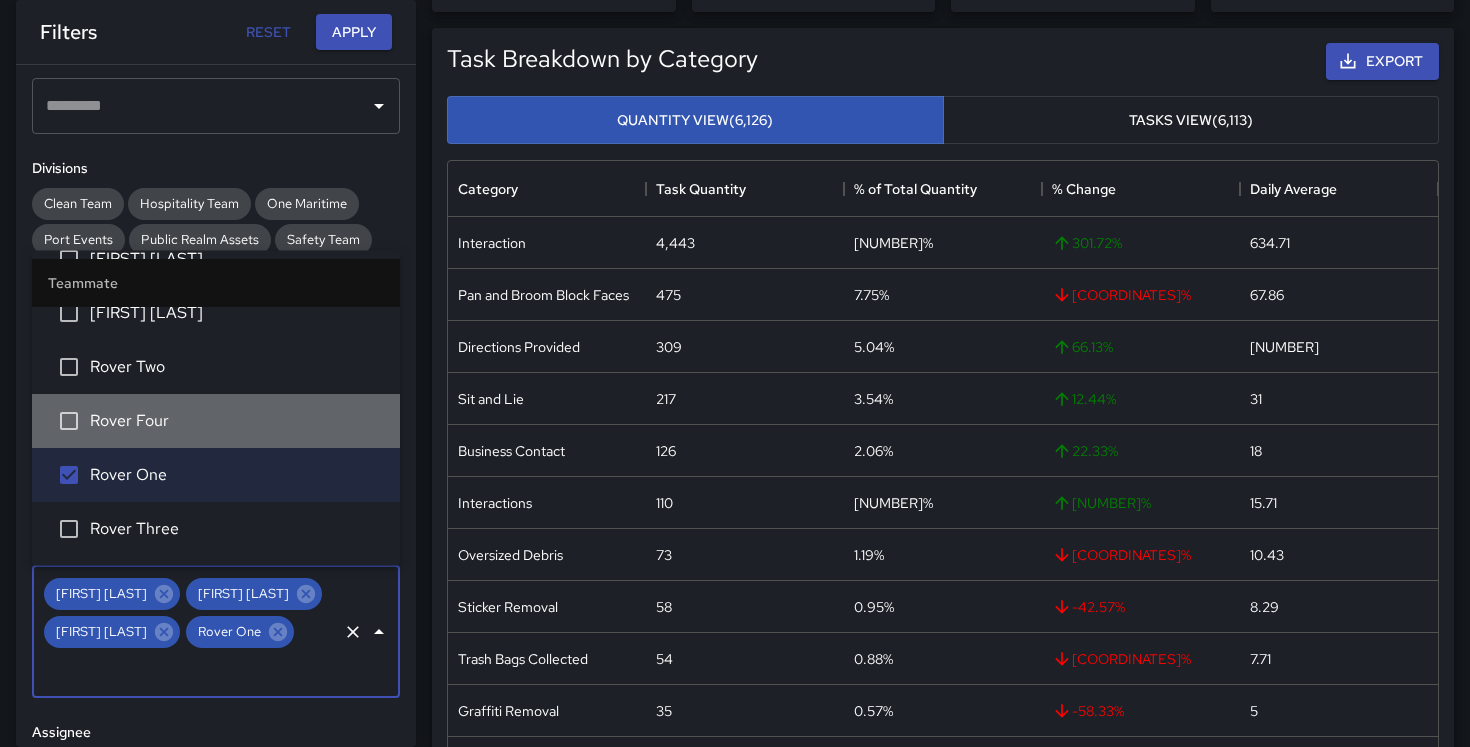 click on "Rover Four" at bounding box center [237, 422] 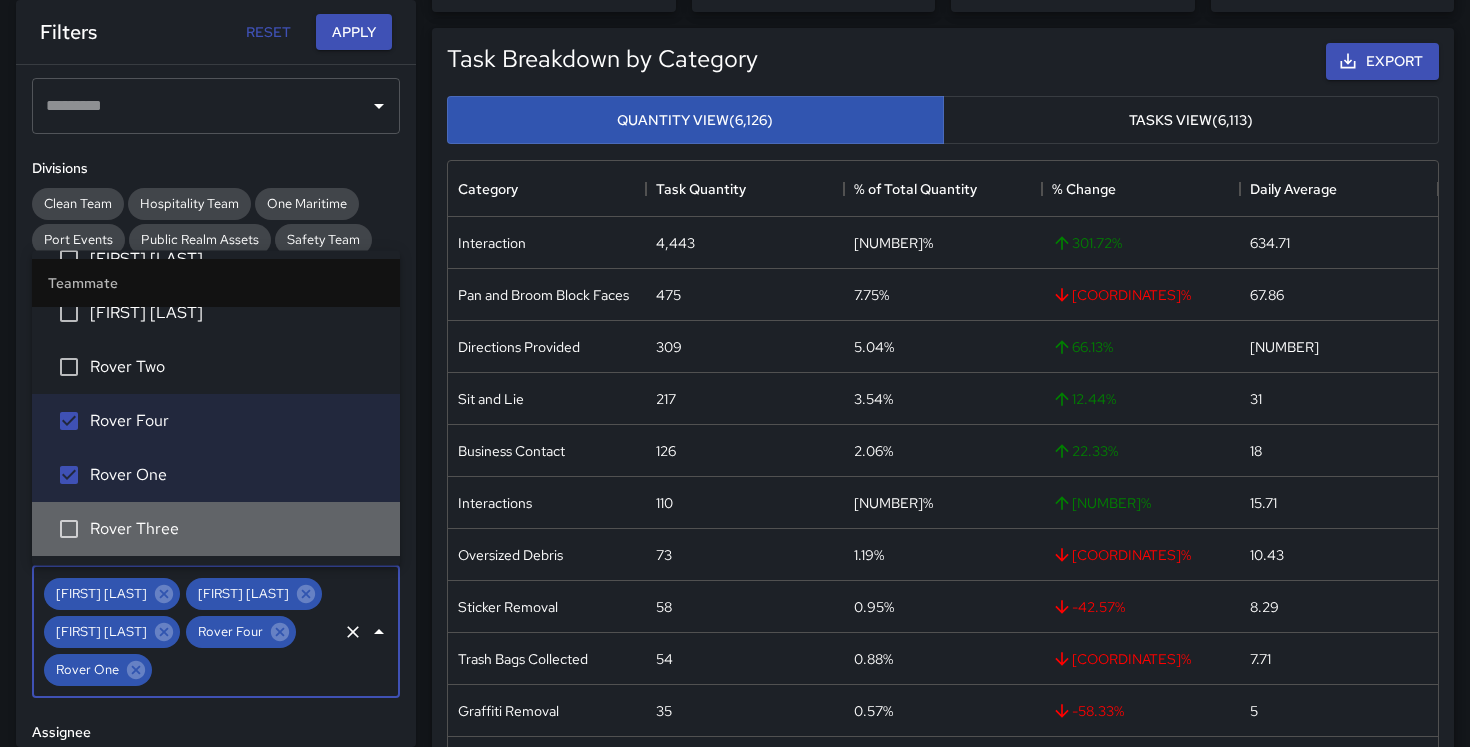 click on "Rover Three" at bounding box center (237, 530) 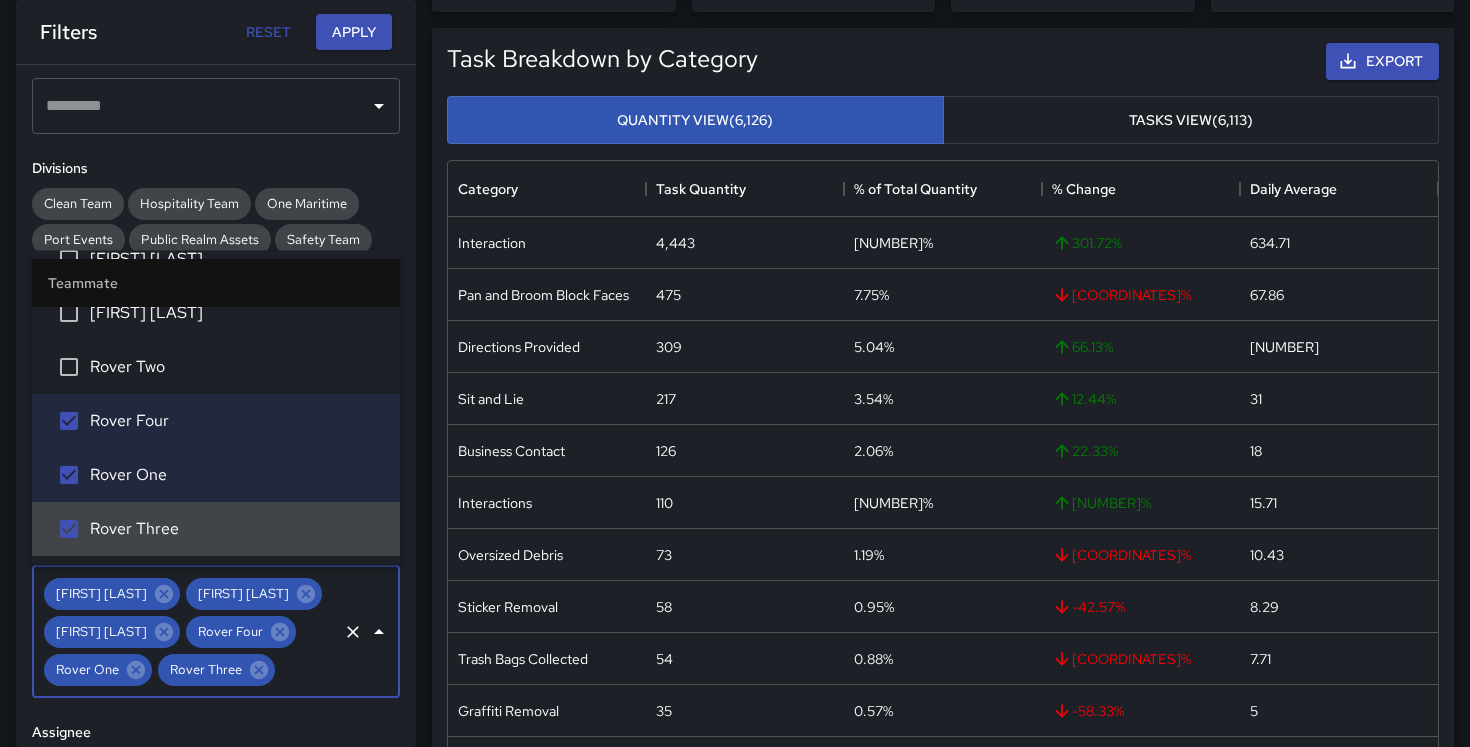 scroll, scrollTop: 2548, scrollLeft: 0, axis: vertical 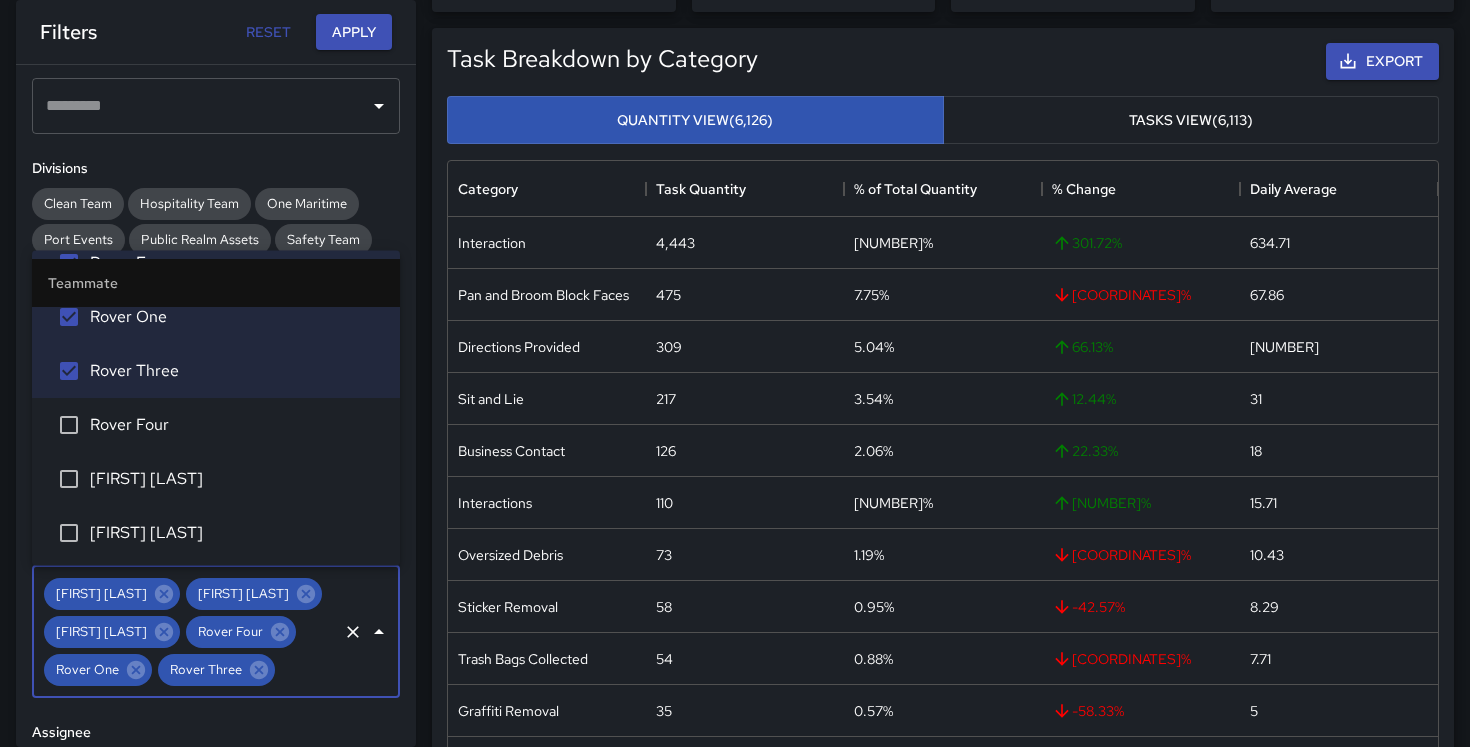 click on "[FIRST] [LAST]" at bounding box center [237, 480] 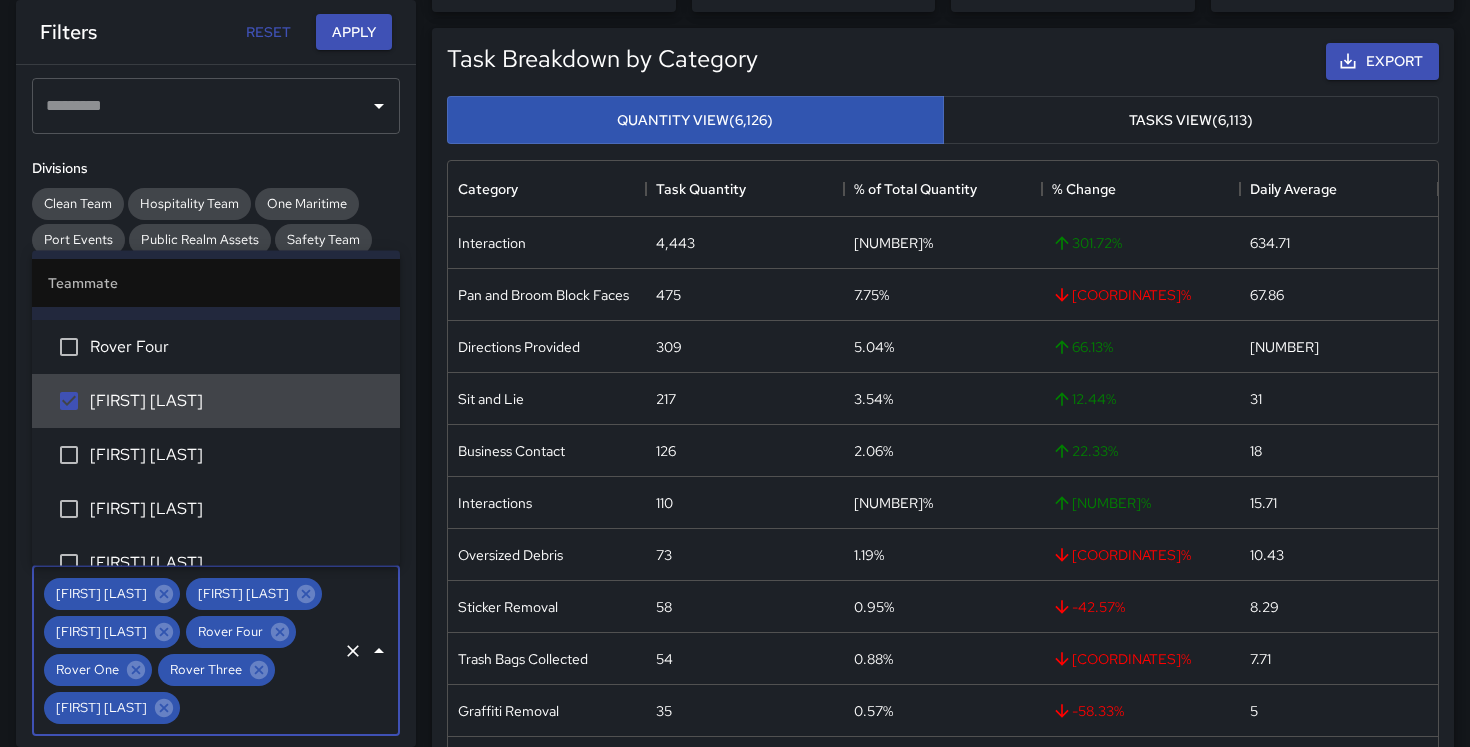 scroll, scrollTop: 2627, scrollLeft: 0, axis: vertical 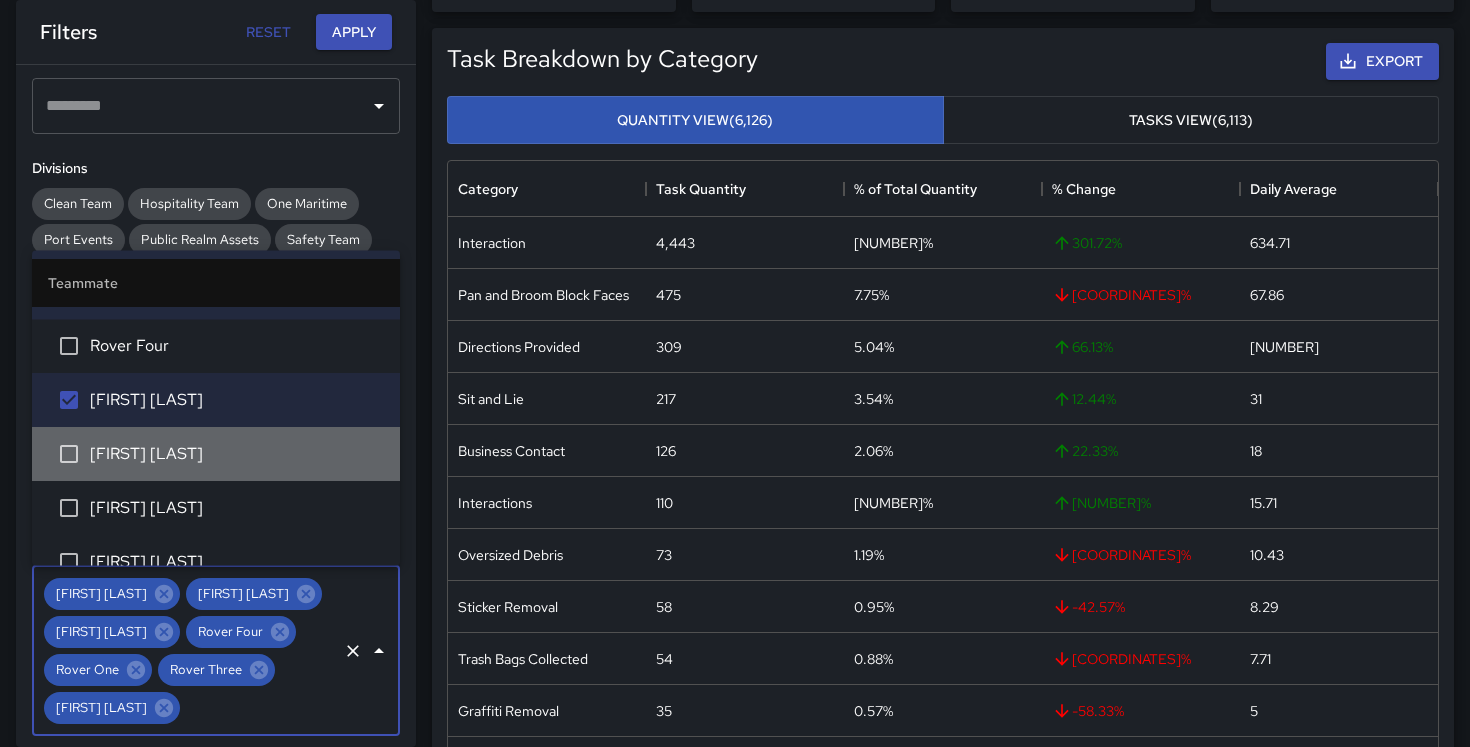click on "[FIRST] [LAST]" at bounding box center [216, 455] 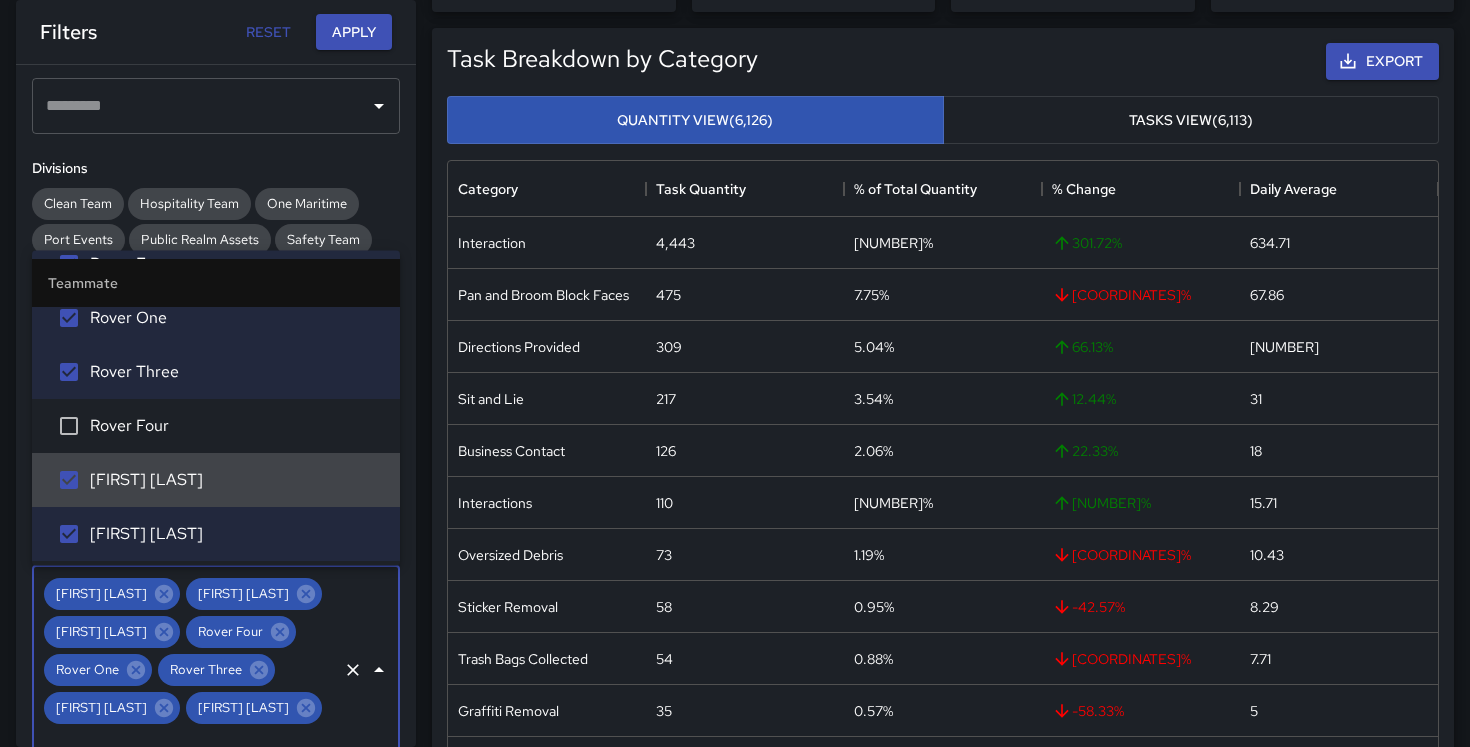 scroll, scrollTop: 2713, scrollLeft: 0, axis: vertical 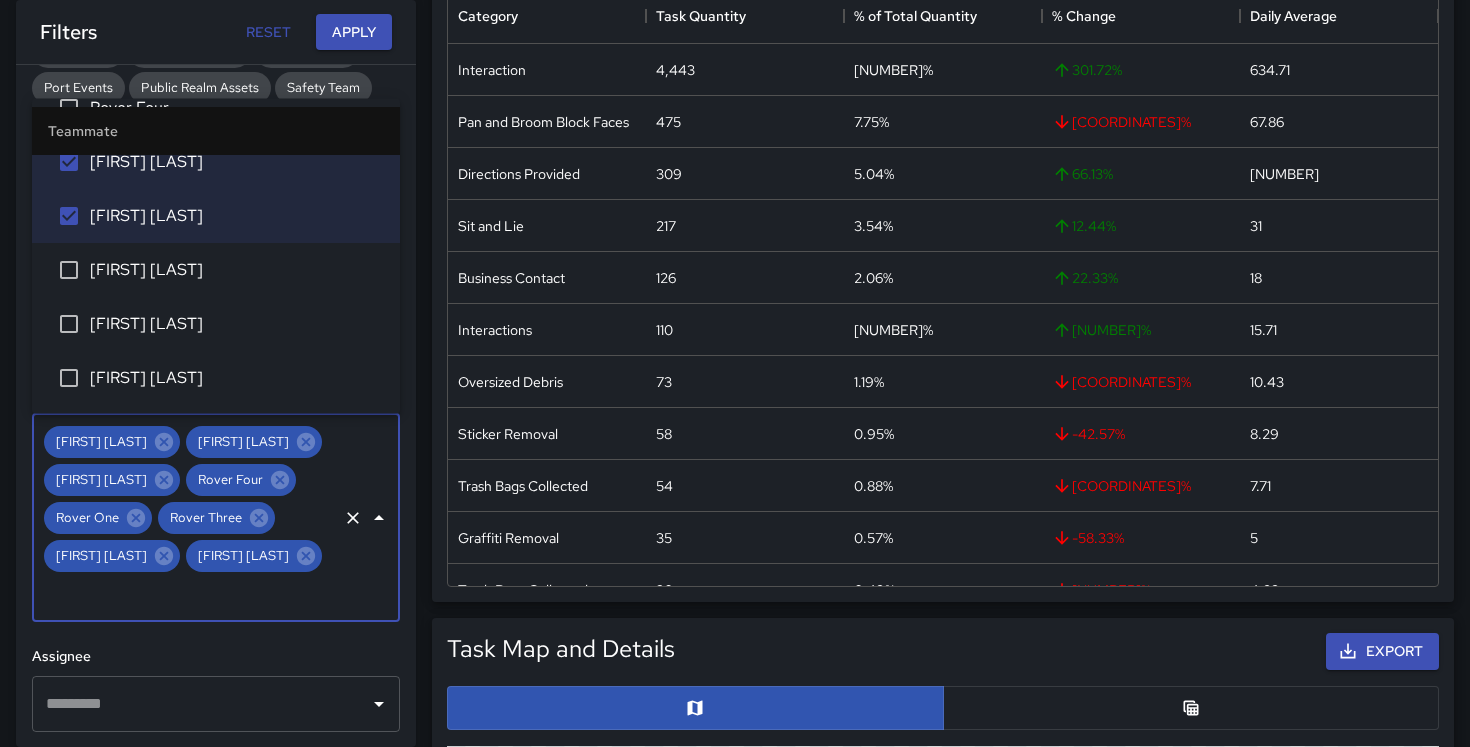 click at bounding box center [201, 704] 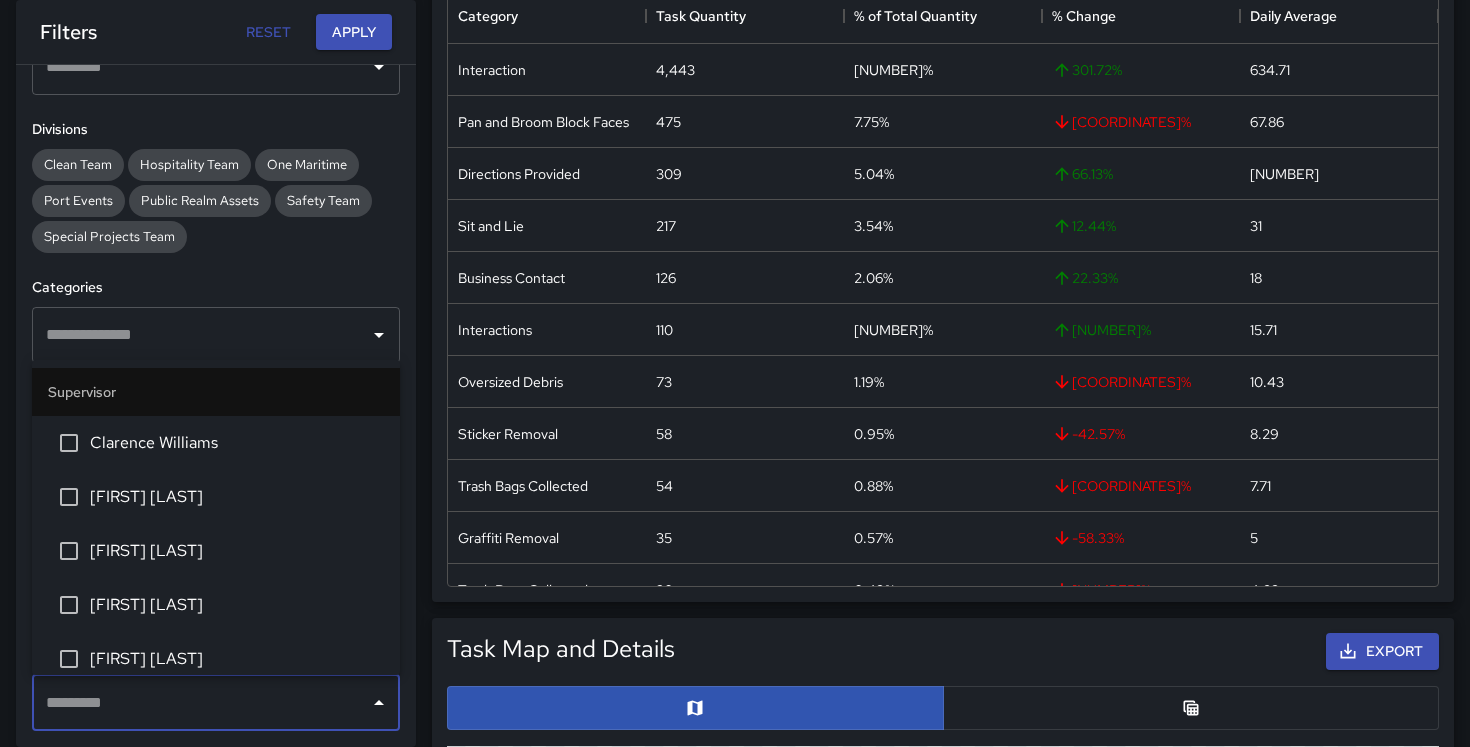 click on "**********" at bounding box center [216, 406] 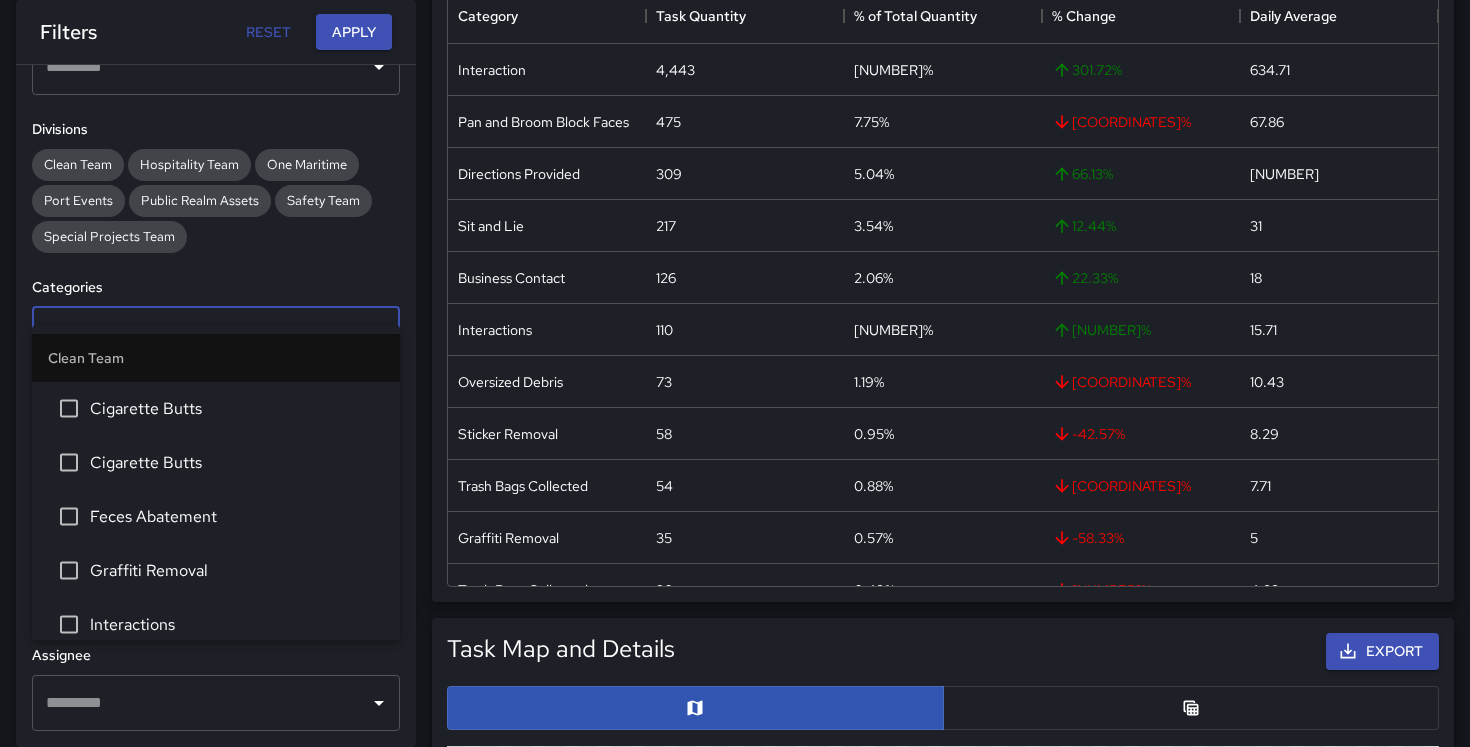 click at bounding box center (201, 335) 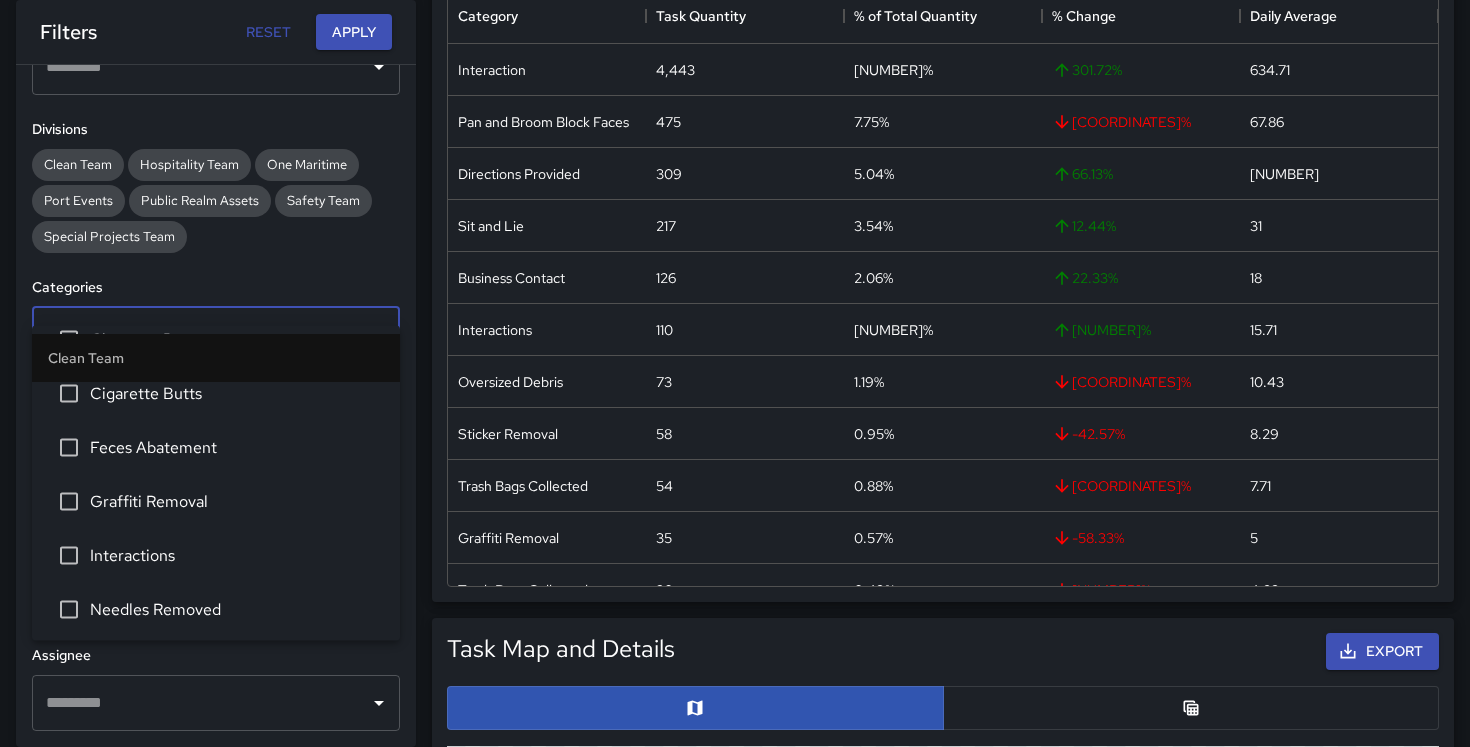 scroll, scrollTop: 70, scrollLeft: 0, axis: vertical 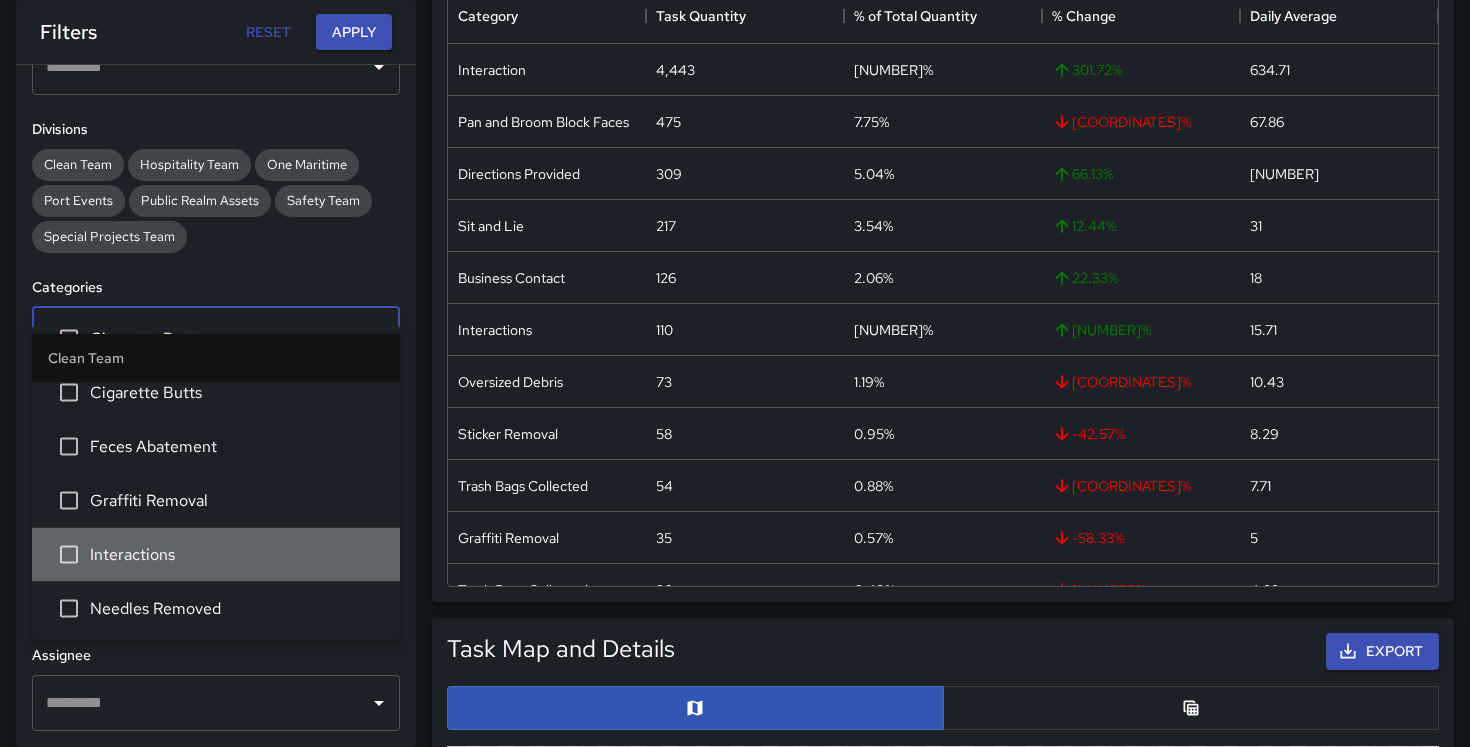 click on "Interactions" at bounding box center [237, 555] 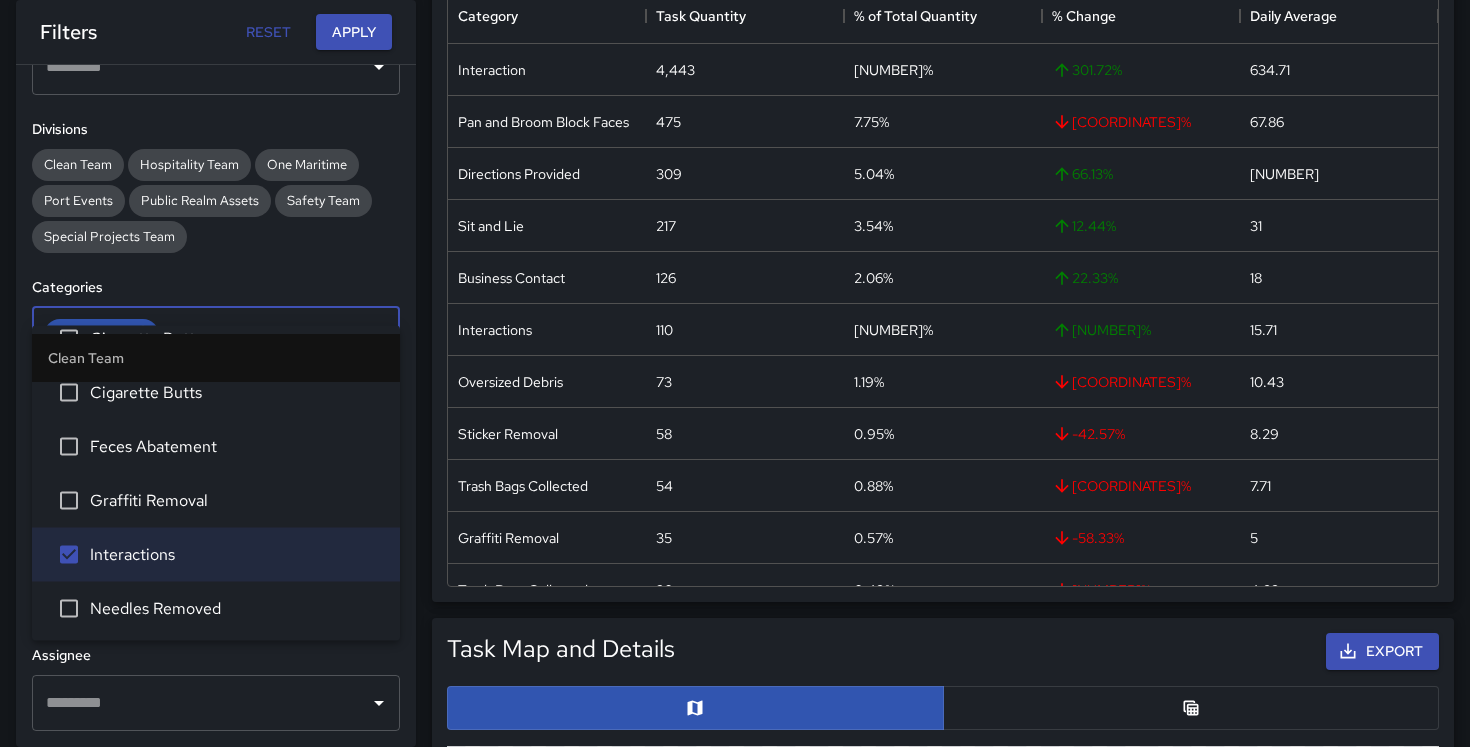 scroll, scrollTop: 0, scrollLeft: 0, axis: both 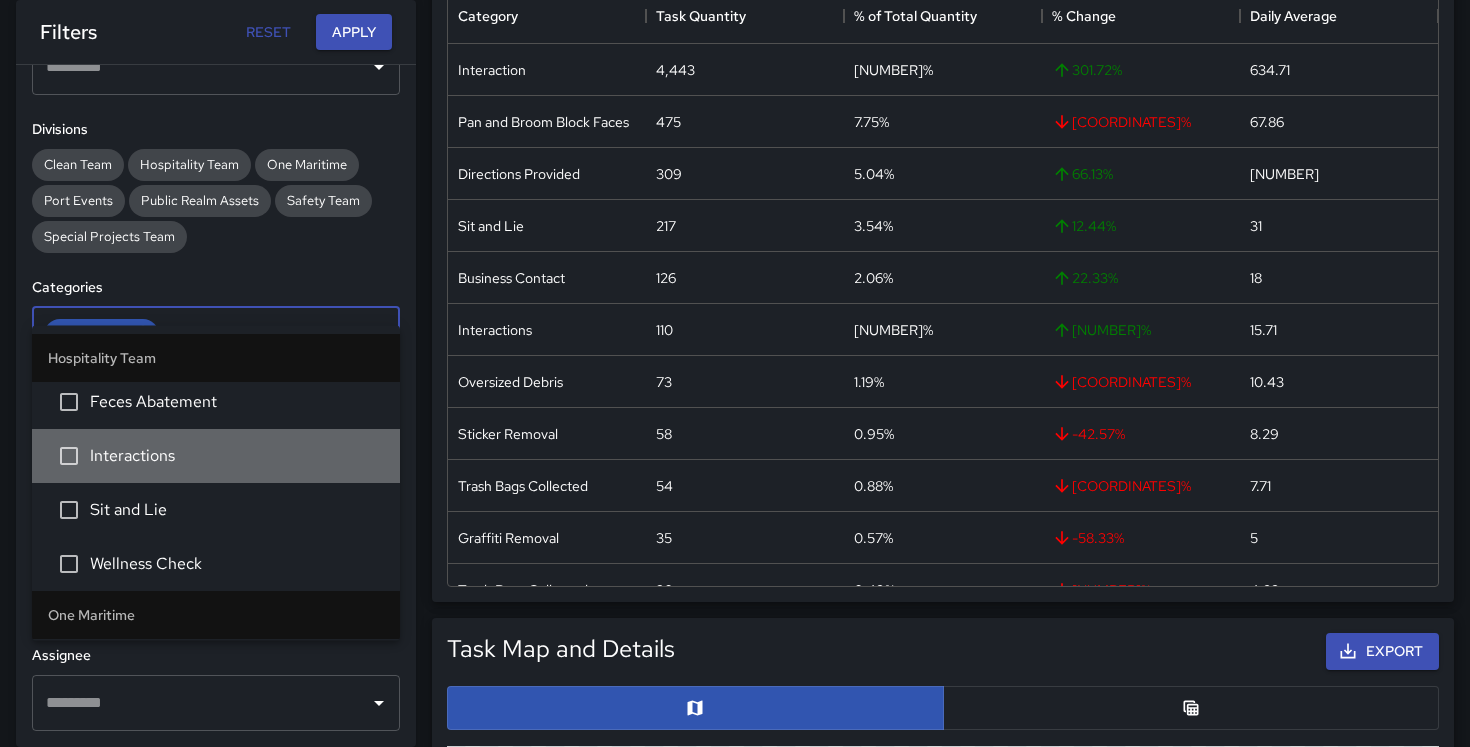 click on "Interactions" at bounding box center (237, 457) 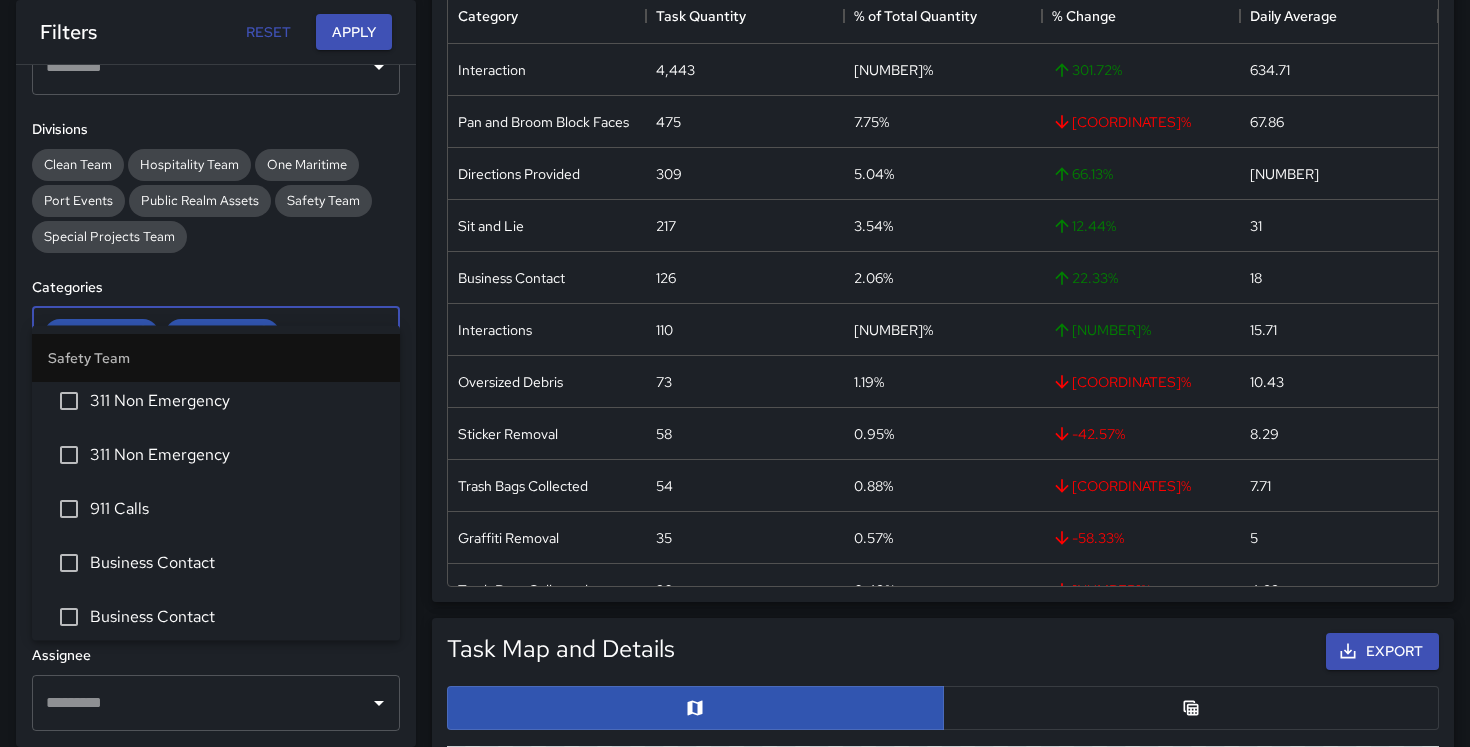 scroll, scrollTop: 3613, scrollLeft: 0, axis: vertical 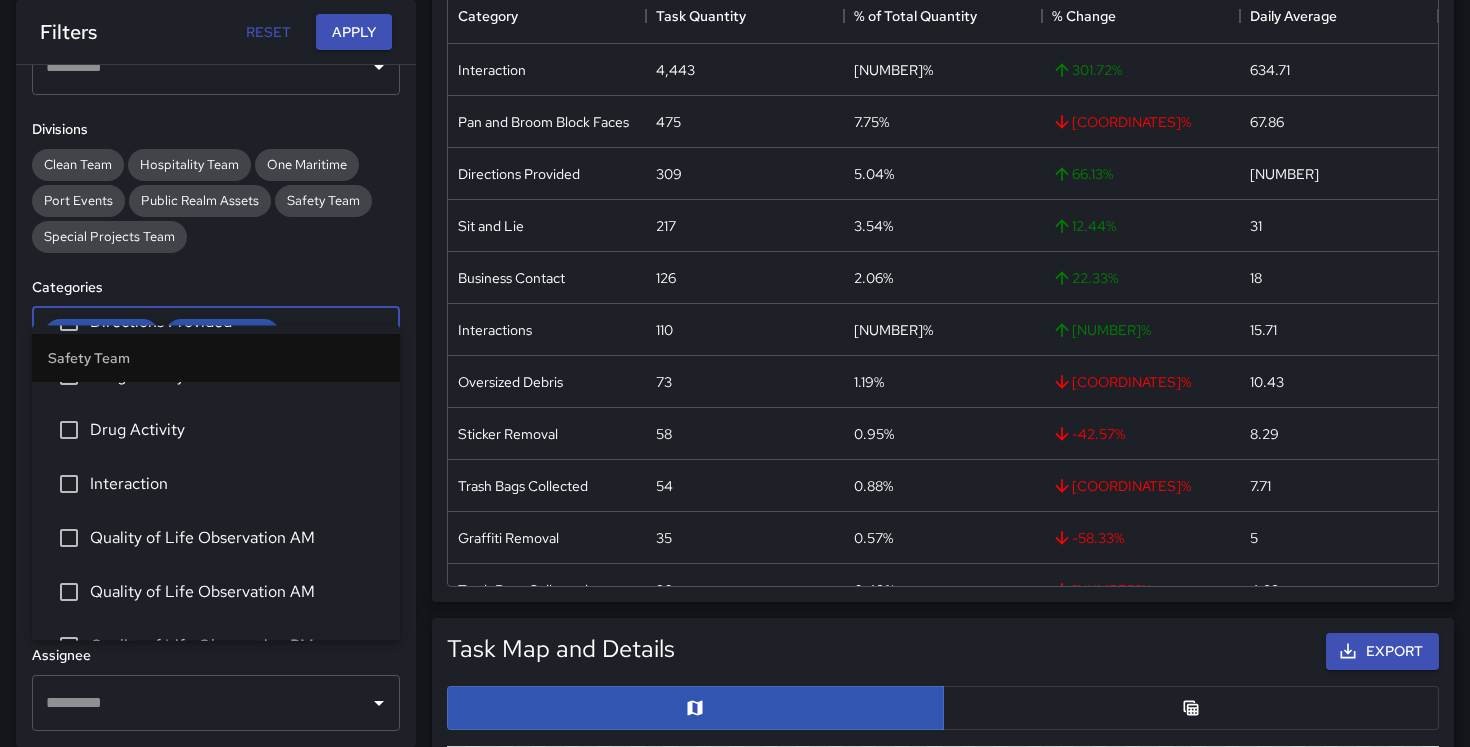 click on "Interaction" at bounding box center (237, 485) 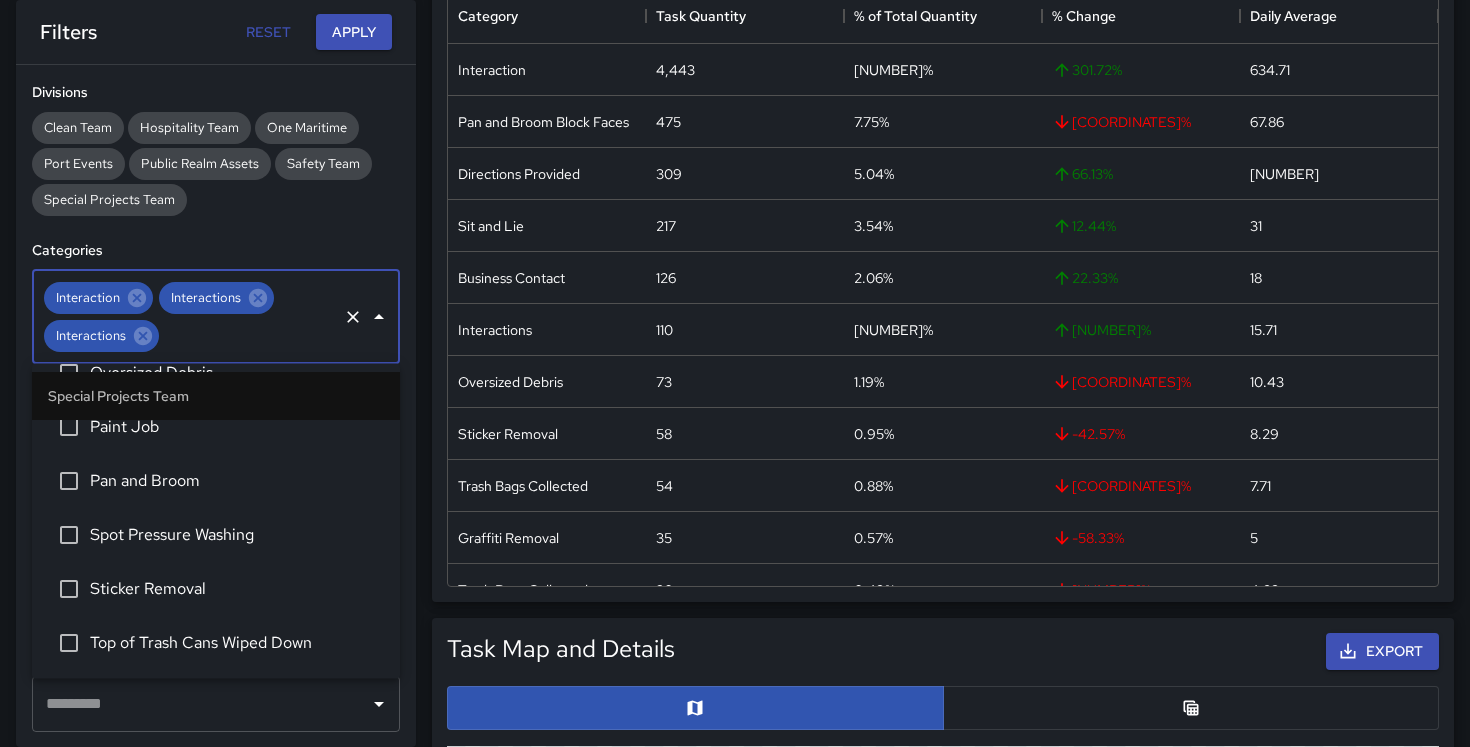 scroll, scrollTop: 4897, scrollLeft: 0, axis: vertical 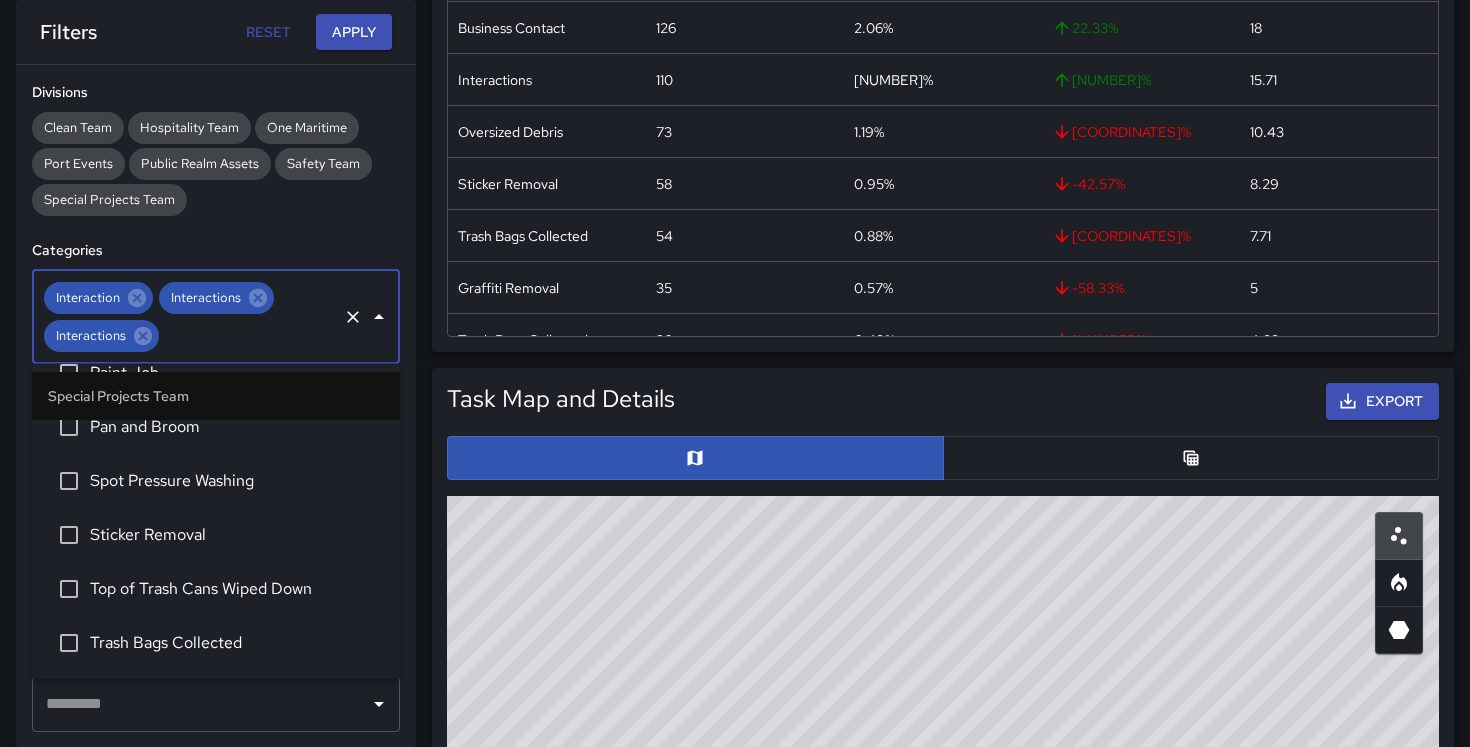 click on "Filters Reset Apply" at bounding box center (216, 32) 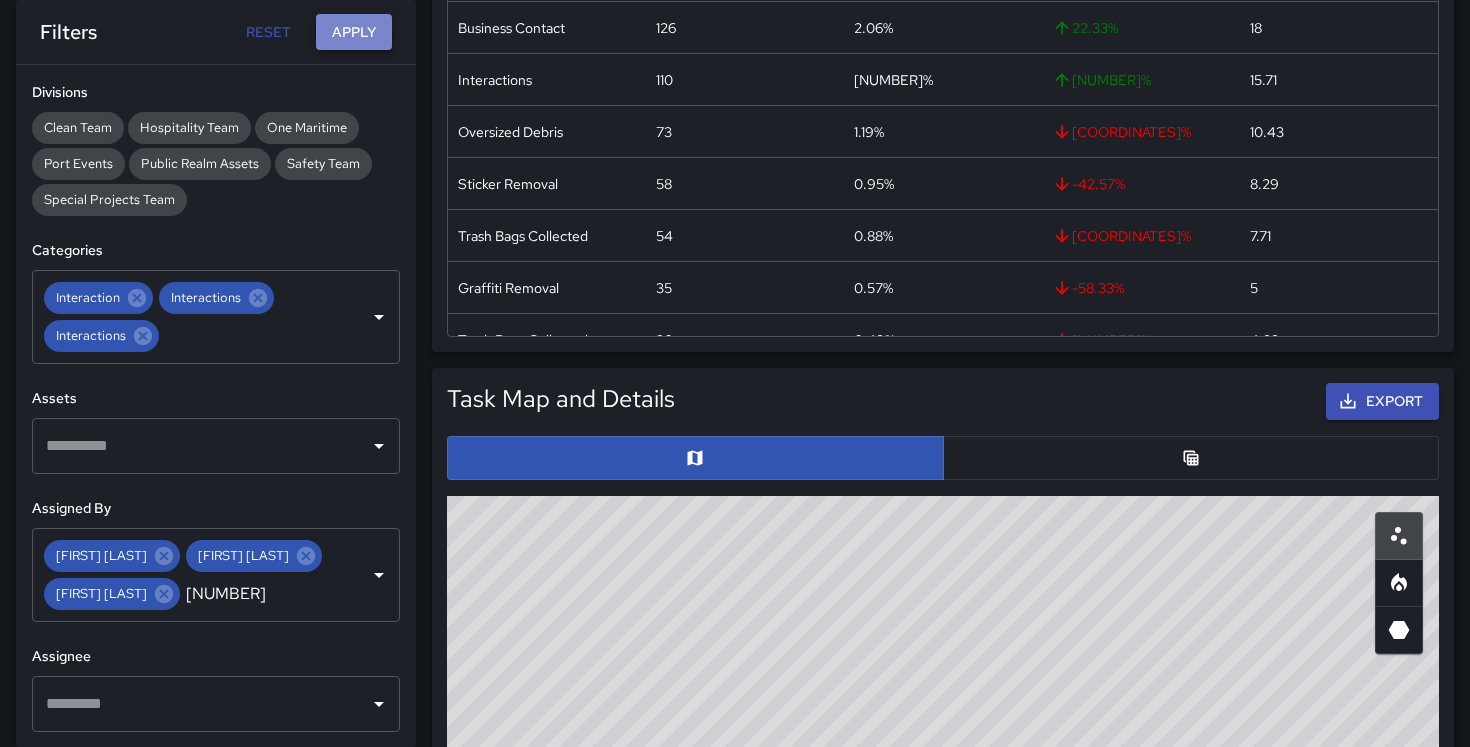 click on "Apply" at bounding box center [354, 32] 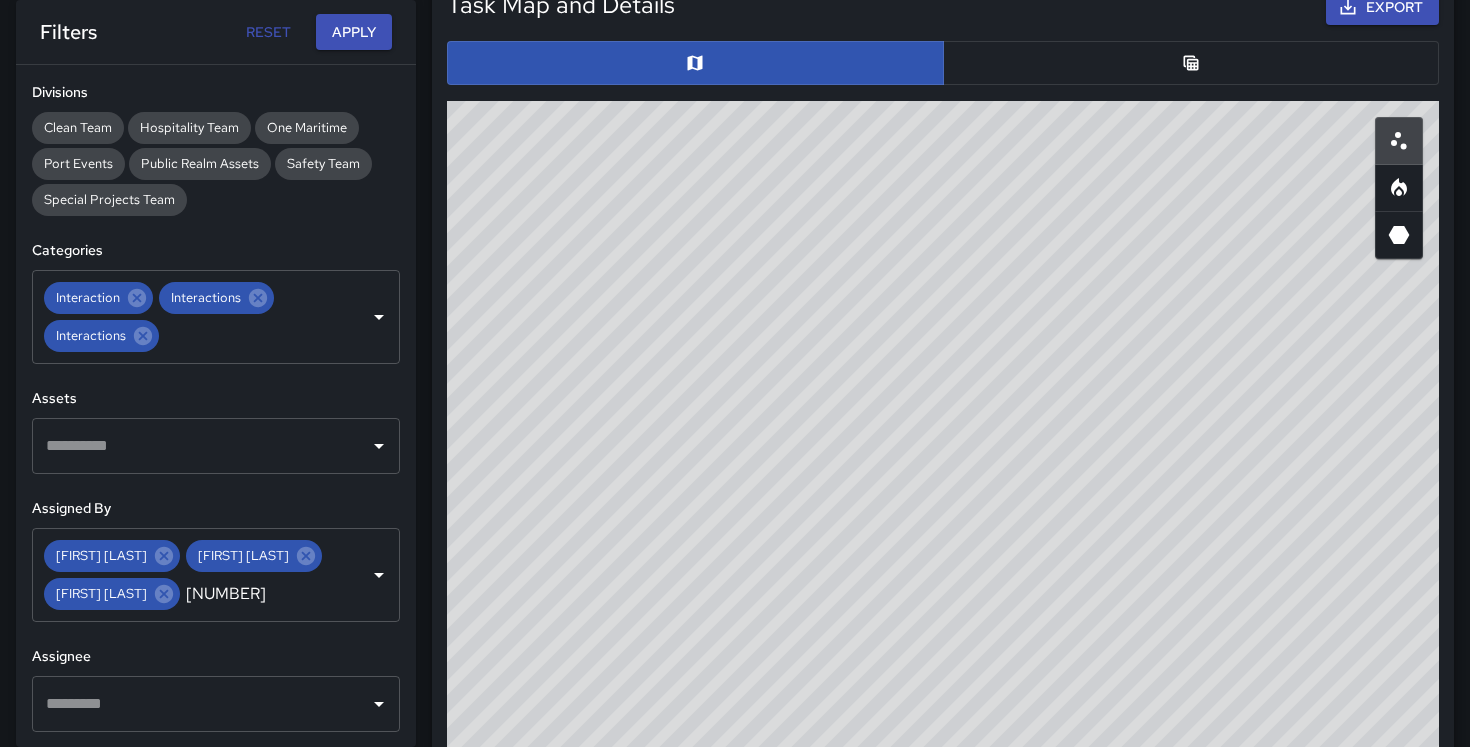 scroll, scrollTop: 1072, scrollLeft: 0, axis: vertical 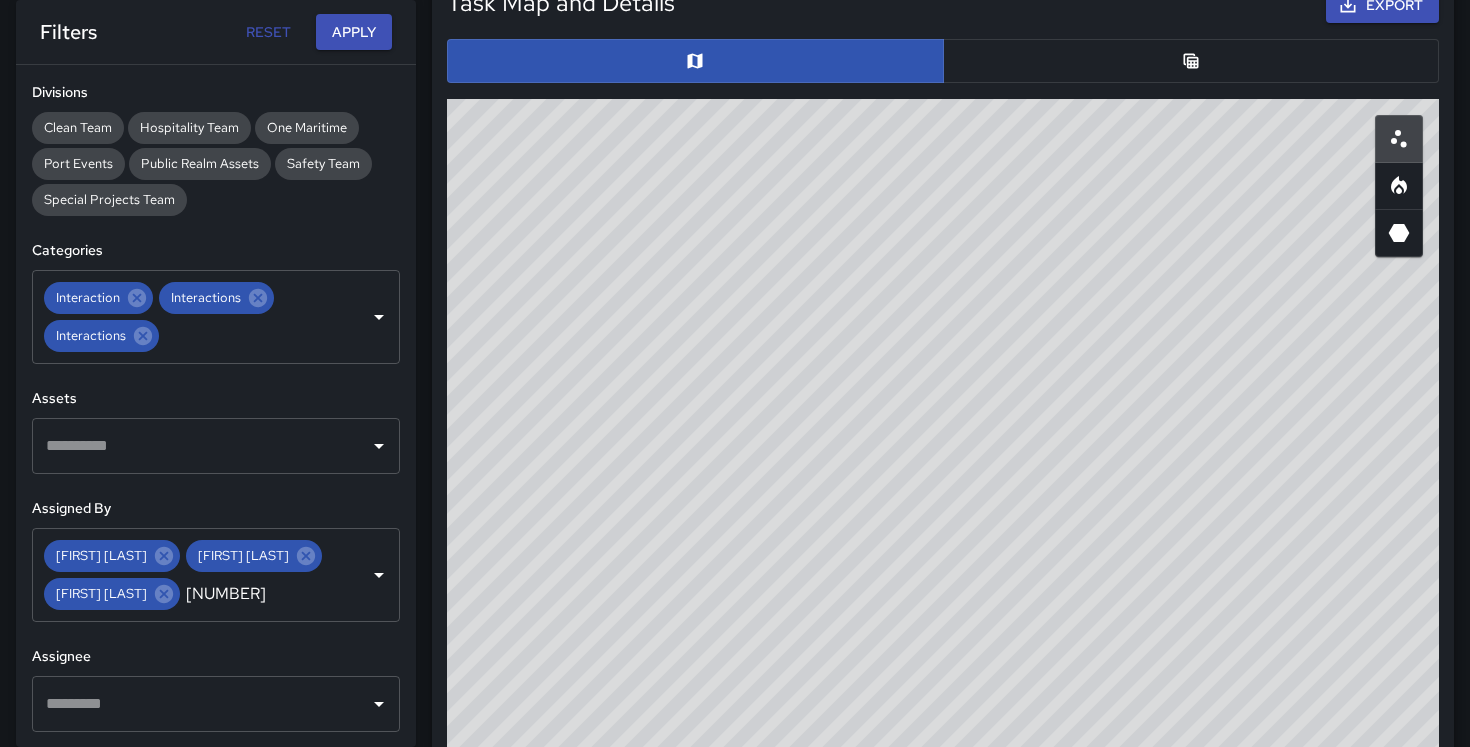 click at bounding box center (1191, 61) 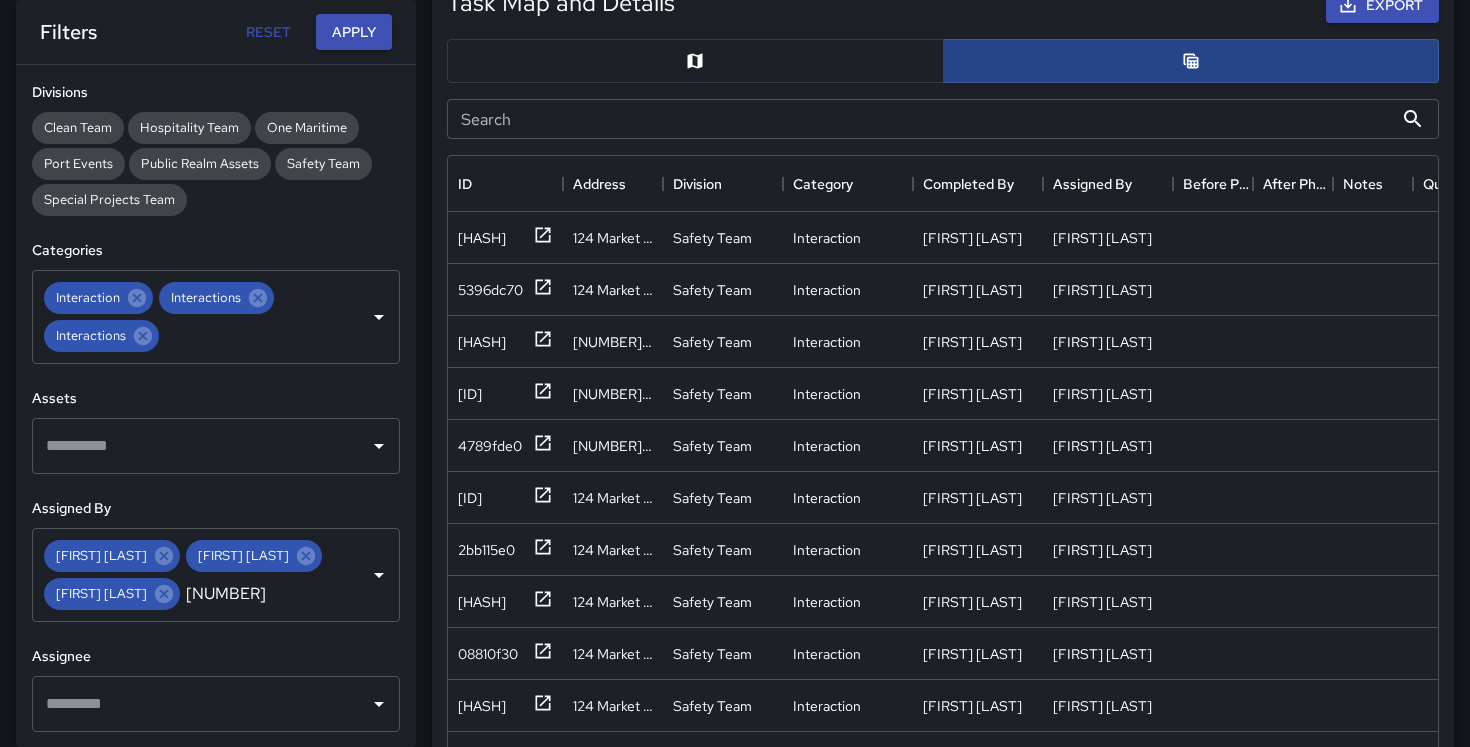 scroll, scrollTop: 745, scrollLeft: 990, axis: both 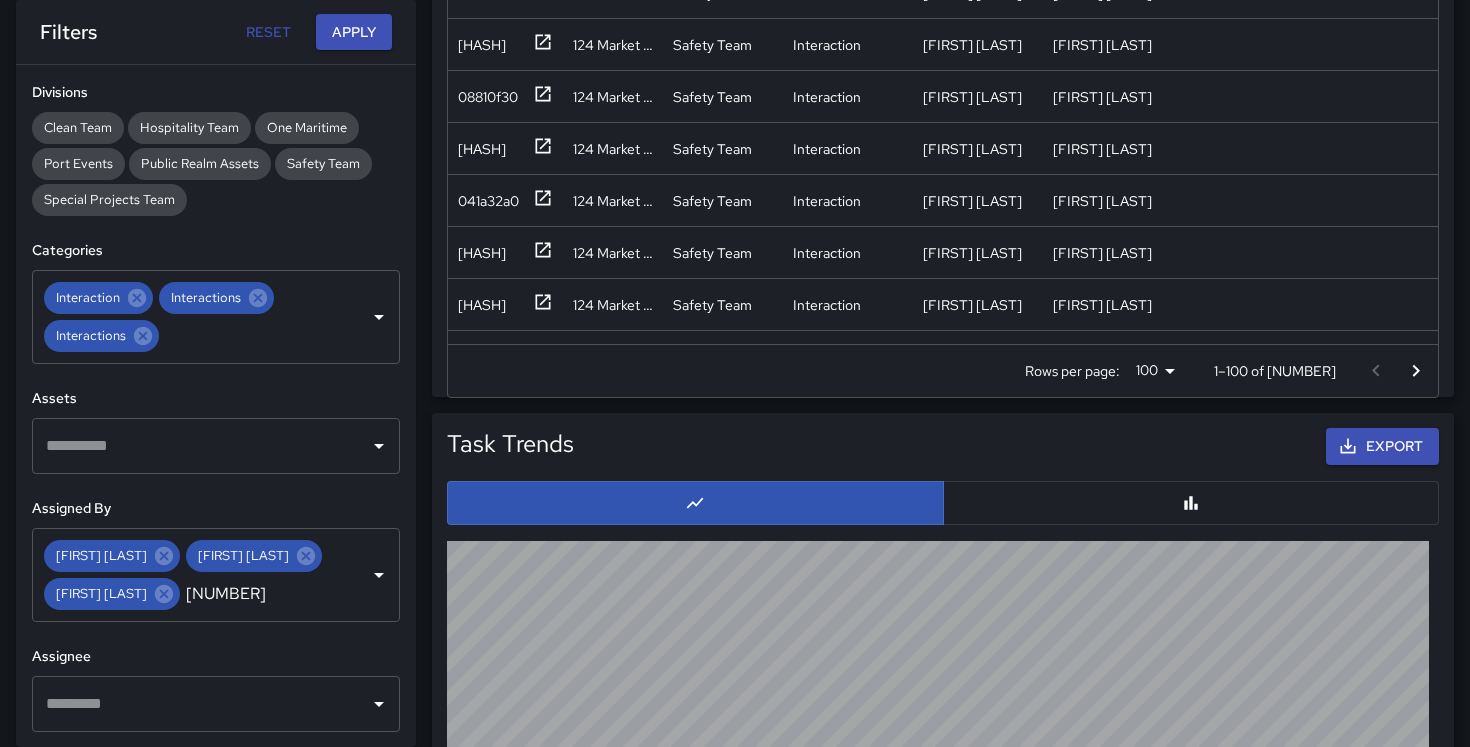 click at bounding box center (1191, 503) 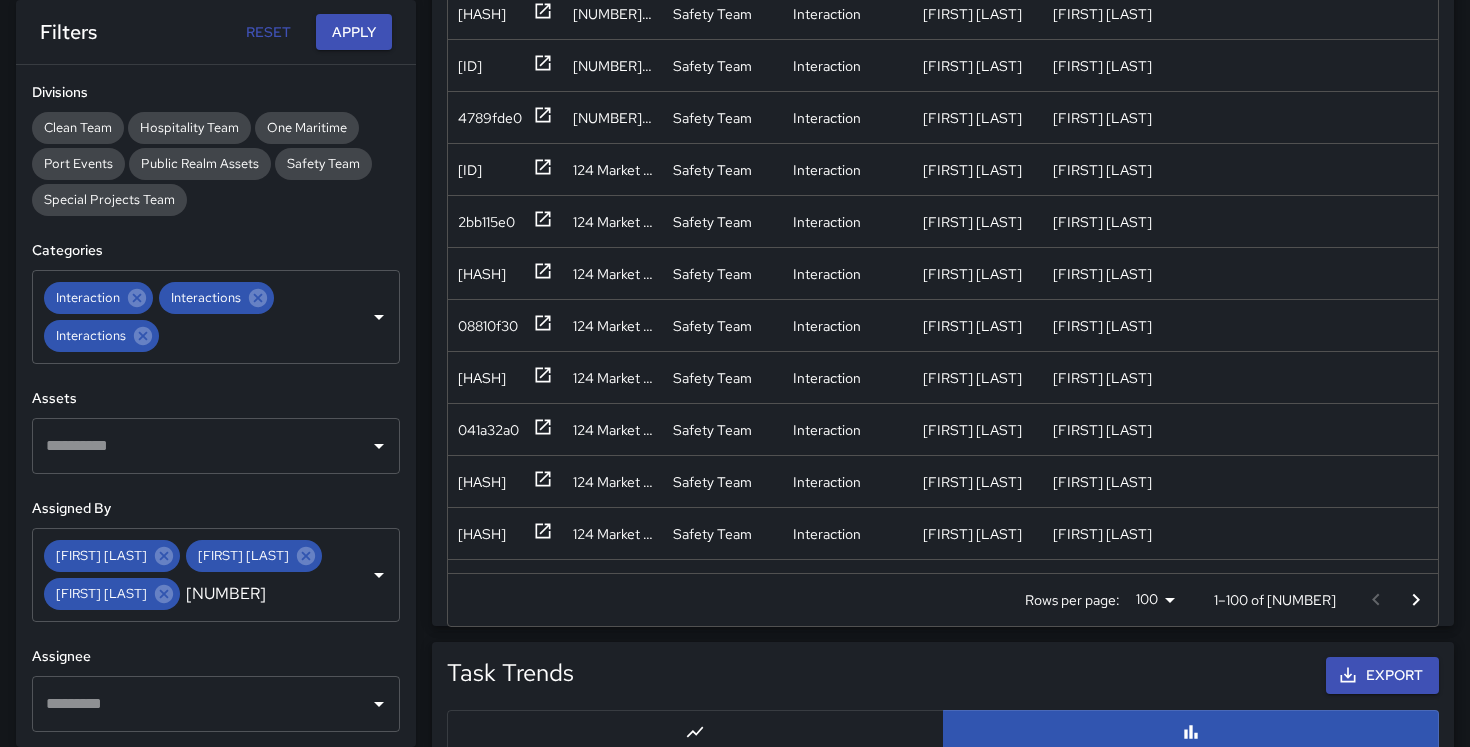 scroll, scrollTop: 1350, scrollLeft: 0, axis: vertical 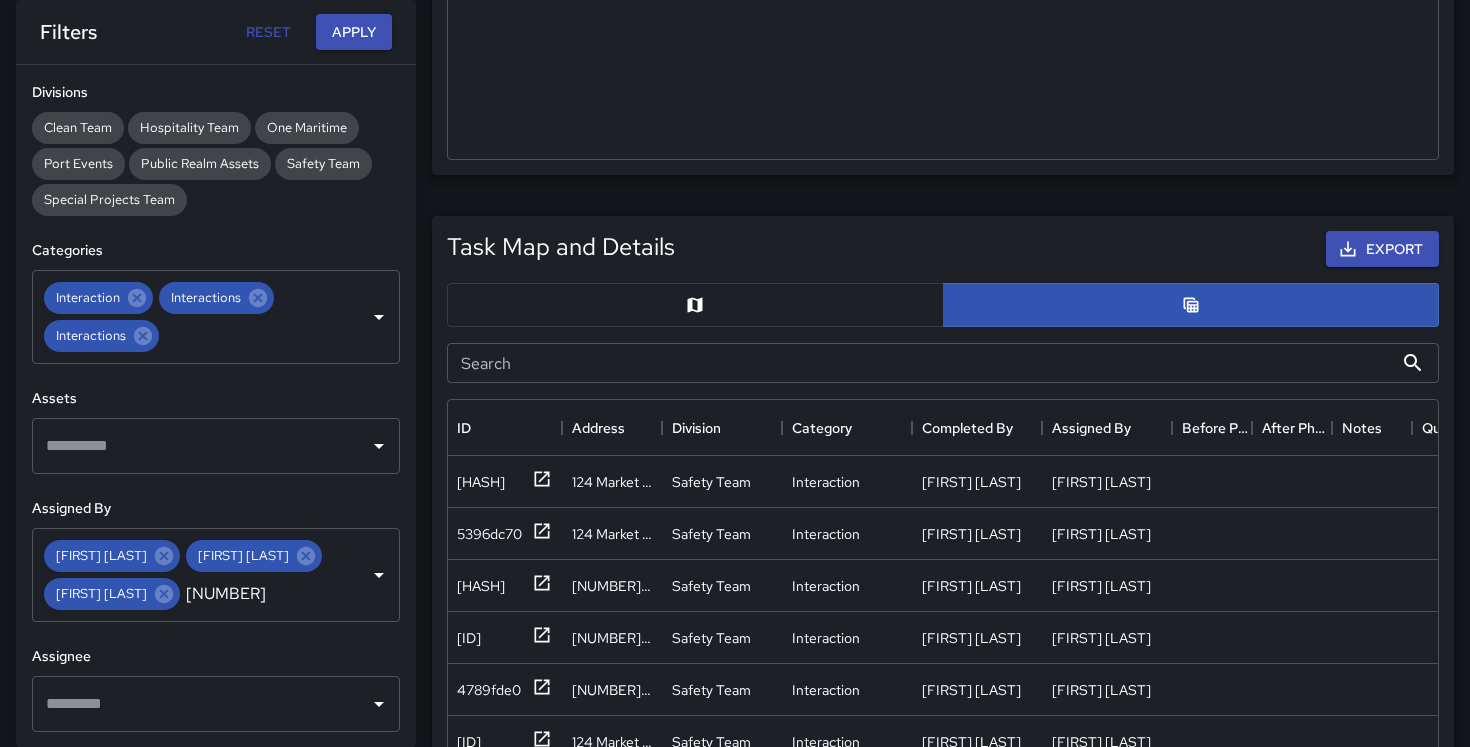click at bounding box center [695, 305] 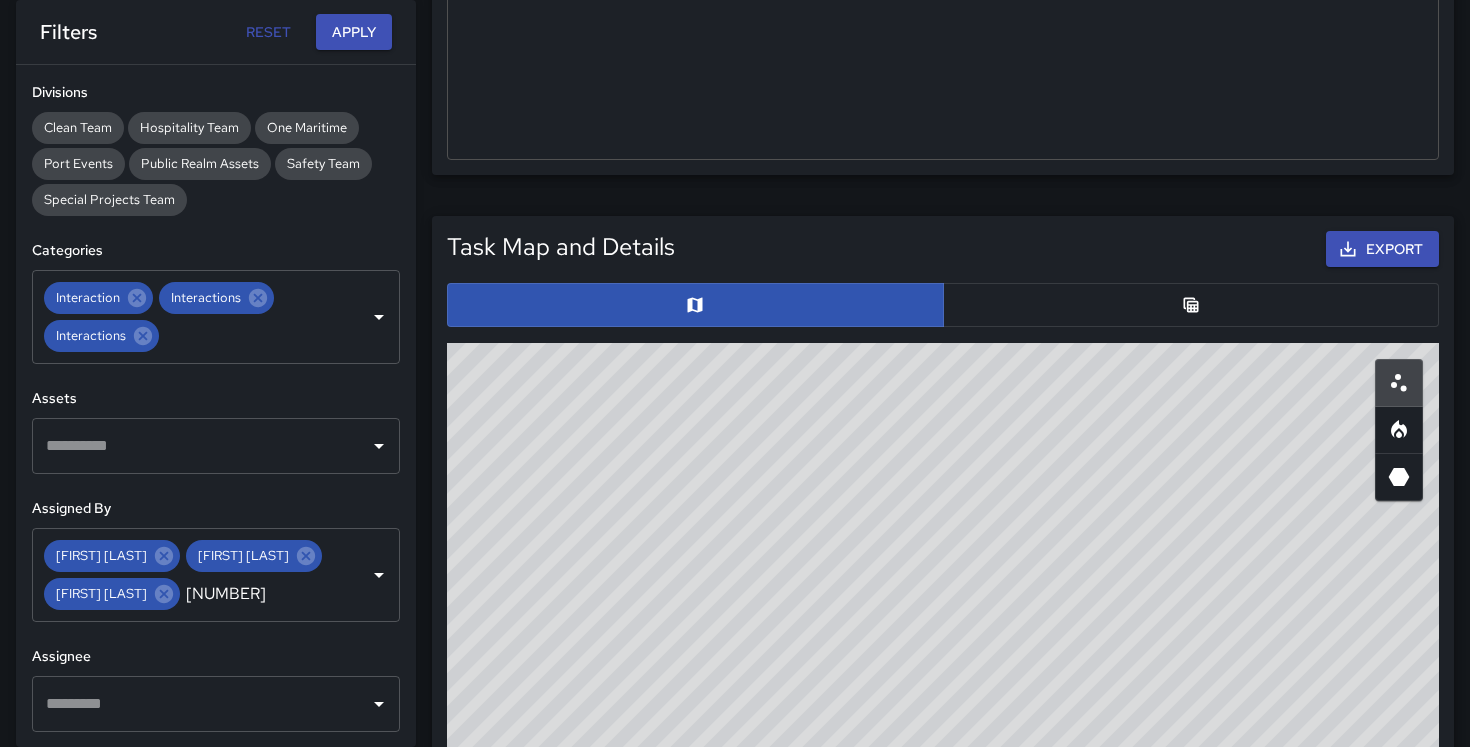 drag, startPoint x: 1081, startPoint y: 713, endPoint x: 1061, endPoint y: 462, distance: 251.79555 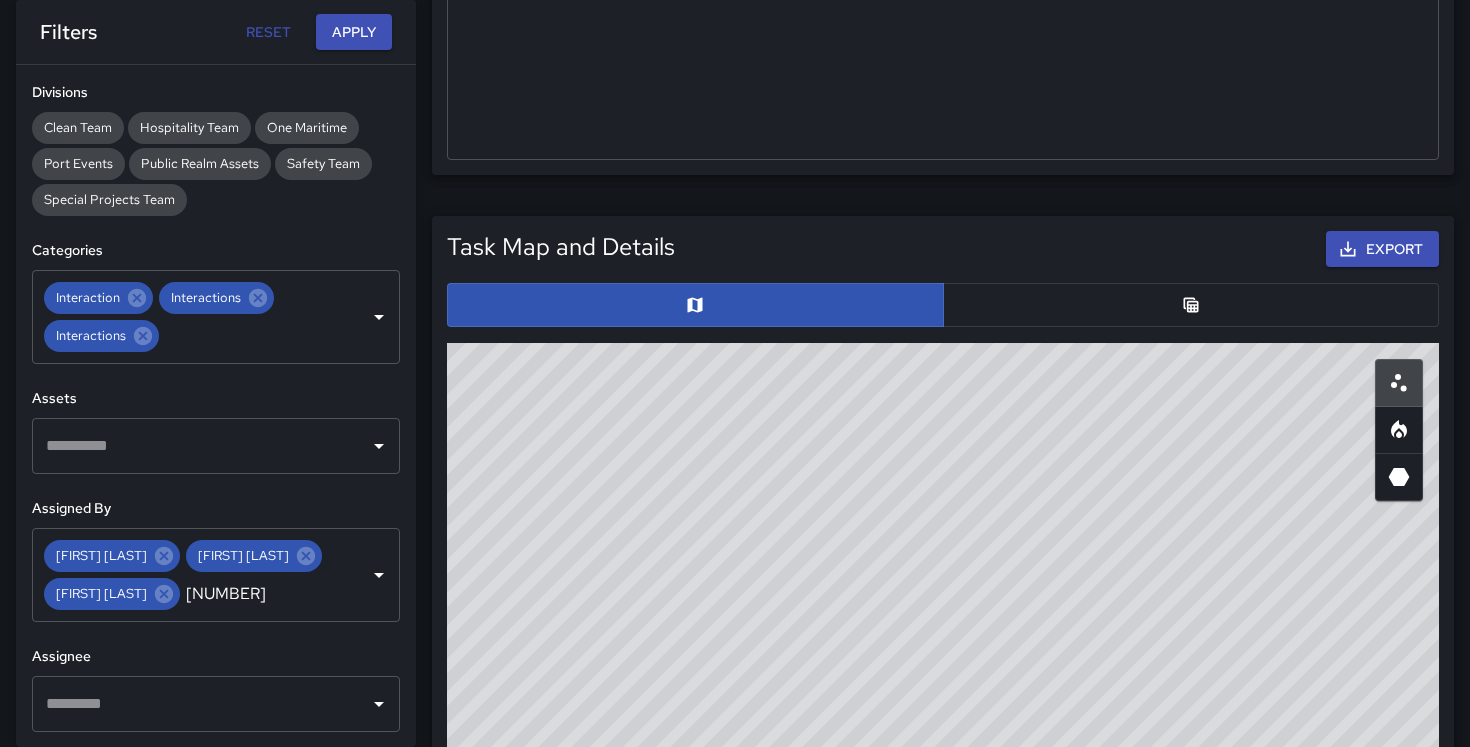 drag, startPoint x: 1000, startPoint y: 428, endPoint x: 995, endPoint y: 540, distance: 112.11155 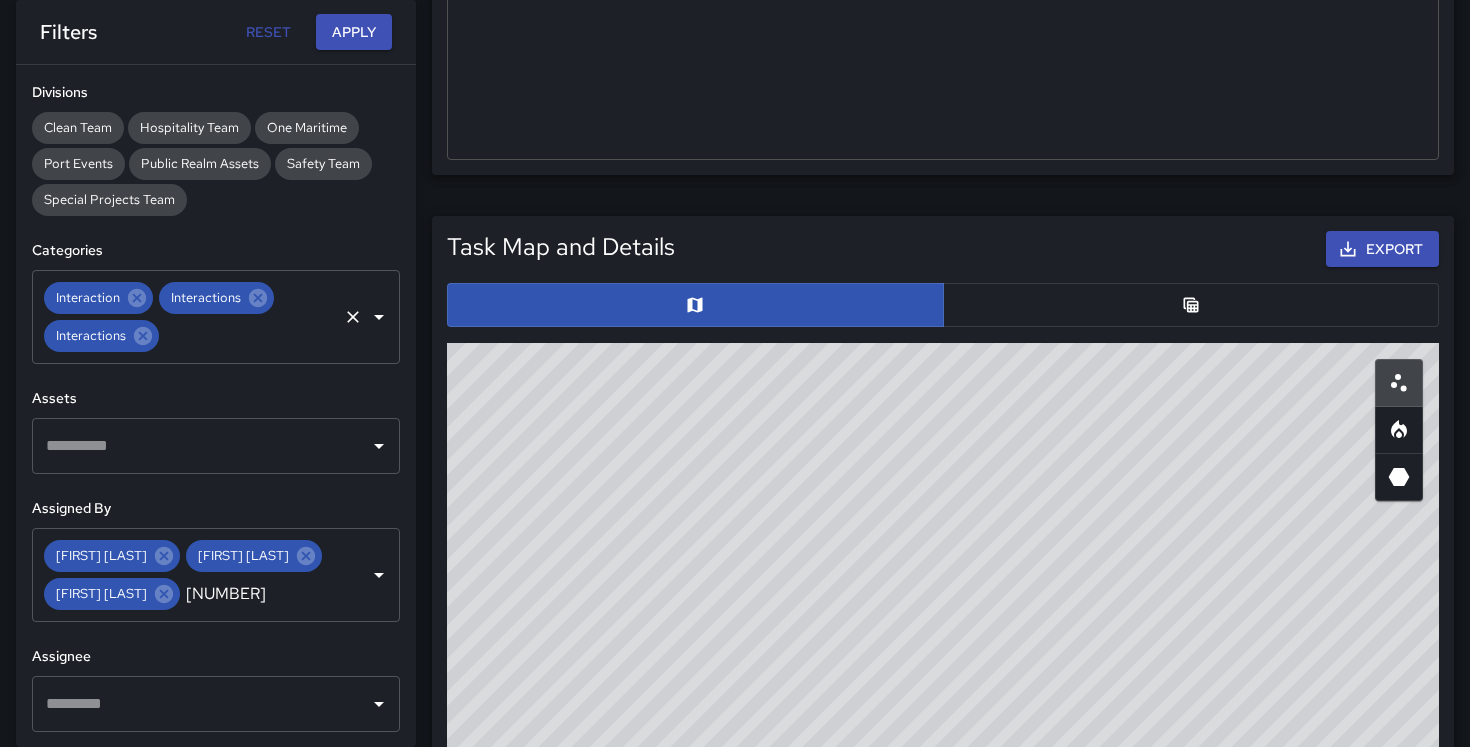 click at bounding box center [248, 336] 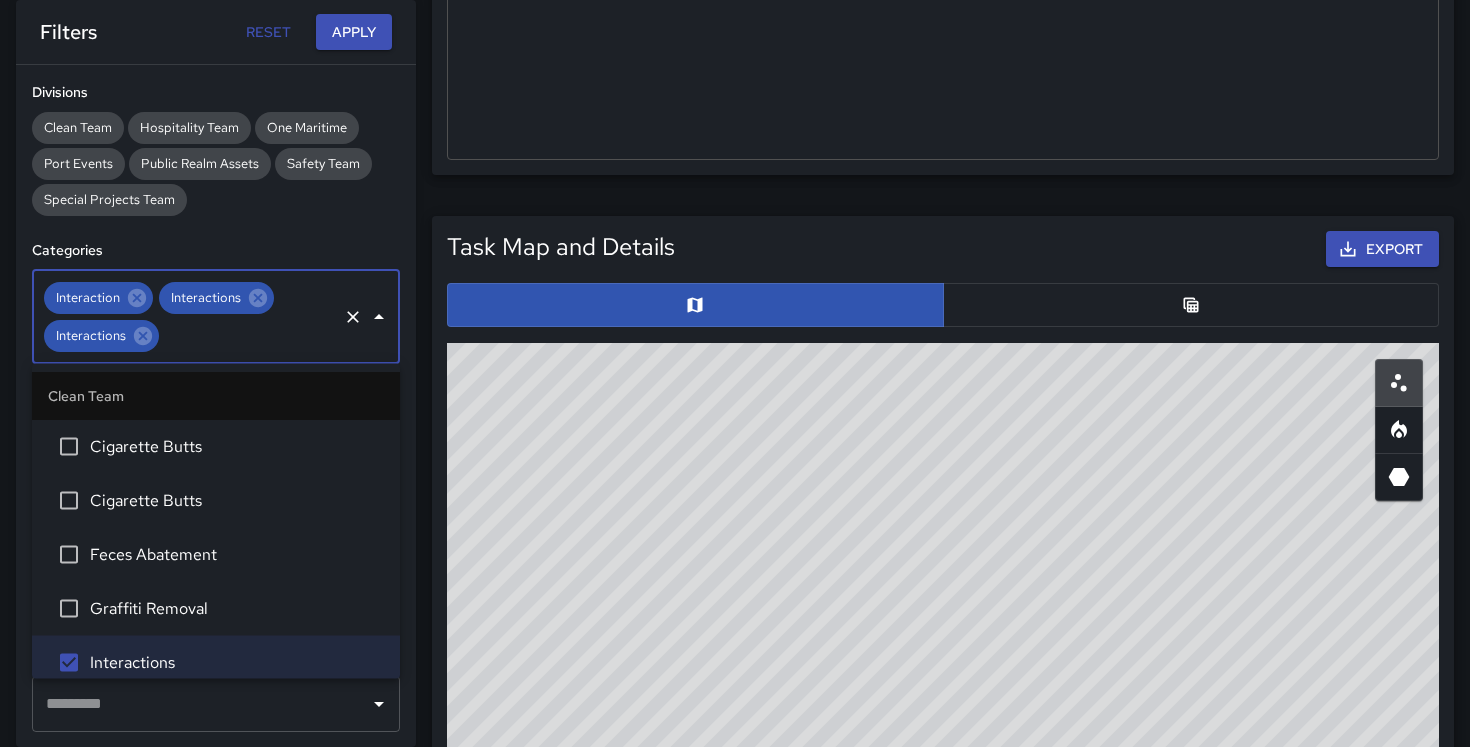 scroll, scrollTop: 3761, scrollLeft: 0, axis: vertical 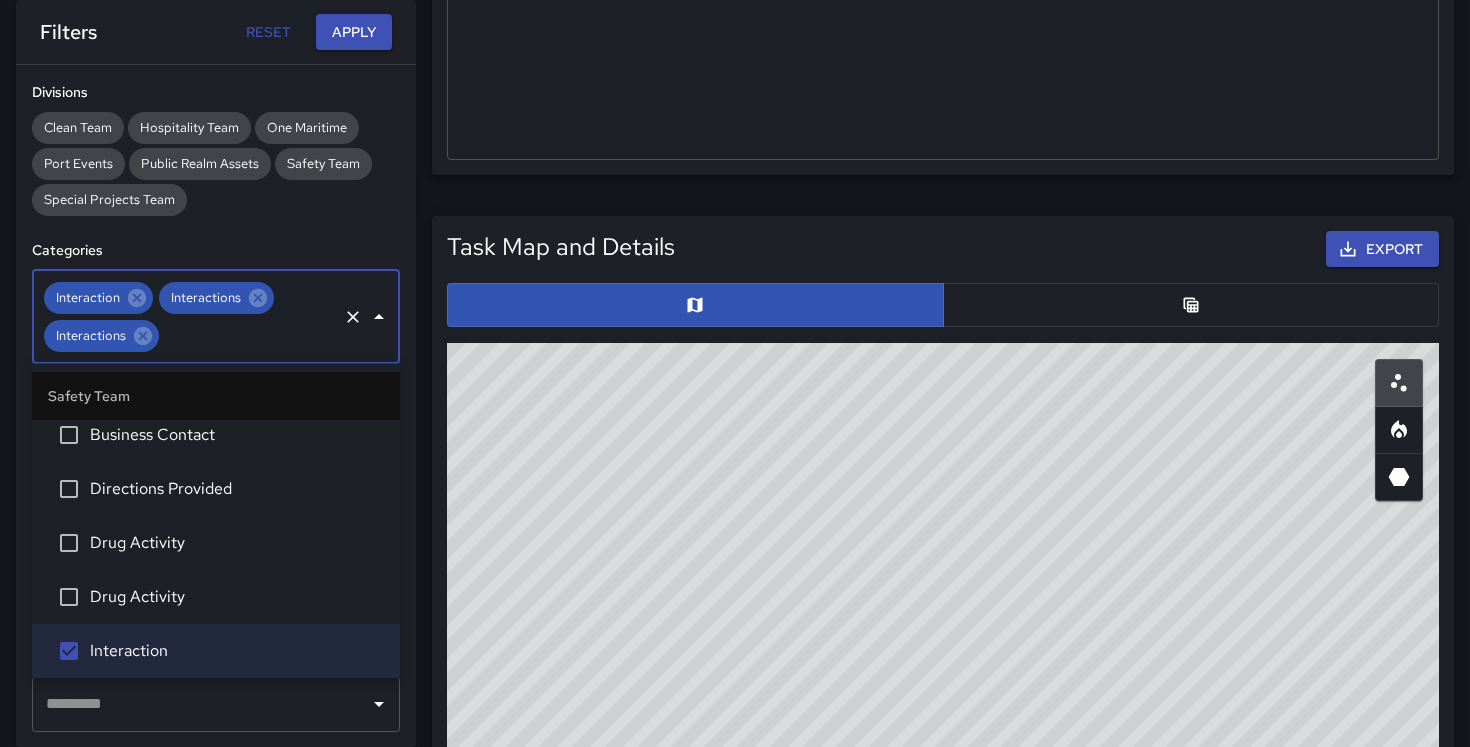 click on "Directions Provided" at bounding box center [237, 490] 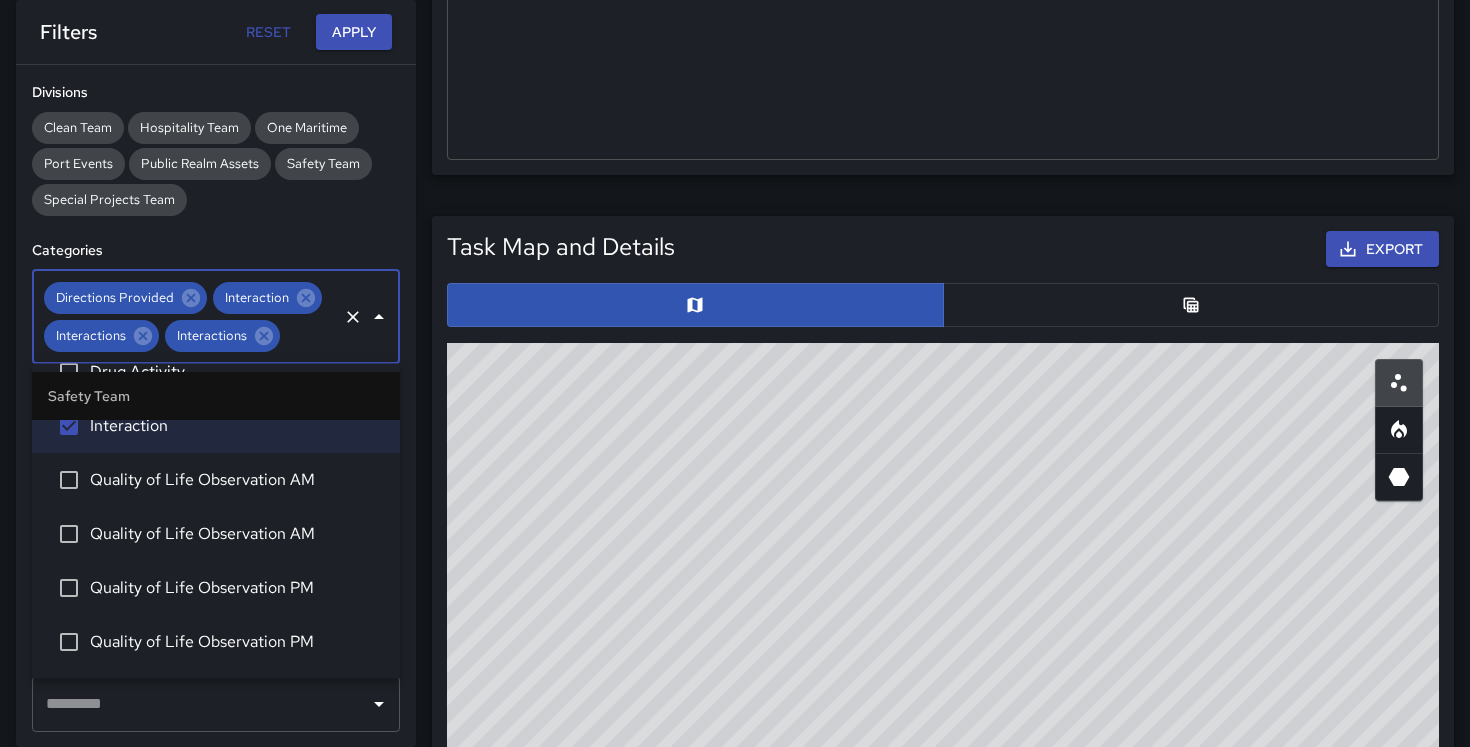 scroll, scrollTop: 3987, scrollLeft: 0, axis: vertical 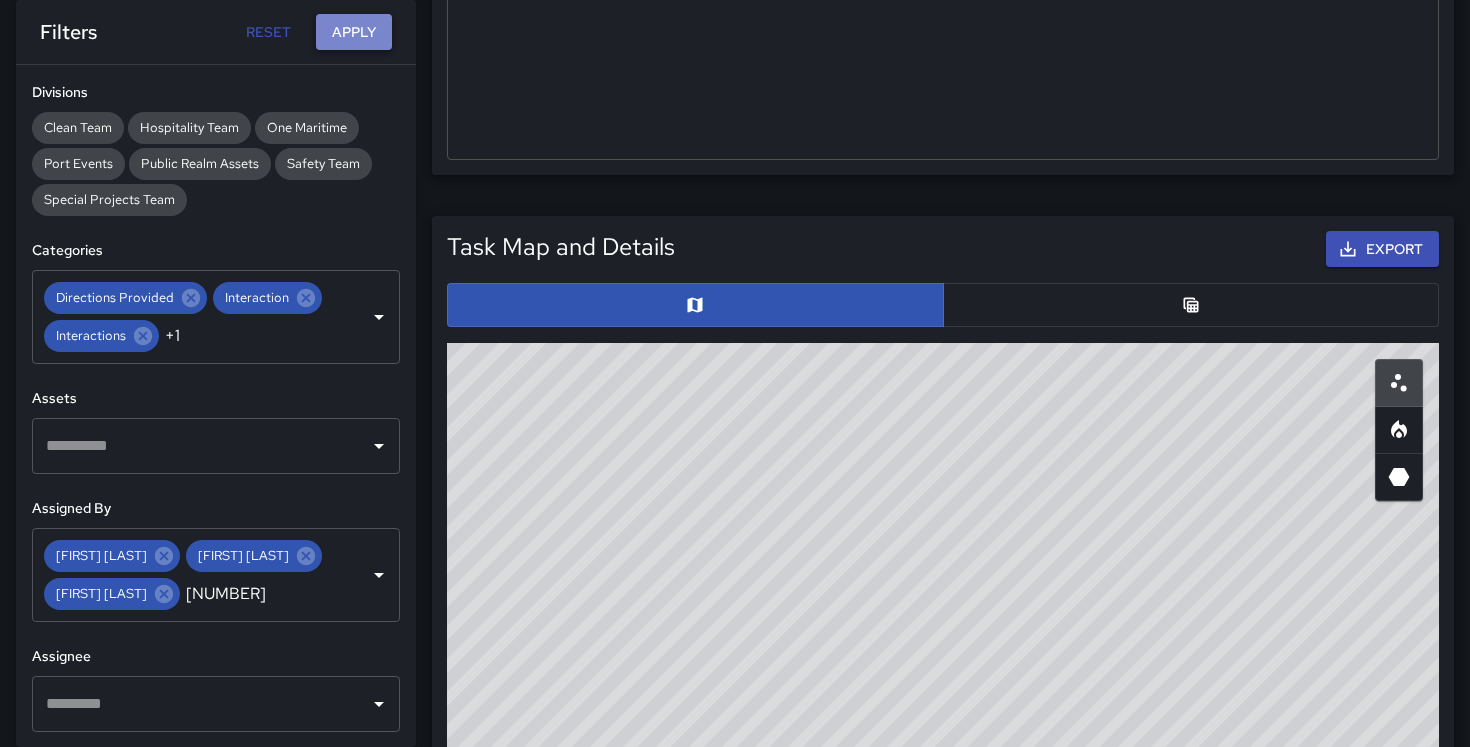 click on "Apply" at bounding box center (354, 32) 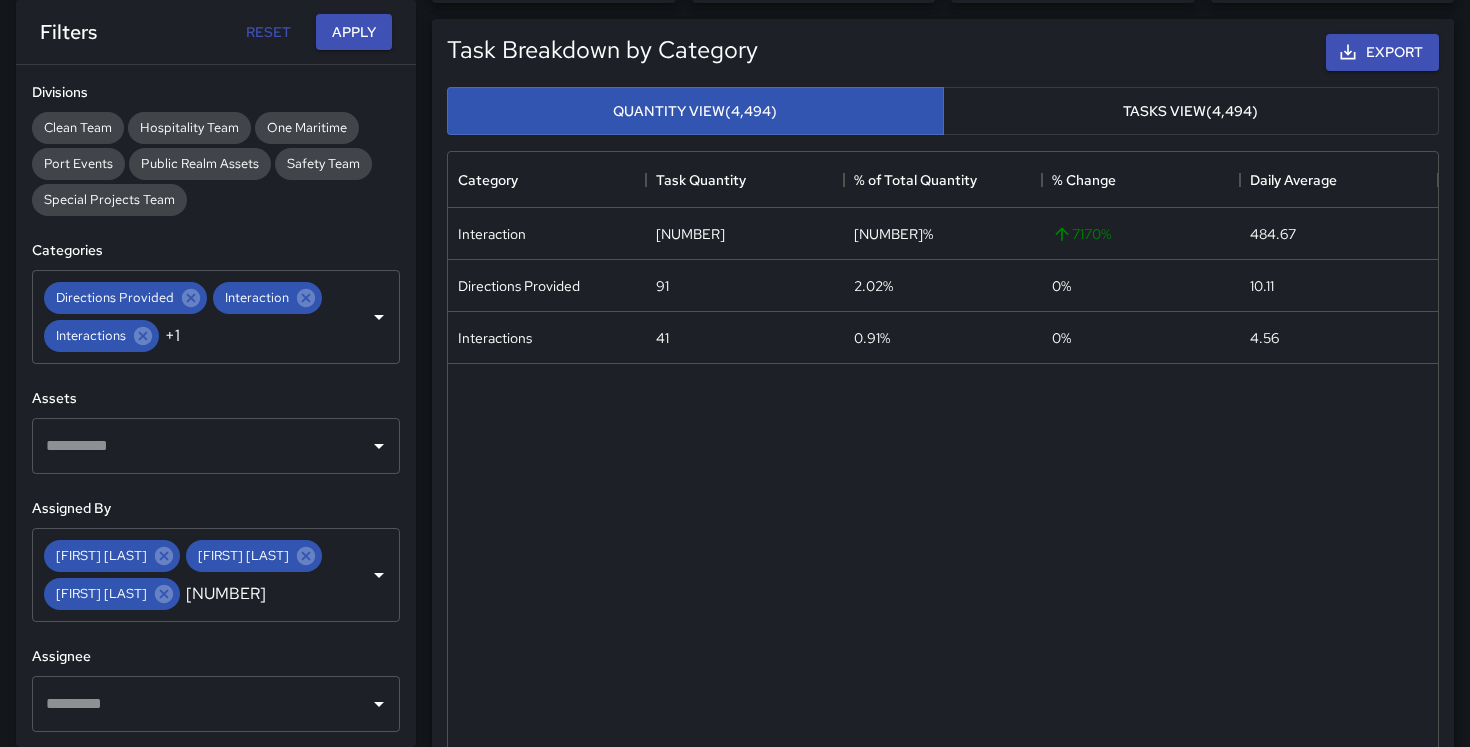 scroll, scrollTop: 231, scrollLeft: 0, axis: vertical 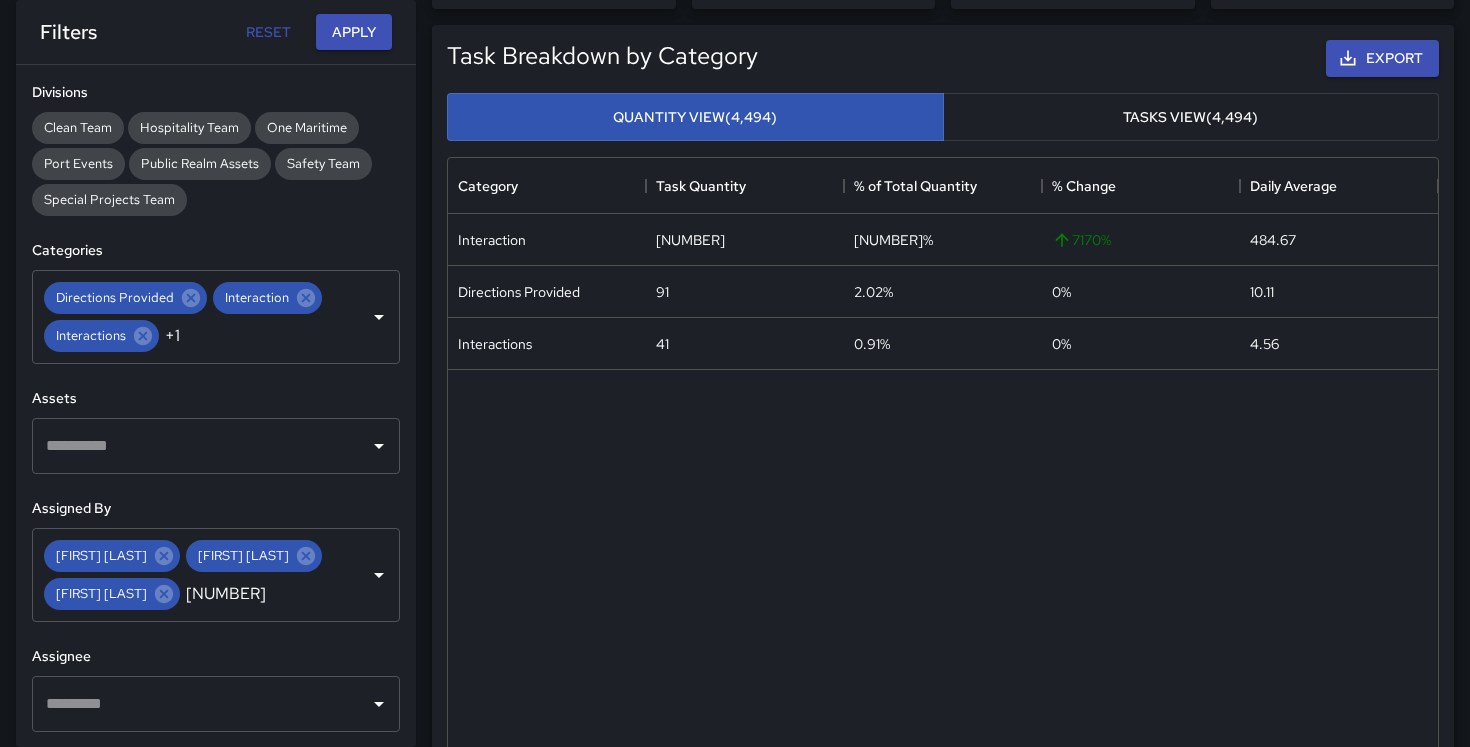 click on "Tasks View  ([NUMBER])" at bounding box center [1191, 117] 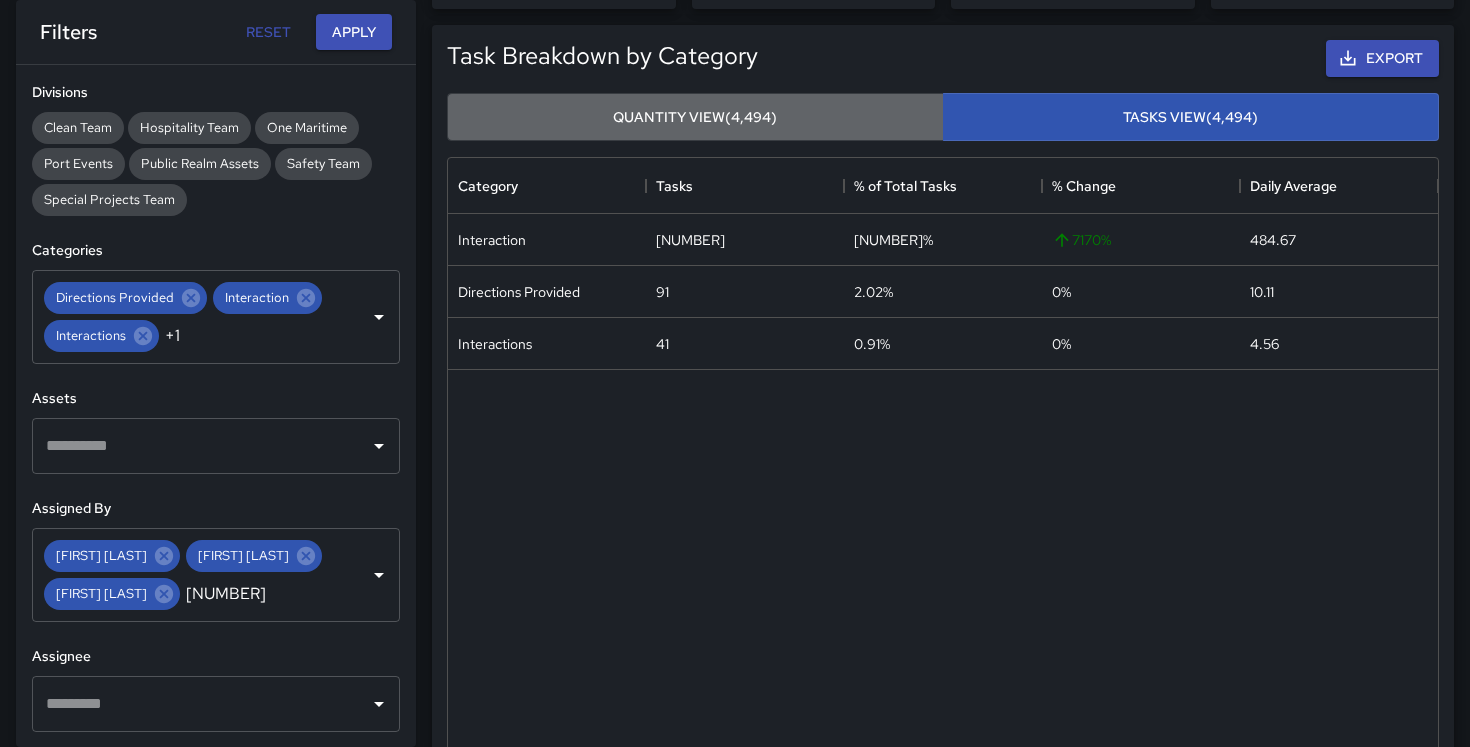 click on "Quantity View  (4,494)" at bounding box center [695, 117] 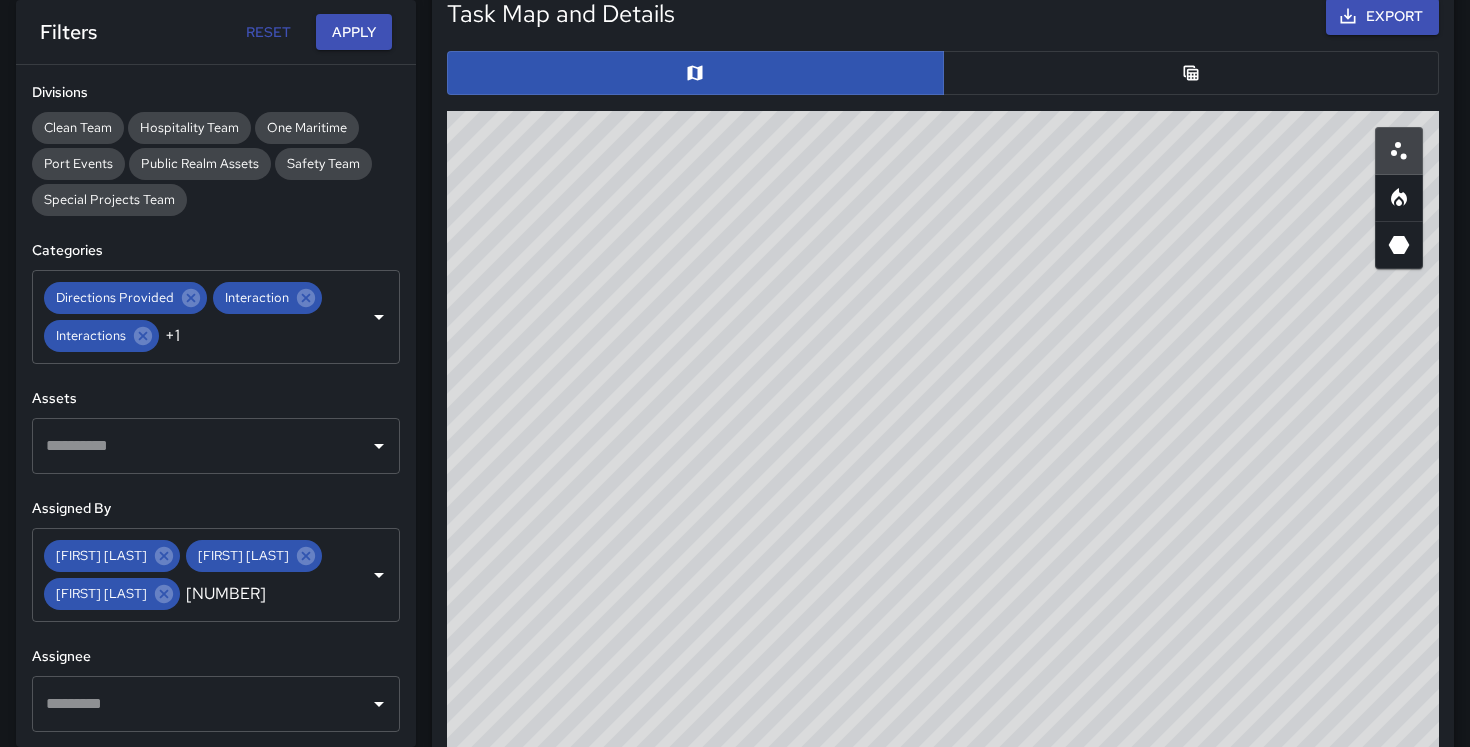 scroll, scrollTop: 1044, scrollLeft: 0, axis: vertical 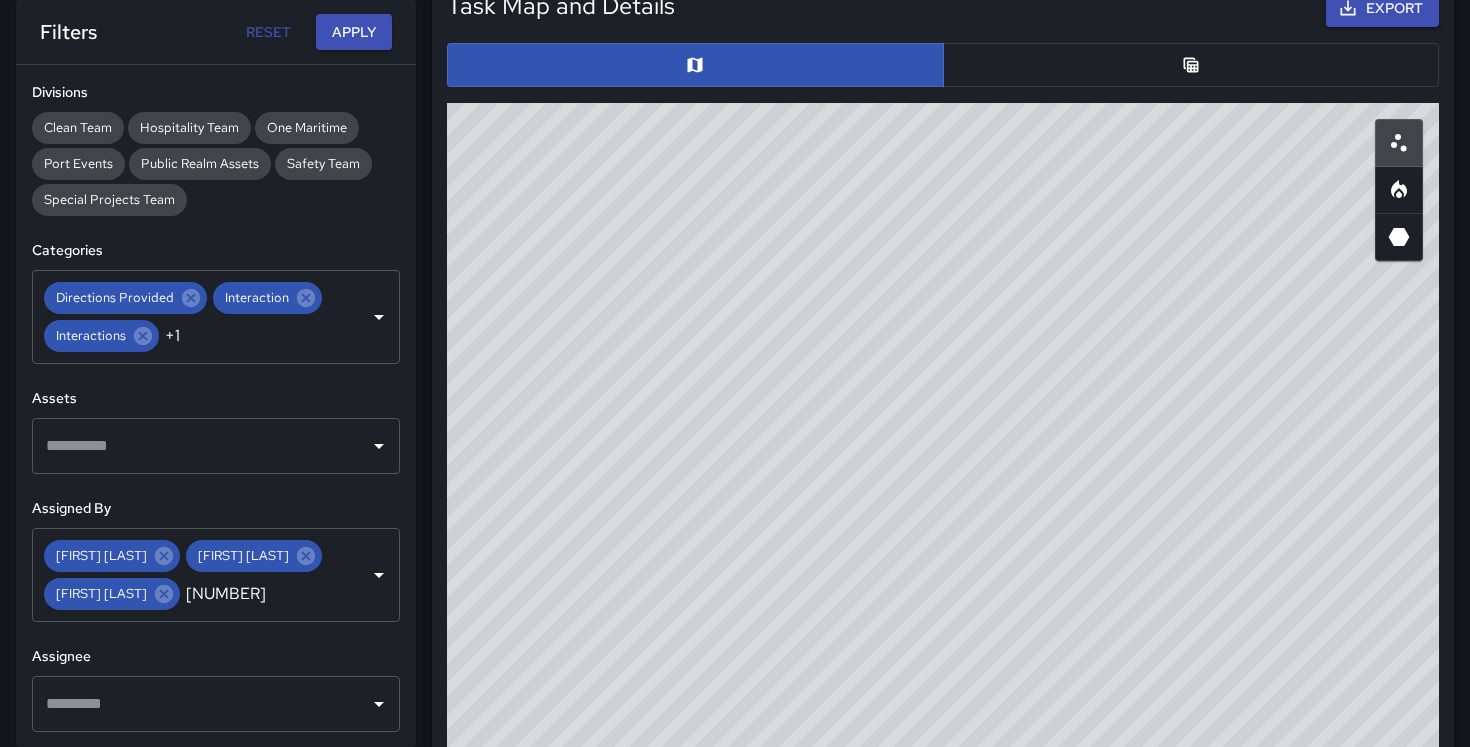 drag, startPoint x: 908, startPoint y: 301, endPoint x: 895, endPoint y: 418, distance: 117.72001 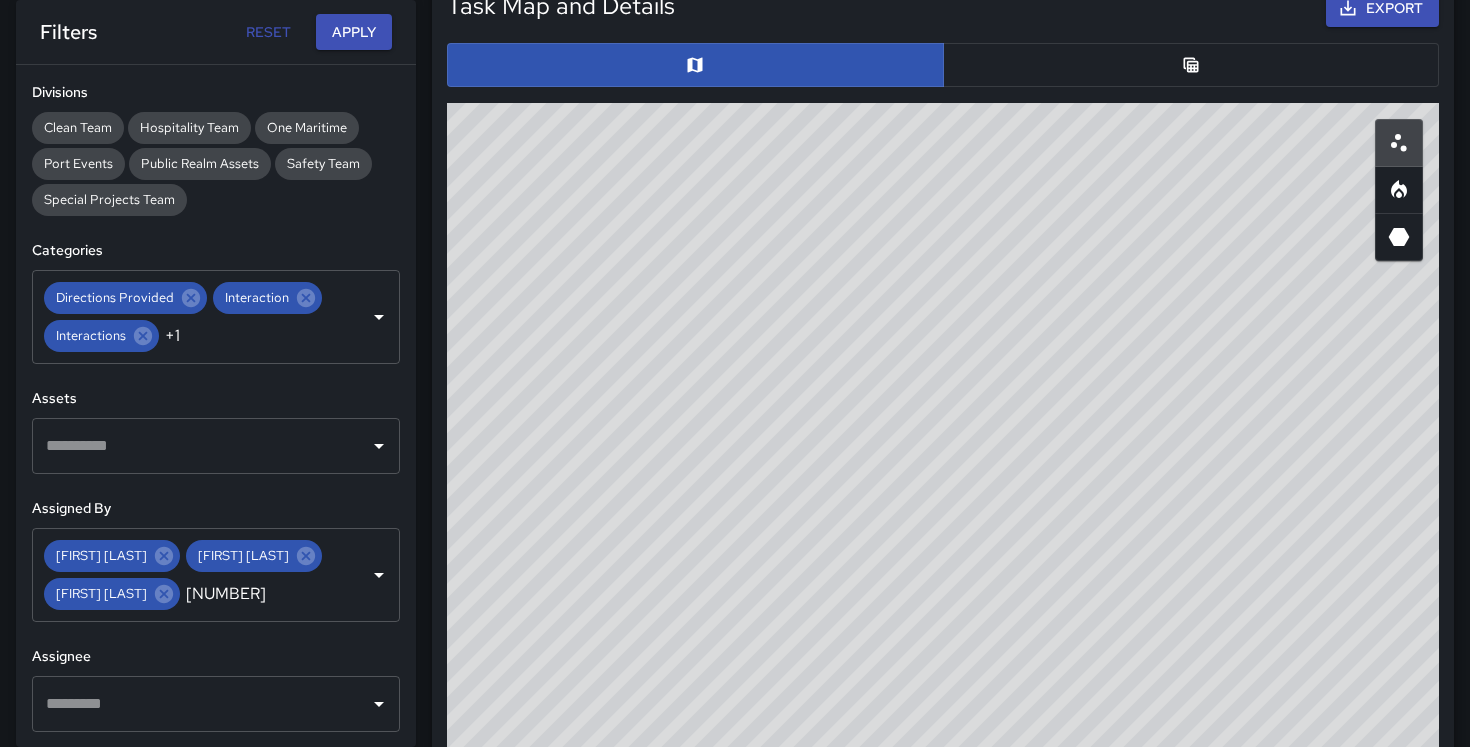 drag, startPoint x: 1145, startPoint y: 158, endPoint x: 1085, endPoint y: 378, distance: 228.03508 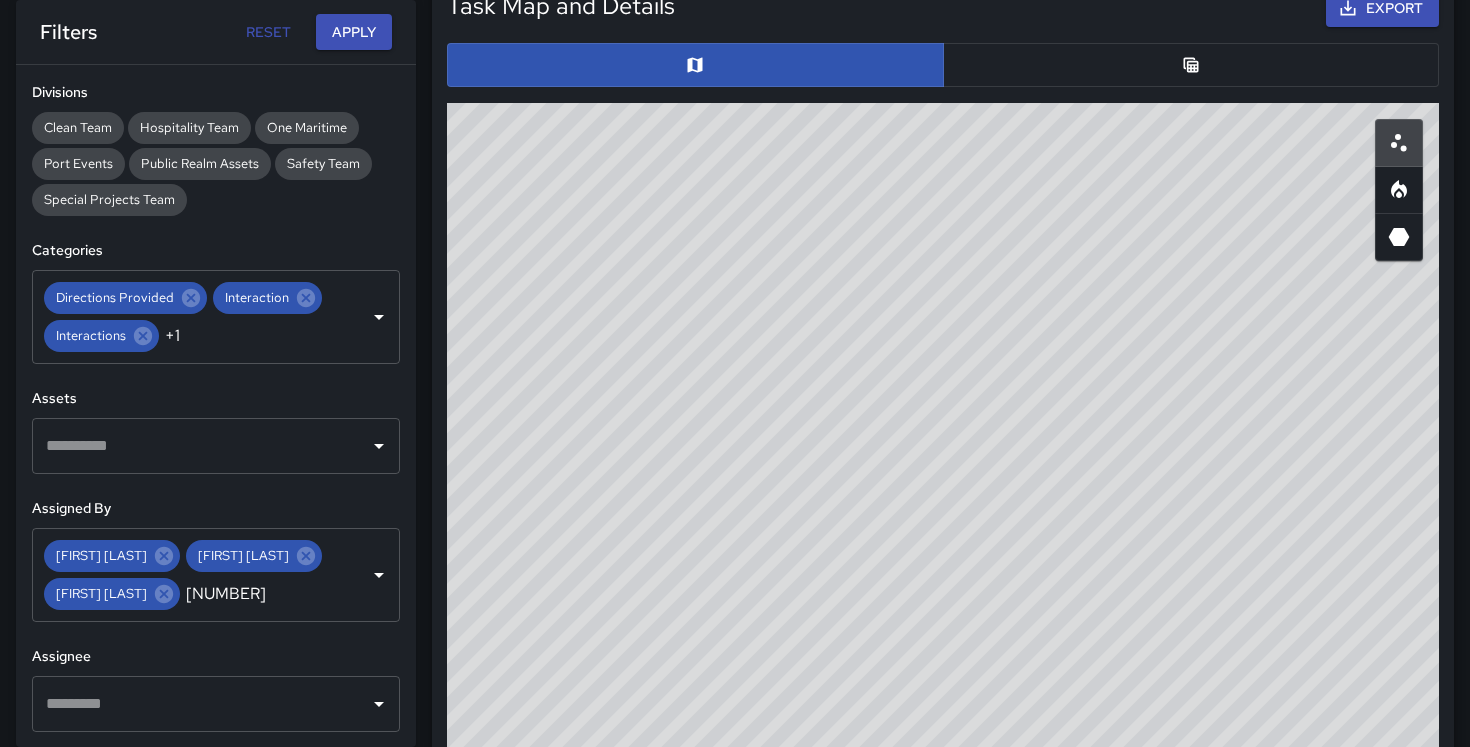click at bounding box center [1399, 190] 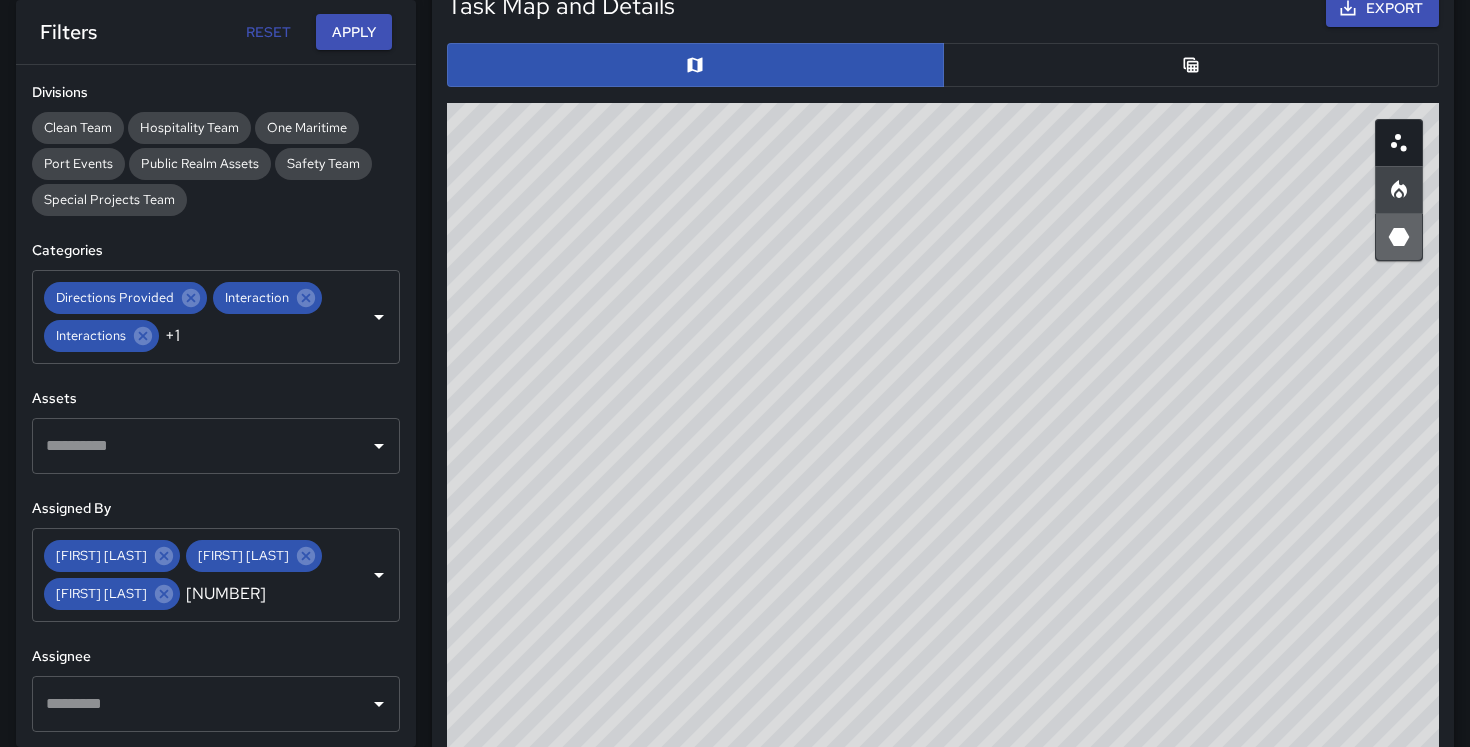 click at bounding box center [1399, 237] 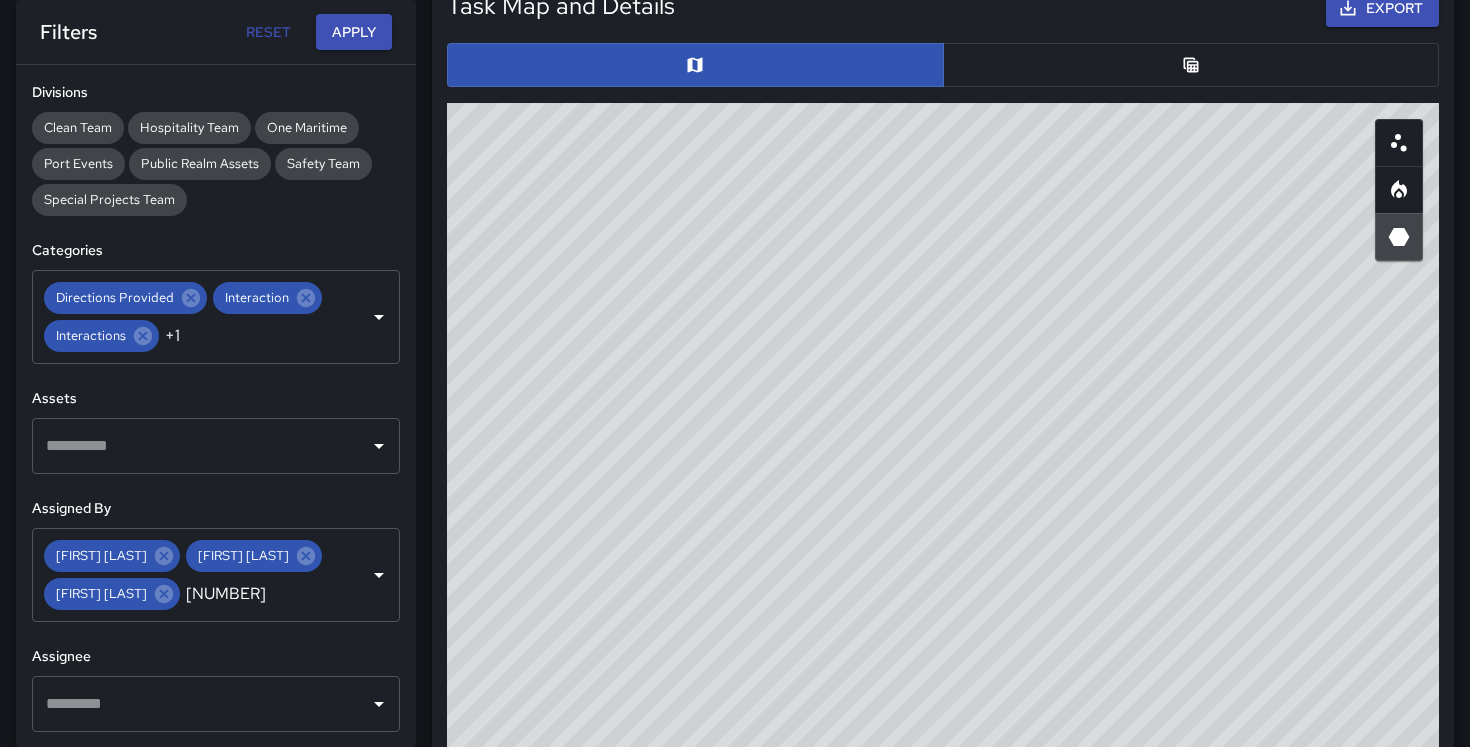 drag, startPoint x: 1254, startPoint y: 259, endPoint x: 1219, endPoint y: 278, distance: 39.824615 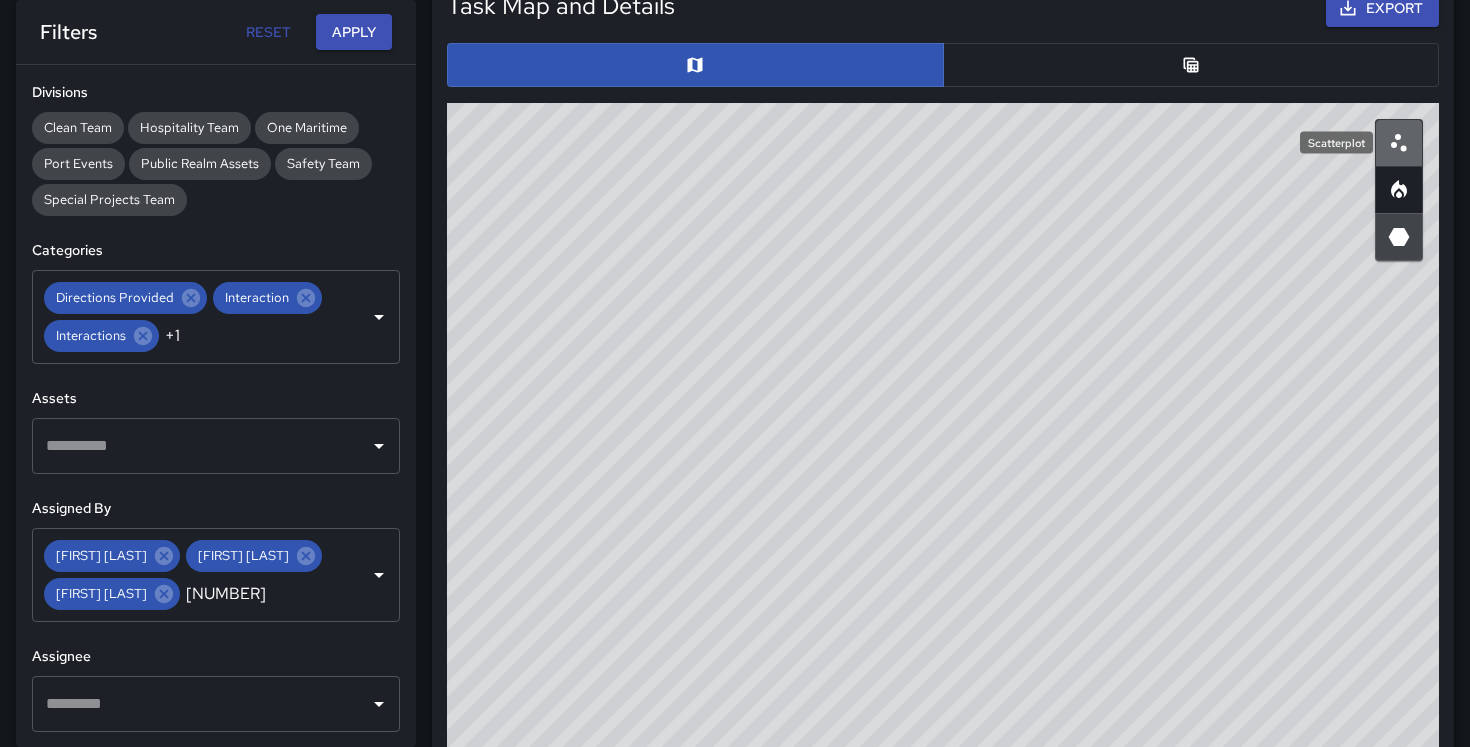click 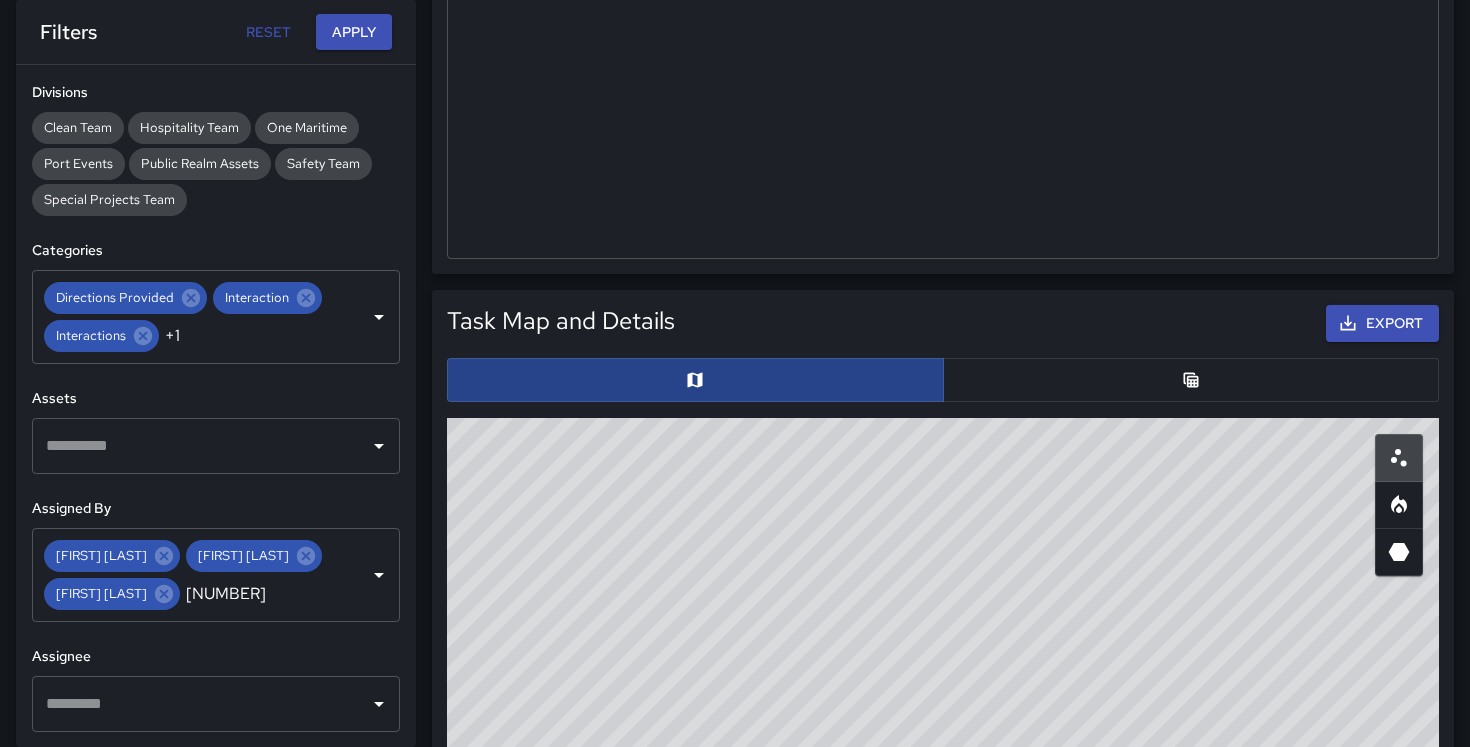 scroll, scrollTop: 728, scrollLeft: 0, axis: vertical 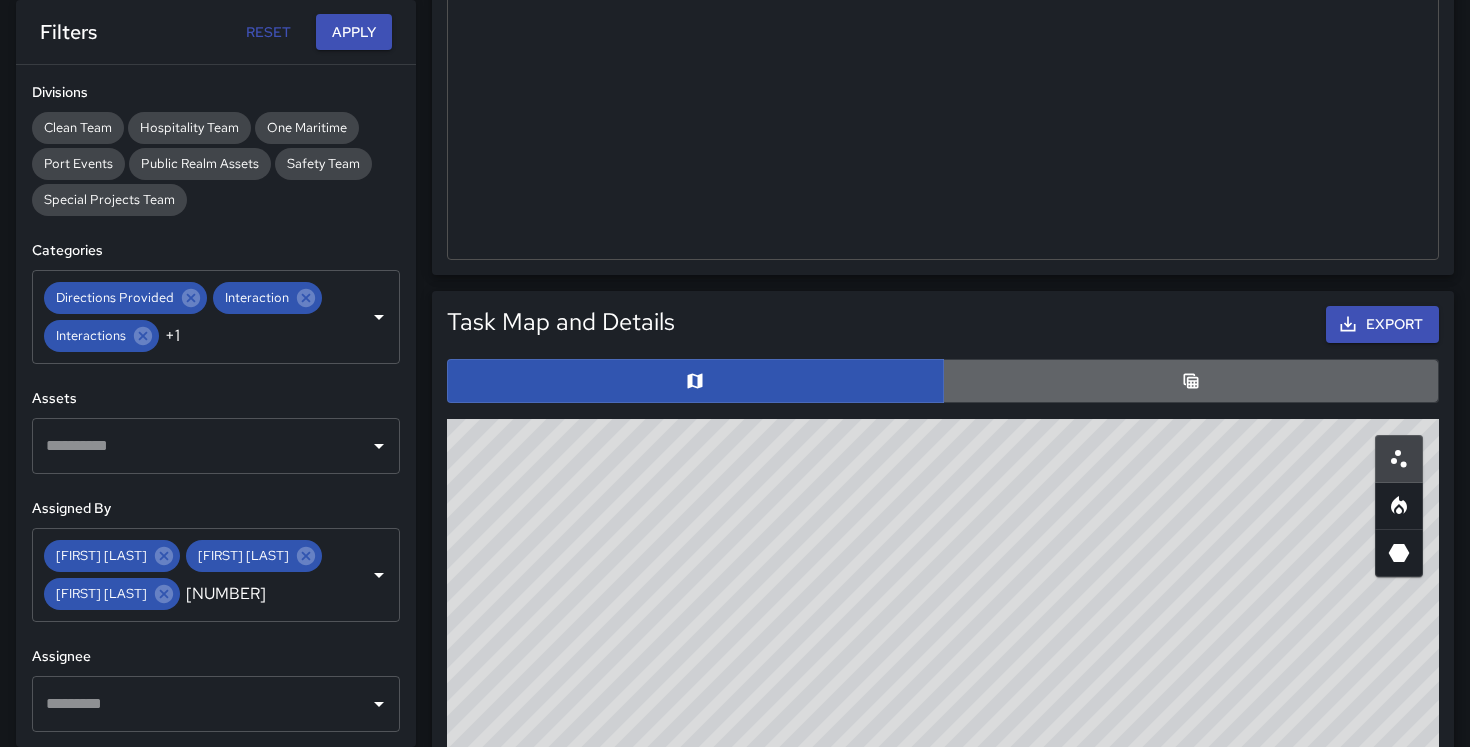 click at bounding box center [1191, 381] 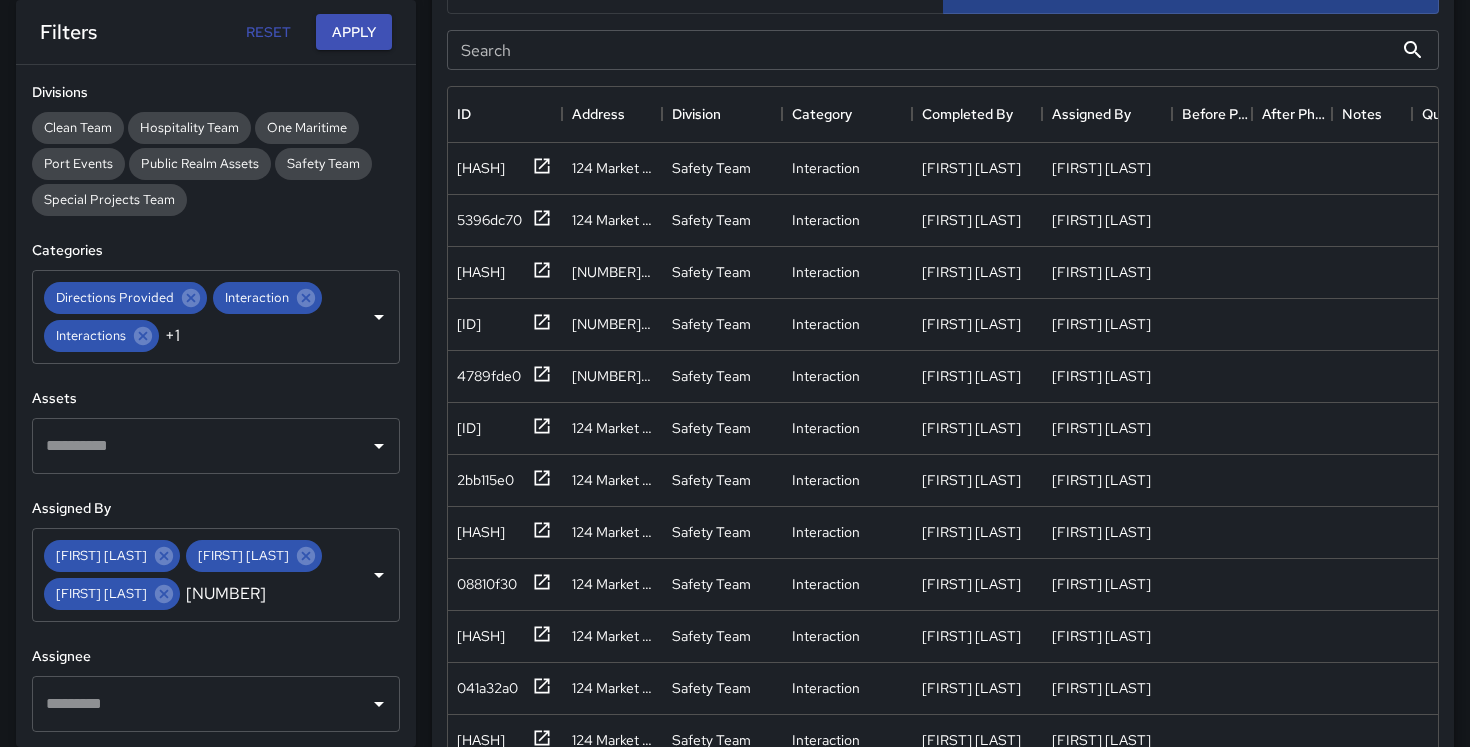 scroll, scrollTop: 1131, scrollLeft: 0, axis: vertical 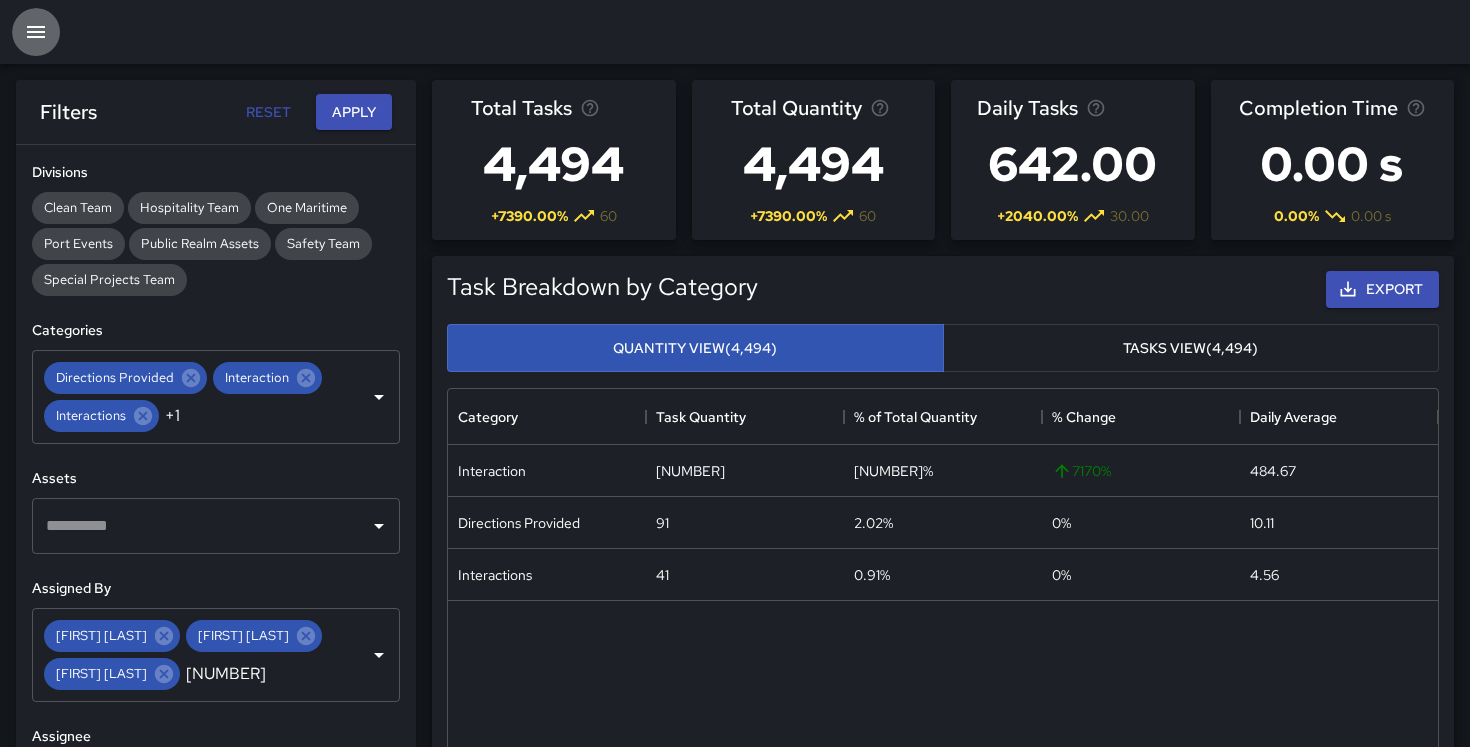 click 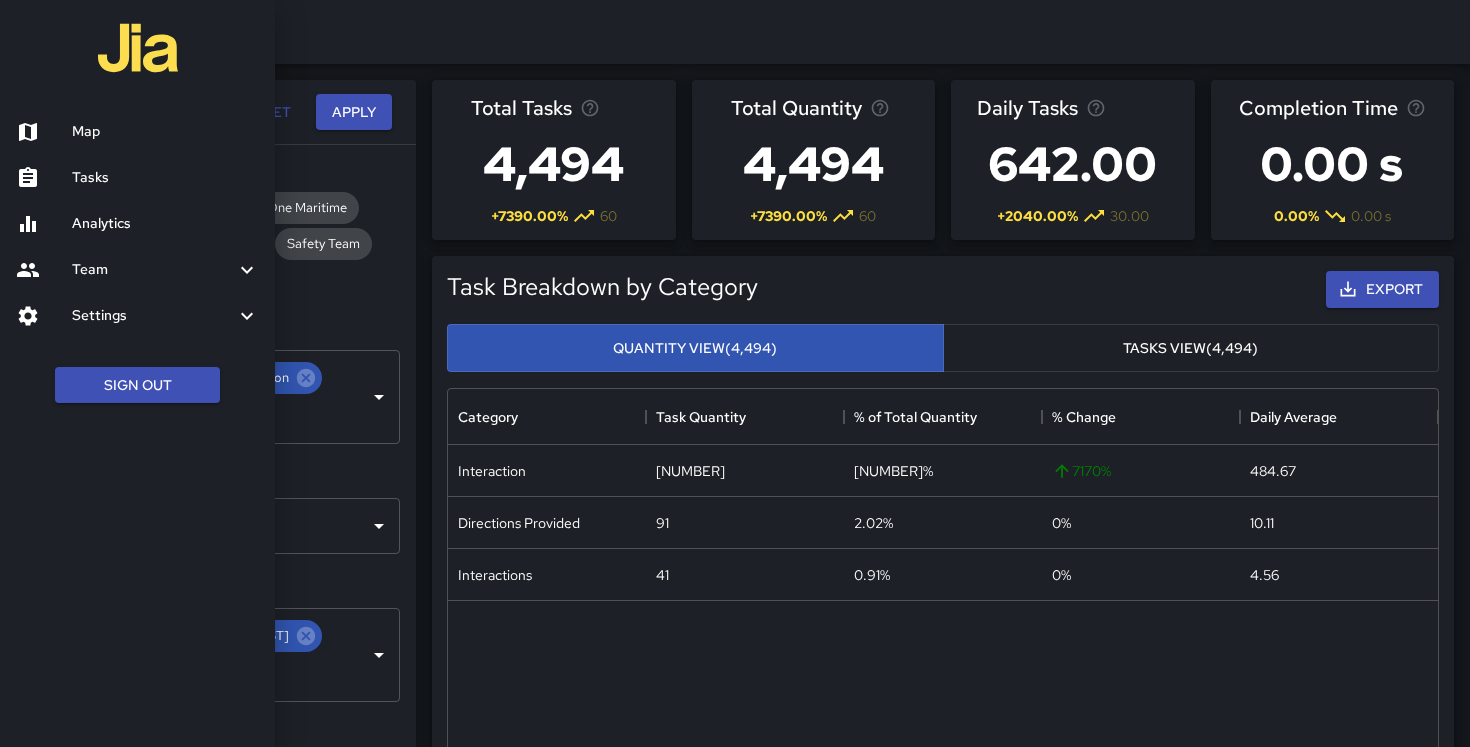 click at bounding box center [735, 373] 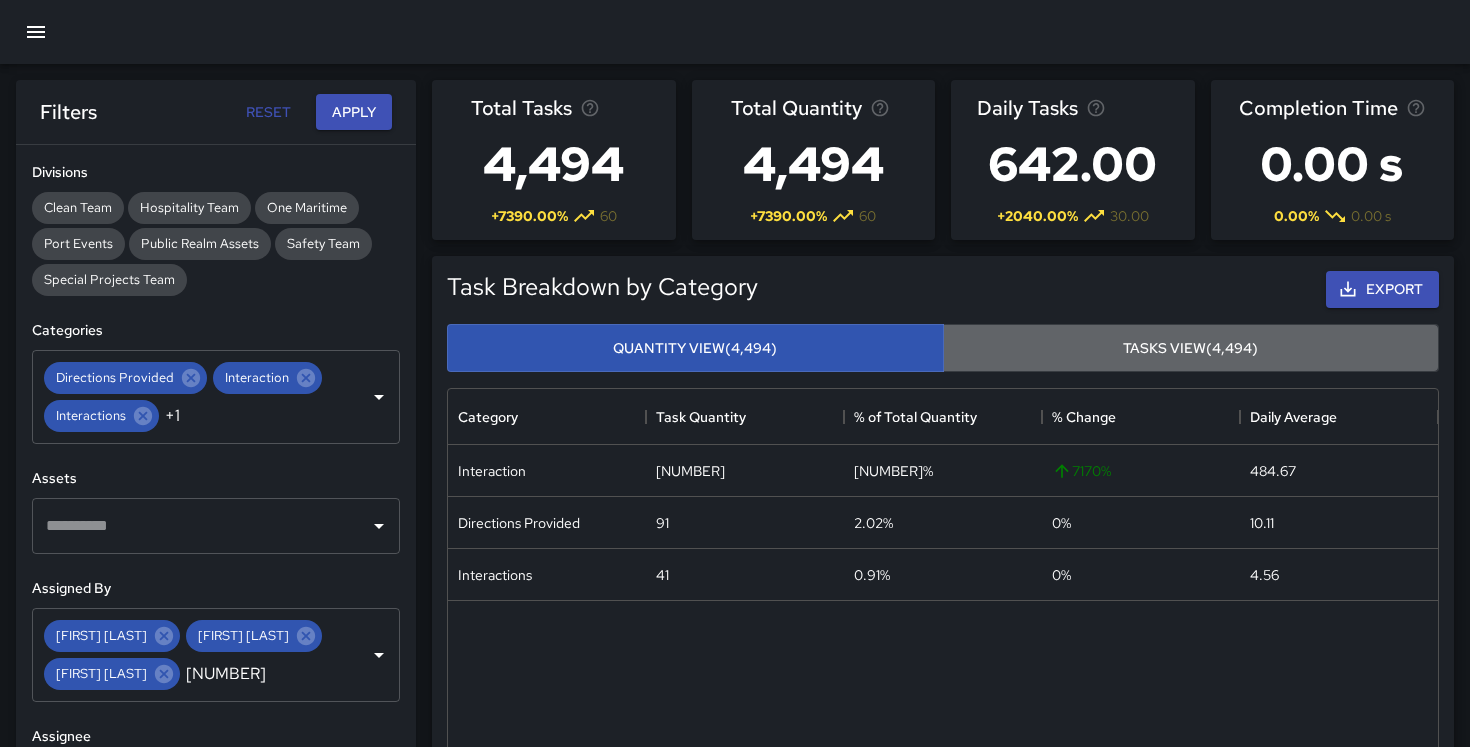 click on "Tasks View  ([NUMBER])" at bounding box center [1191, 348] 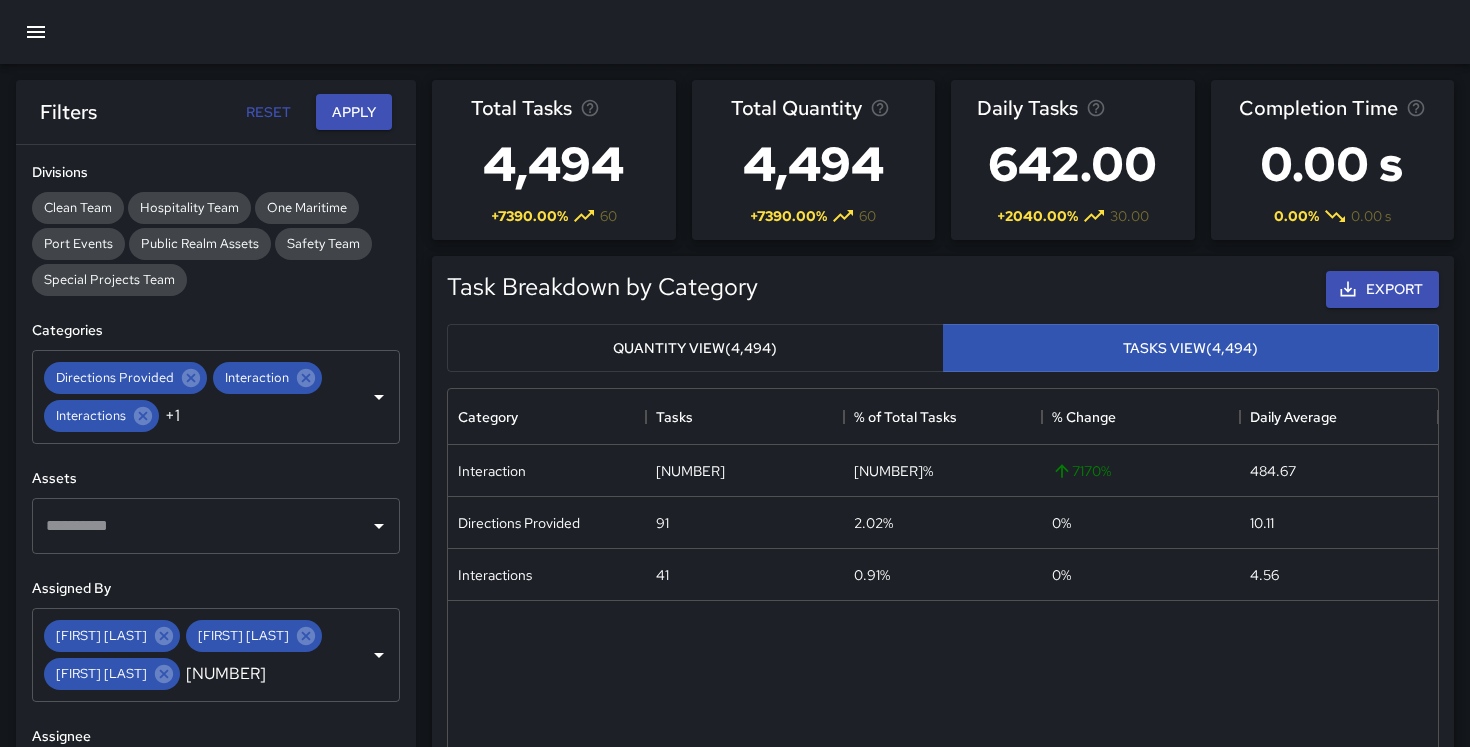click on "Quantity View  (4,494)" at bounding box center (695, 348) 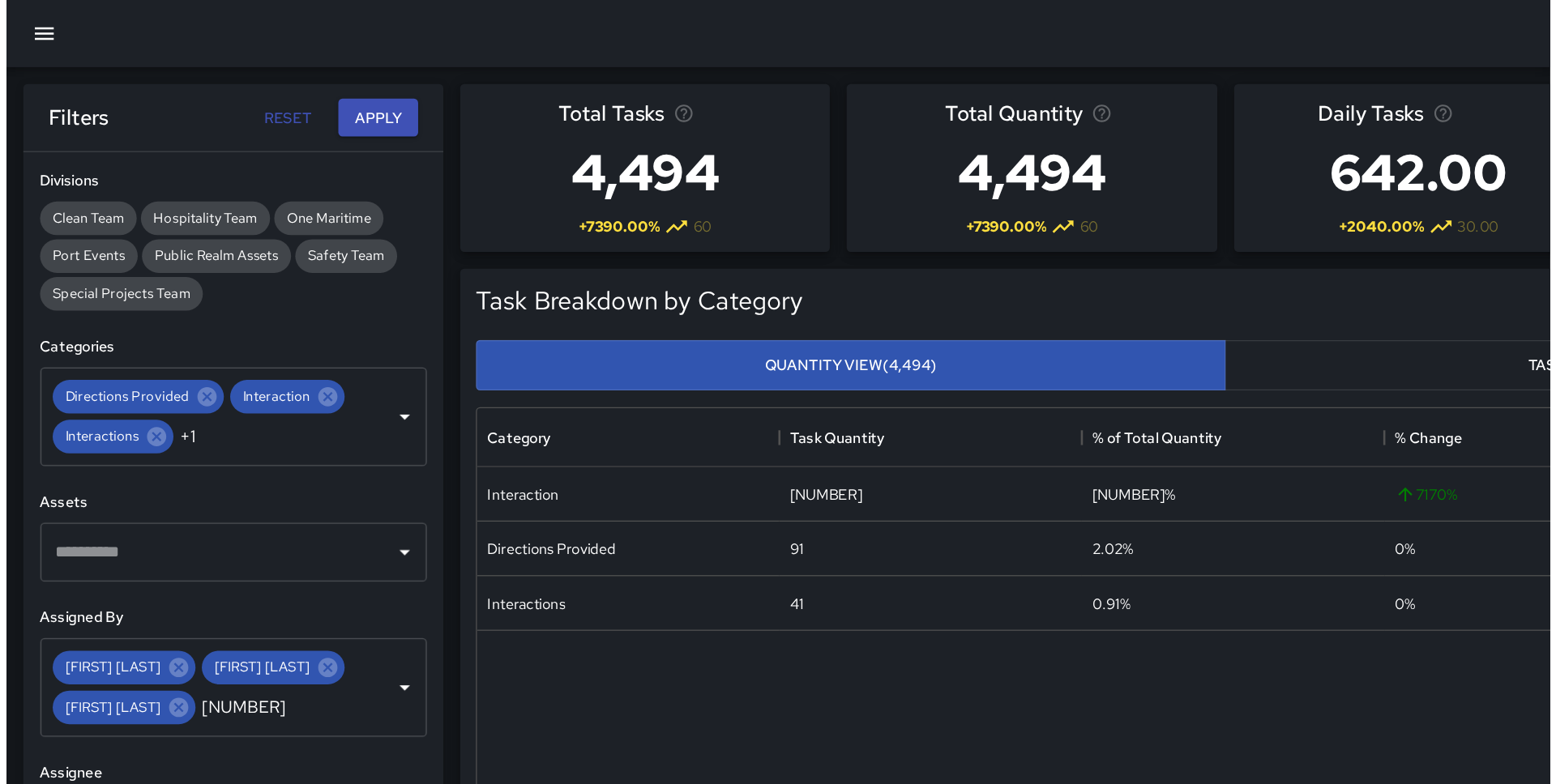 scroll, scrollTop: 1, scrollLeft: 1, axis: both 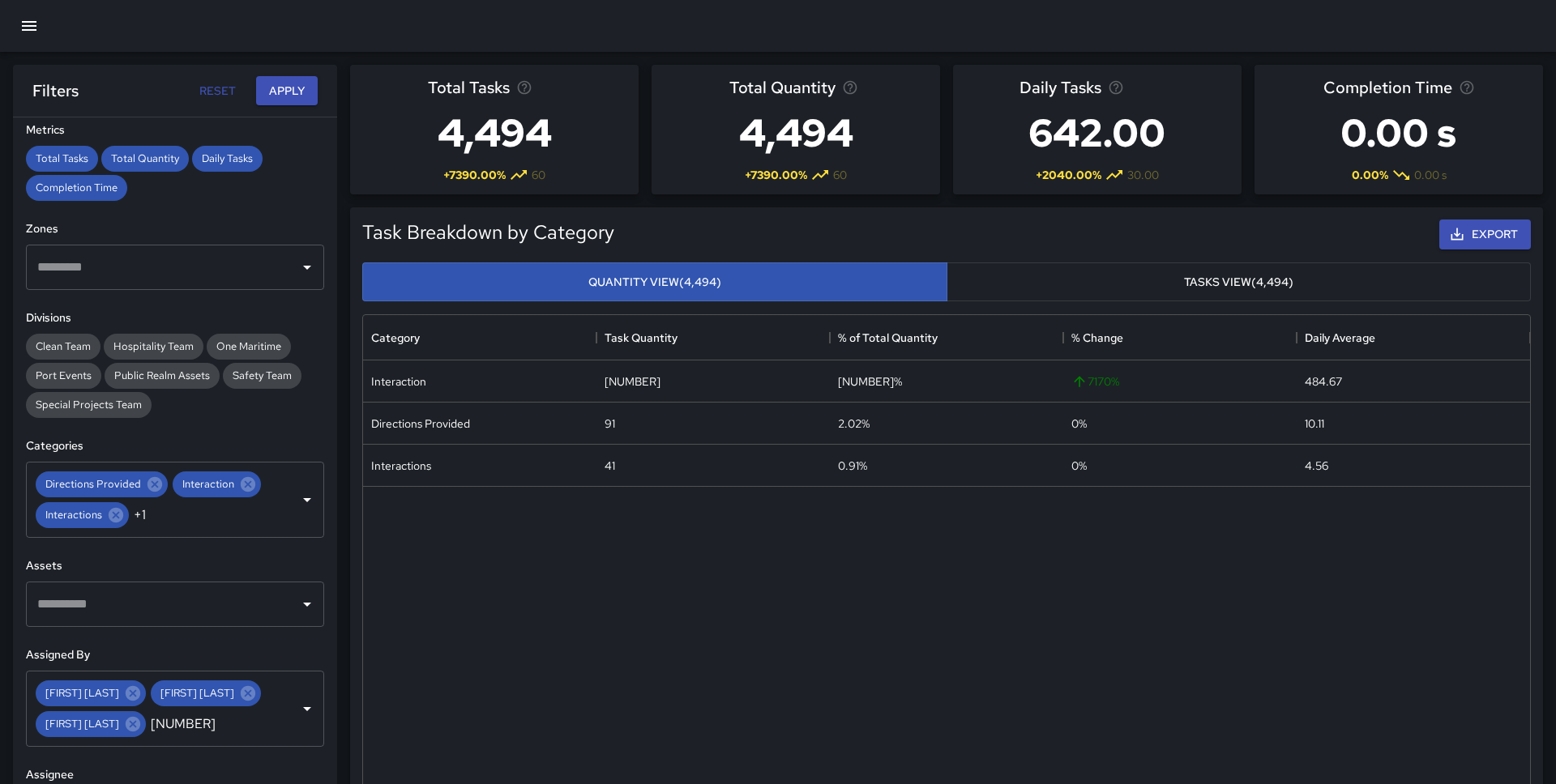 click on "Reset" at bounding box center (217, 91) 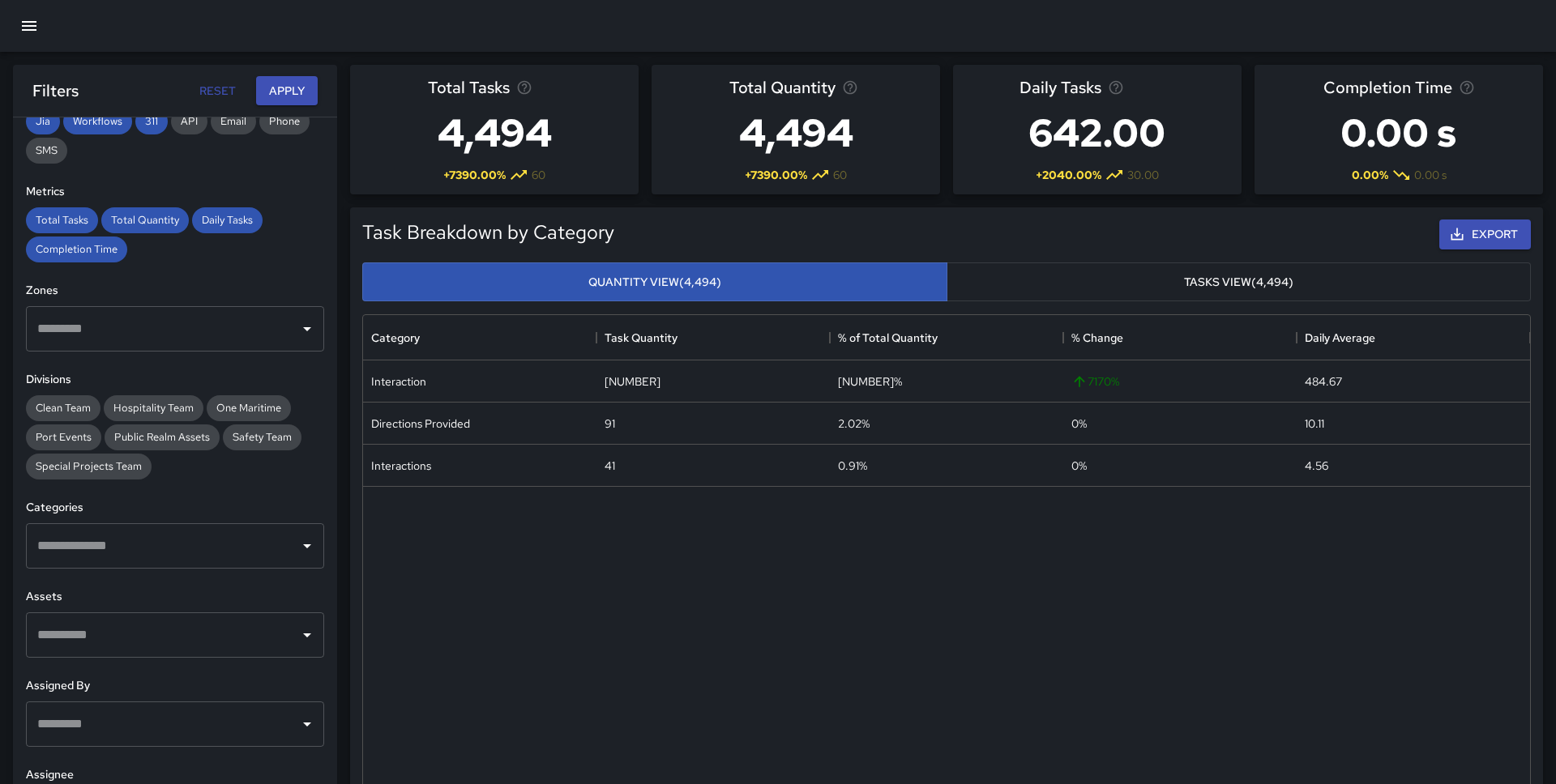 type on "**********" 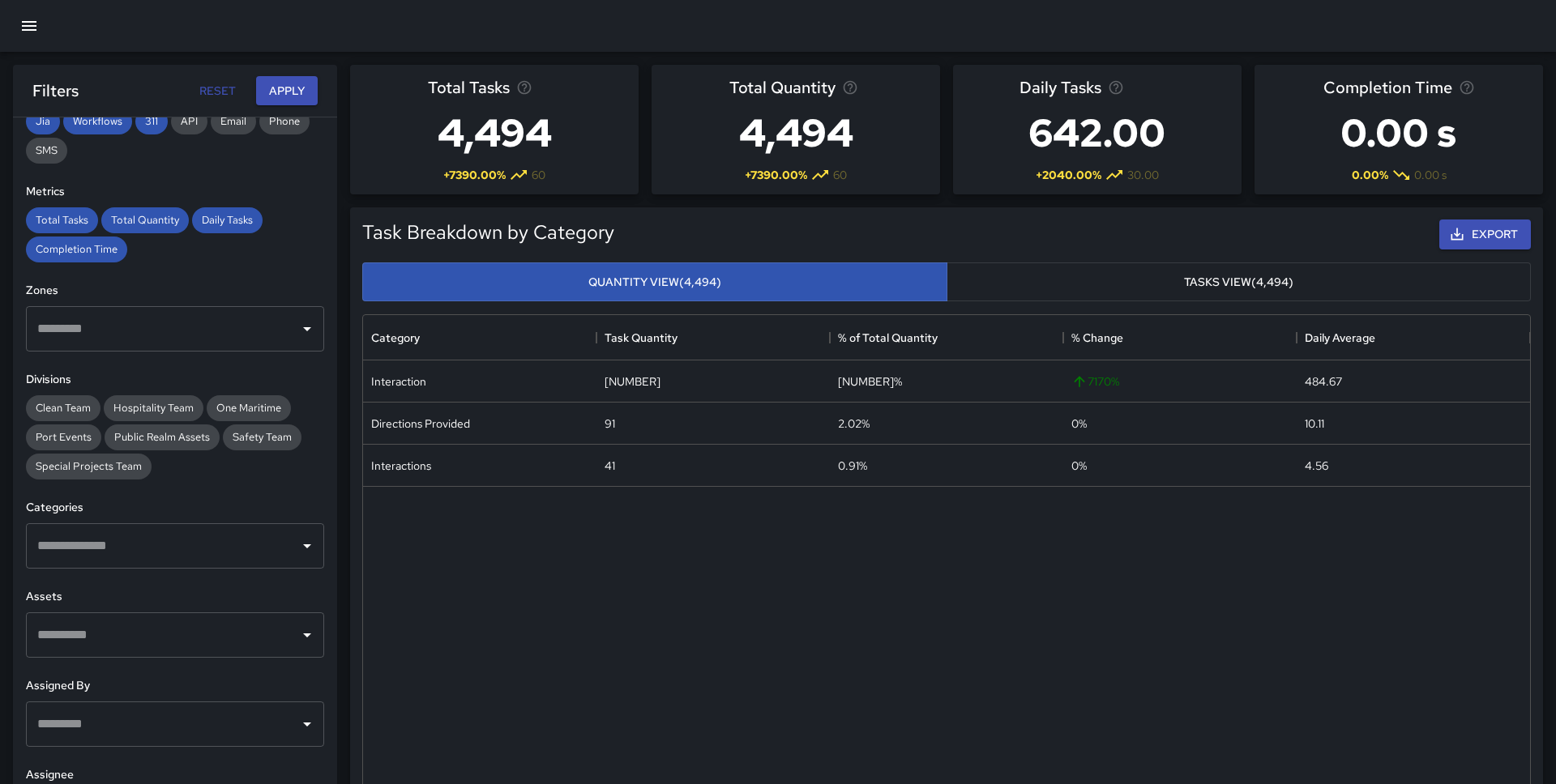 scroll, scrollTop: 0, scrollLeft: 0, axis: both 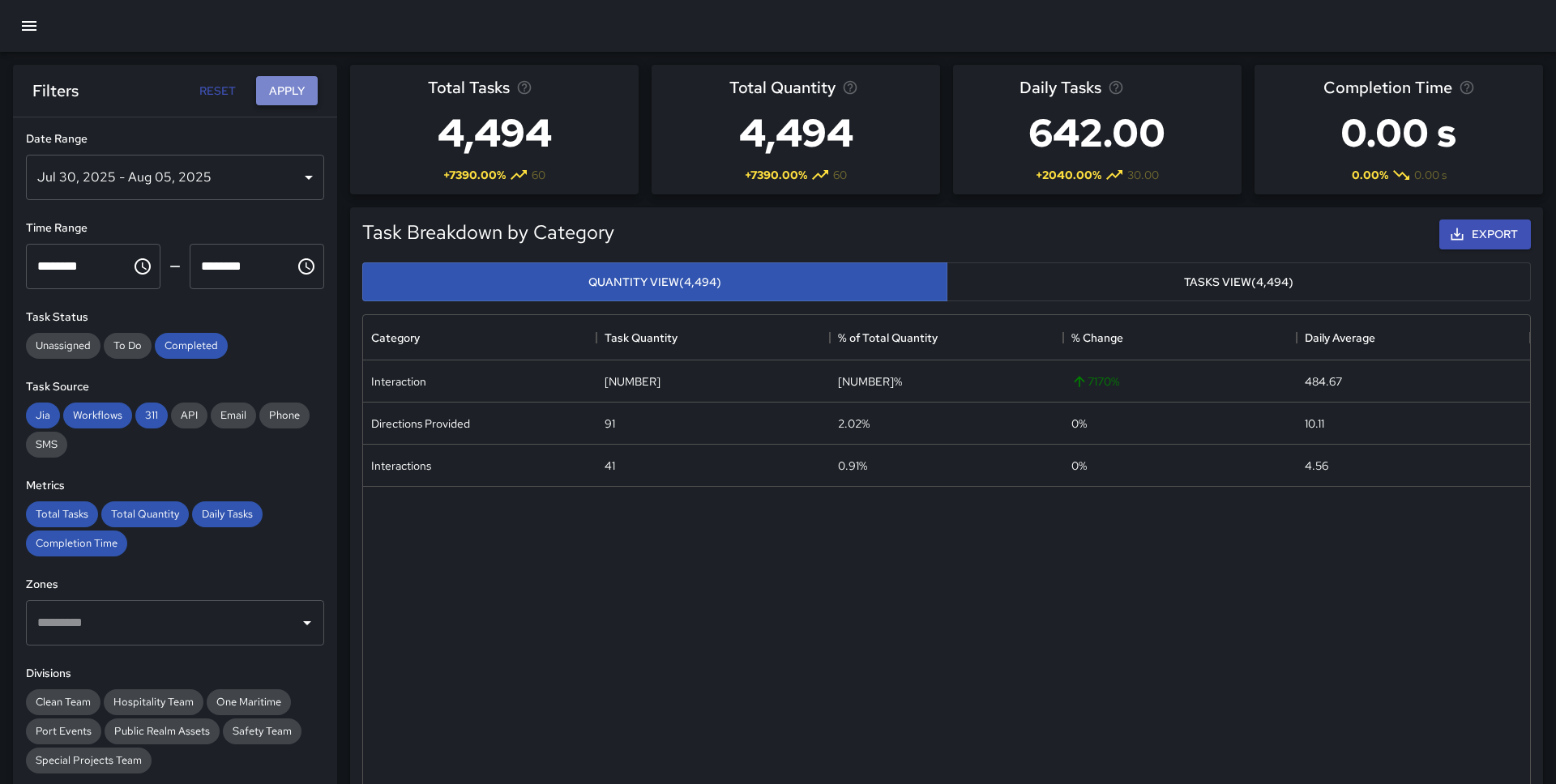 click on "Apply" at bounding box center [287, 91] 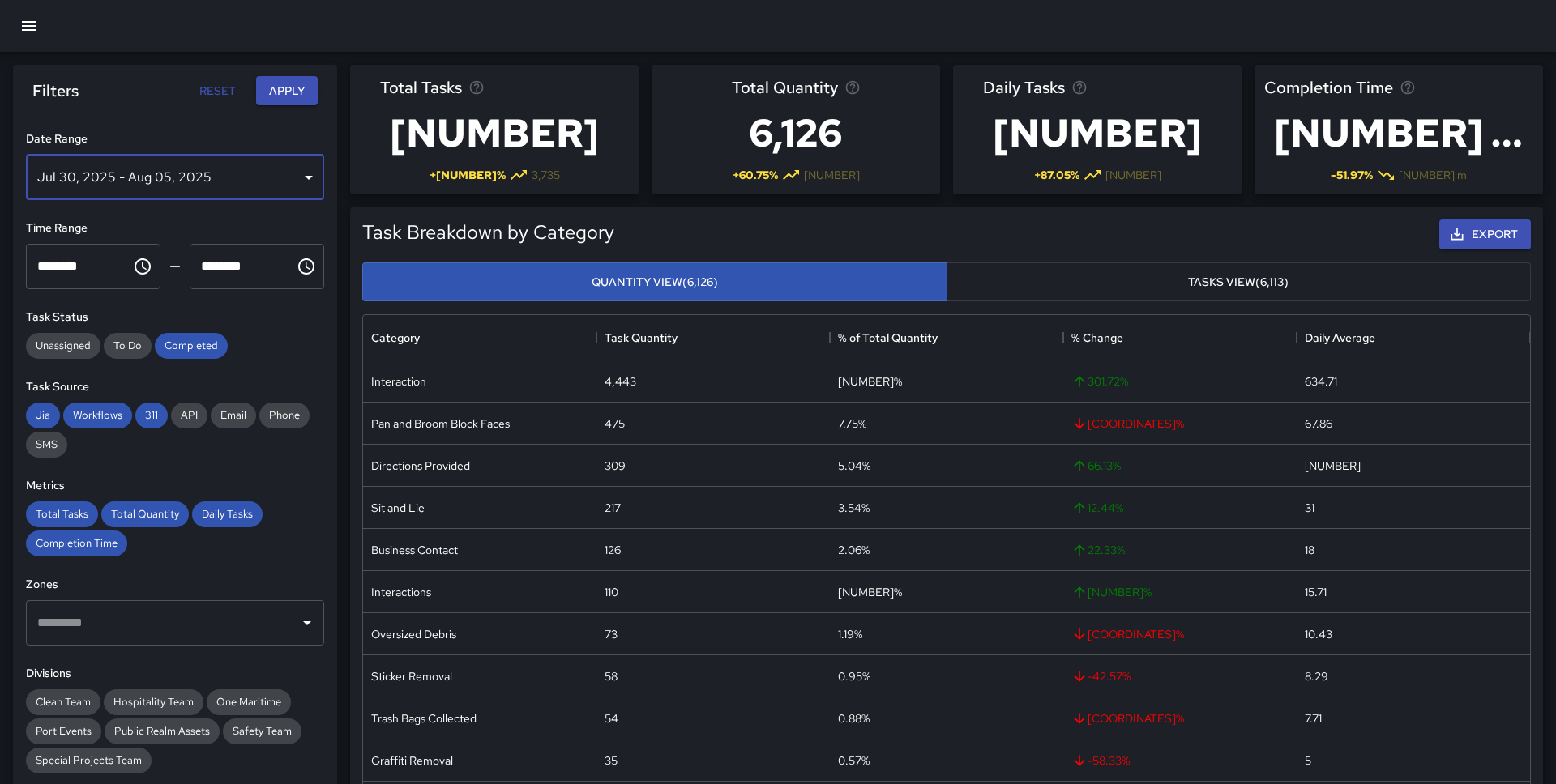 click on "Jul 30, 2025 - Aug 05, 2025" at bounding box center [175, 177] 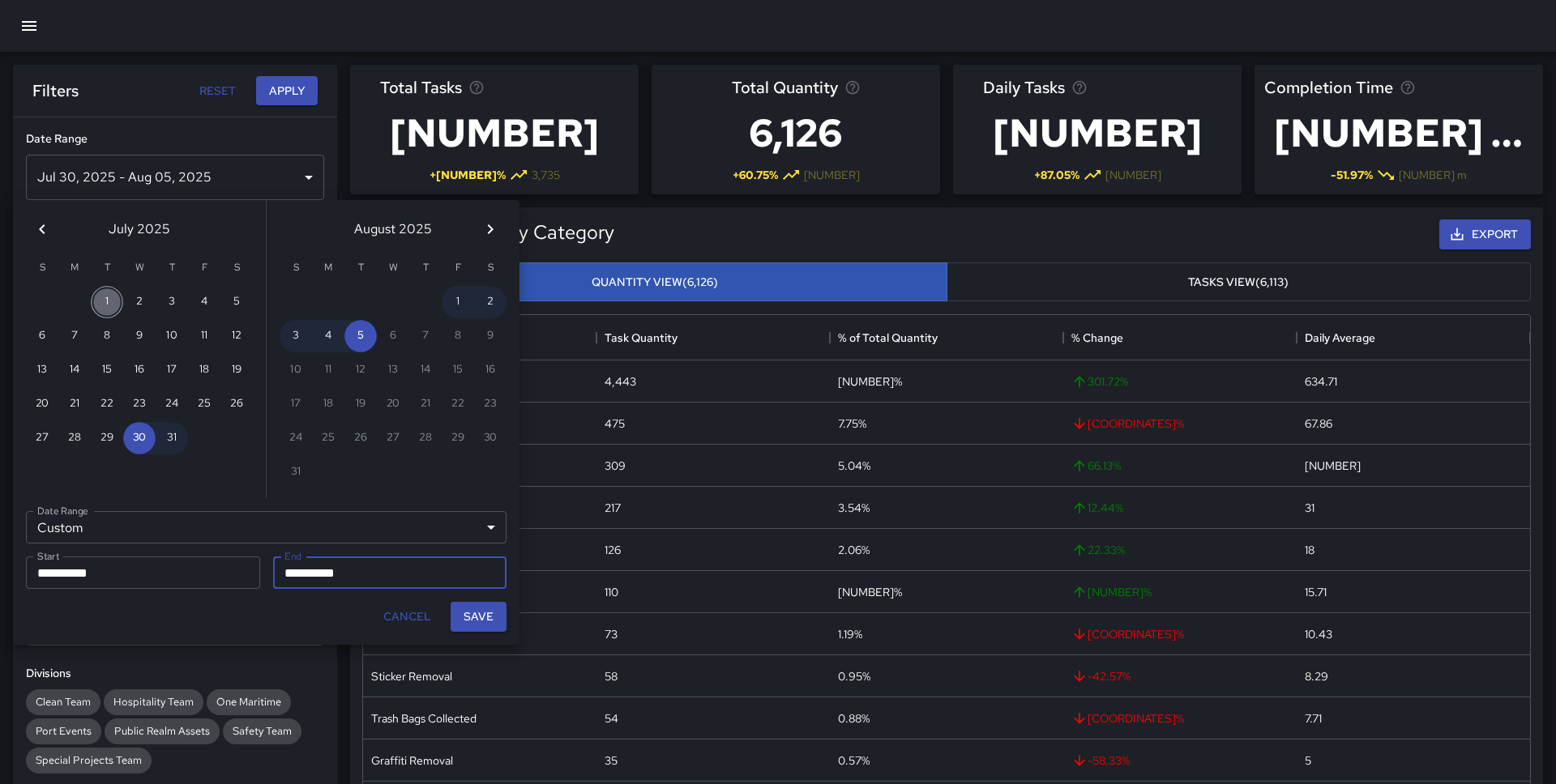 click on "1" at bounding box center (107, 302) 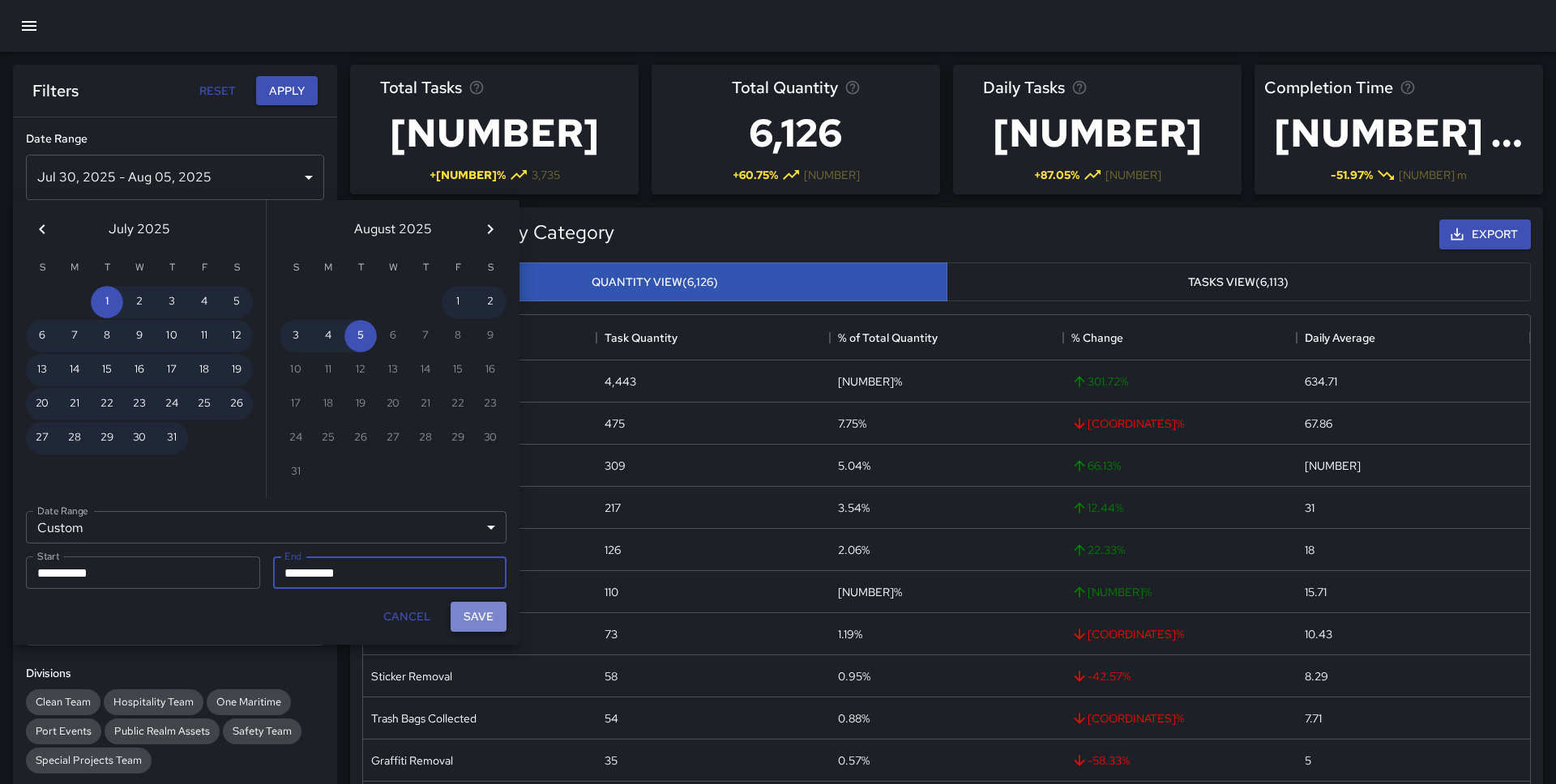 click on "Save" at bounding box center (478, 616) 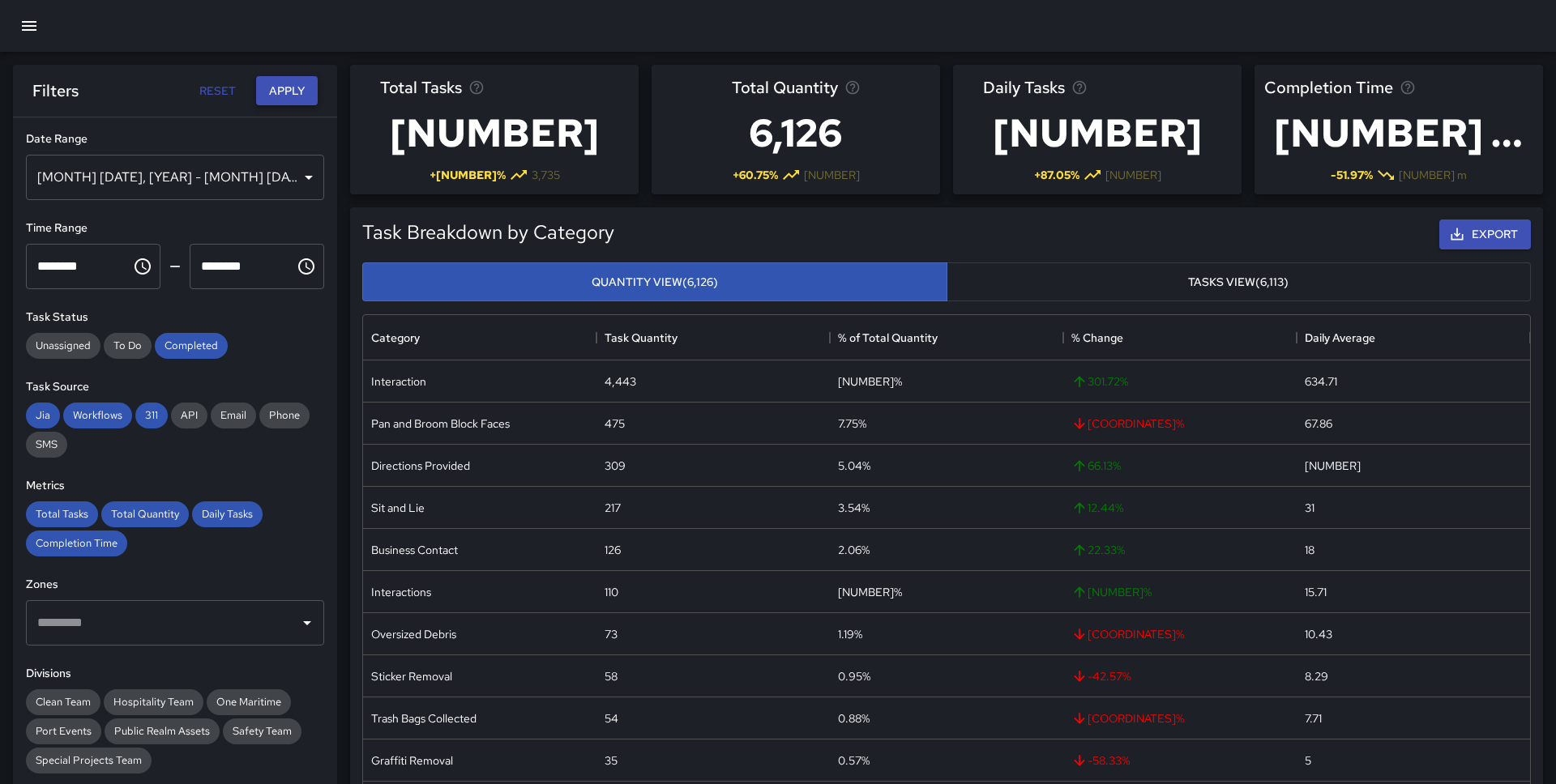 click on "Apply" at bounding box center [287, 91] 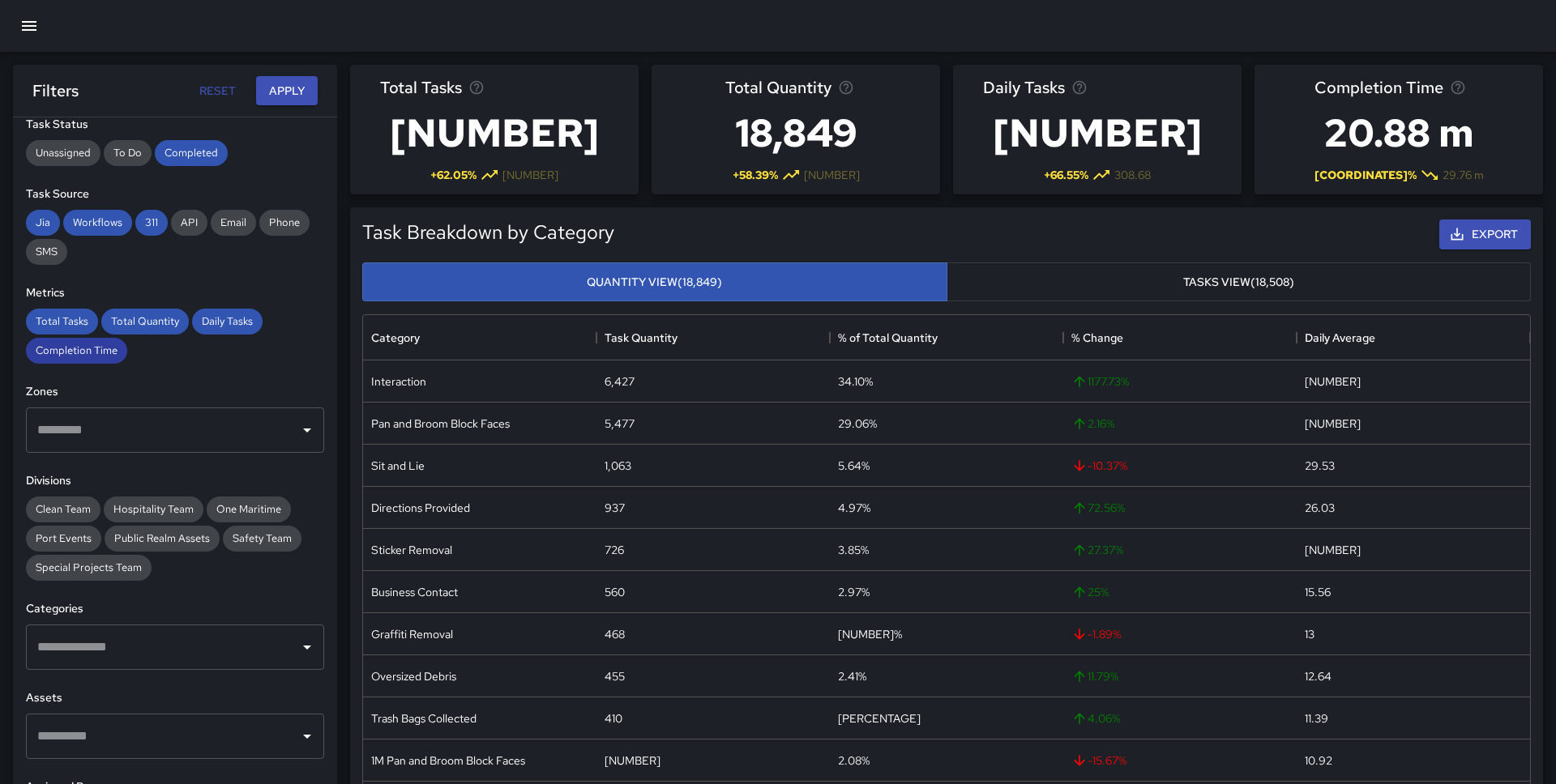 scroll, scrollTop: 294, scrollLeft: 0, axis: vertical 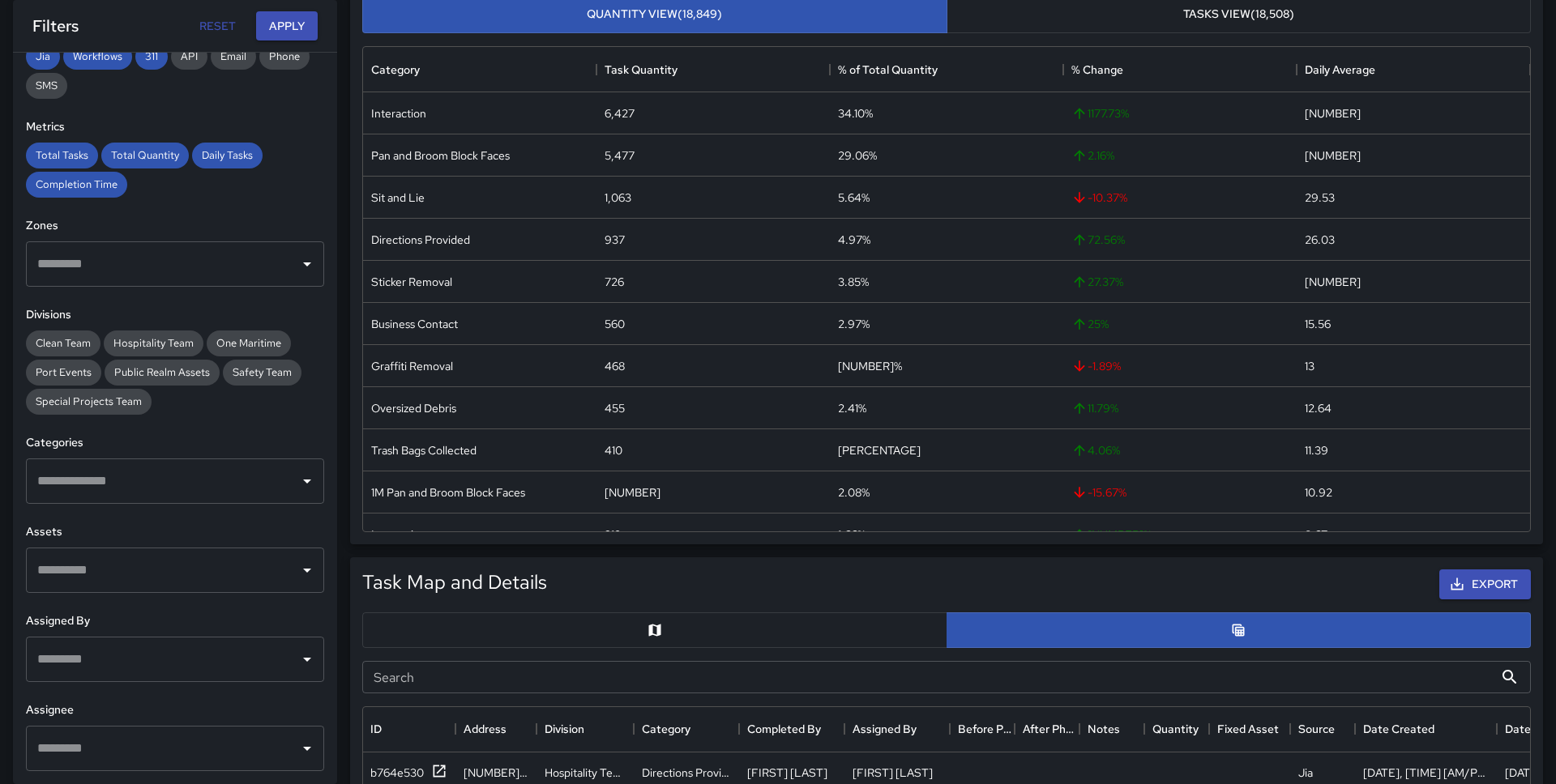 click at bounding box center [163, 659] 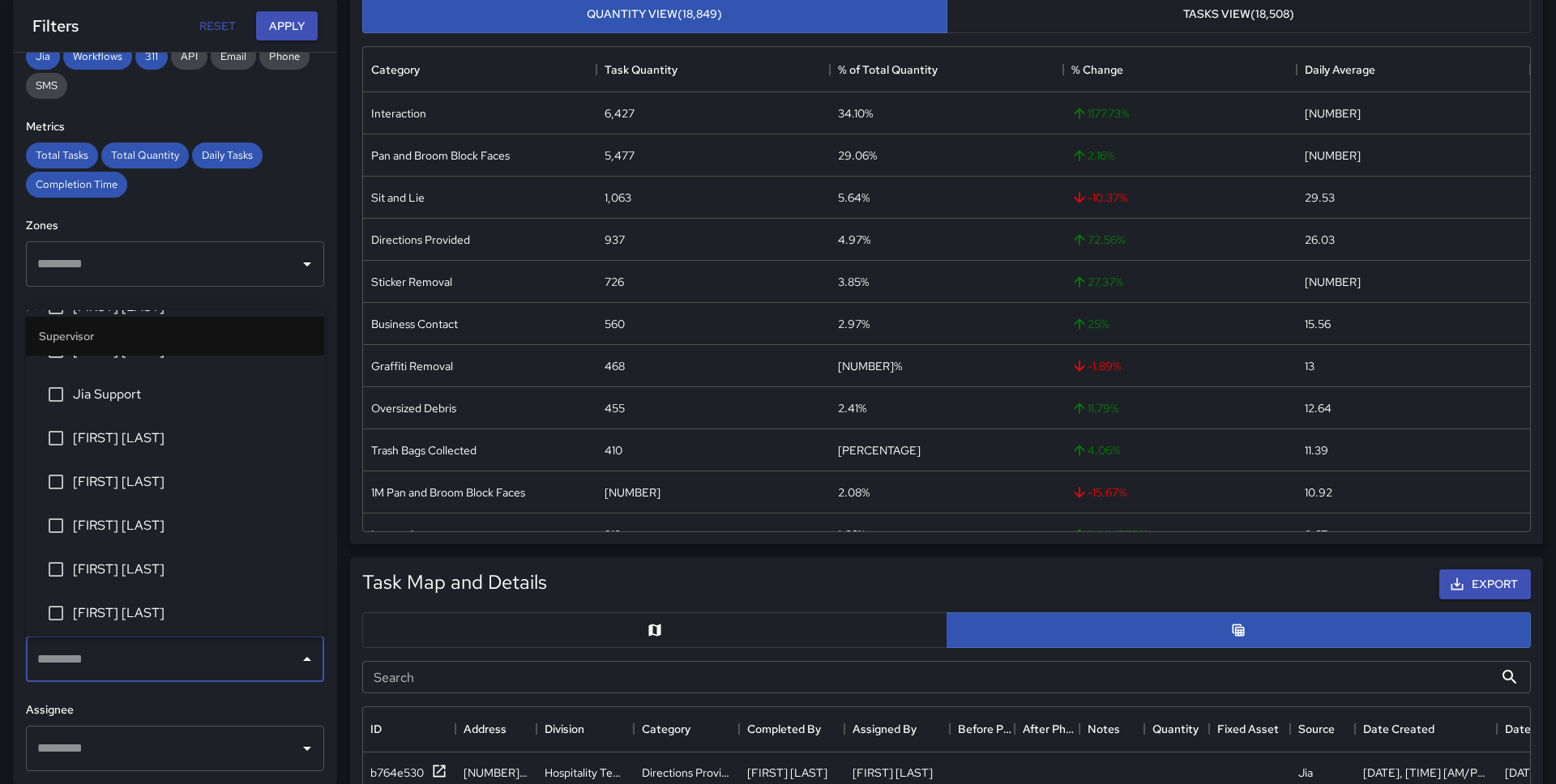 scroll, scrollTop: 378, scrollLeft: 0, axis: vertical 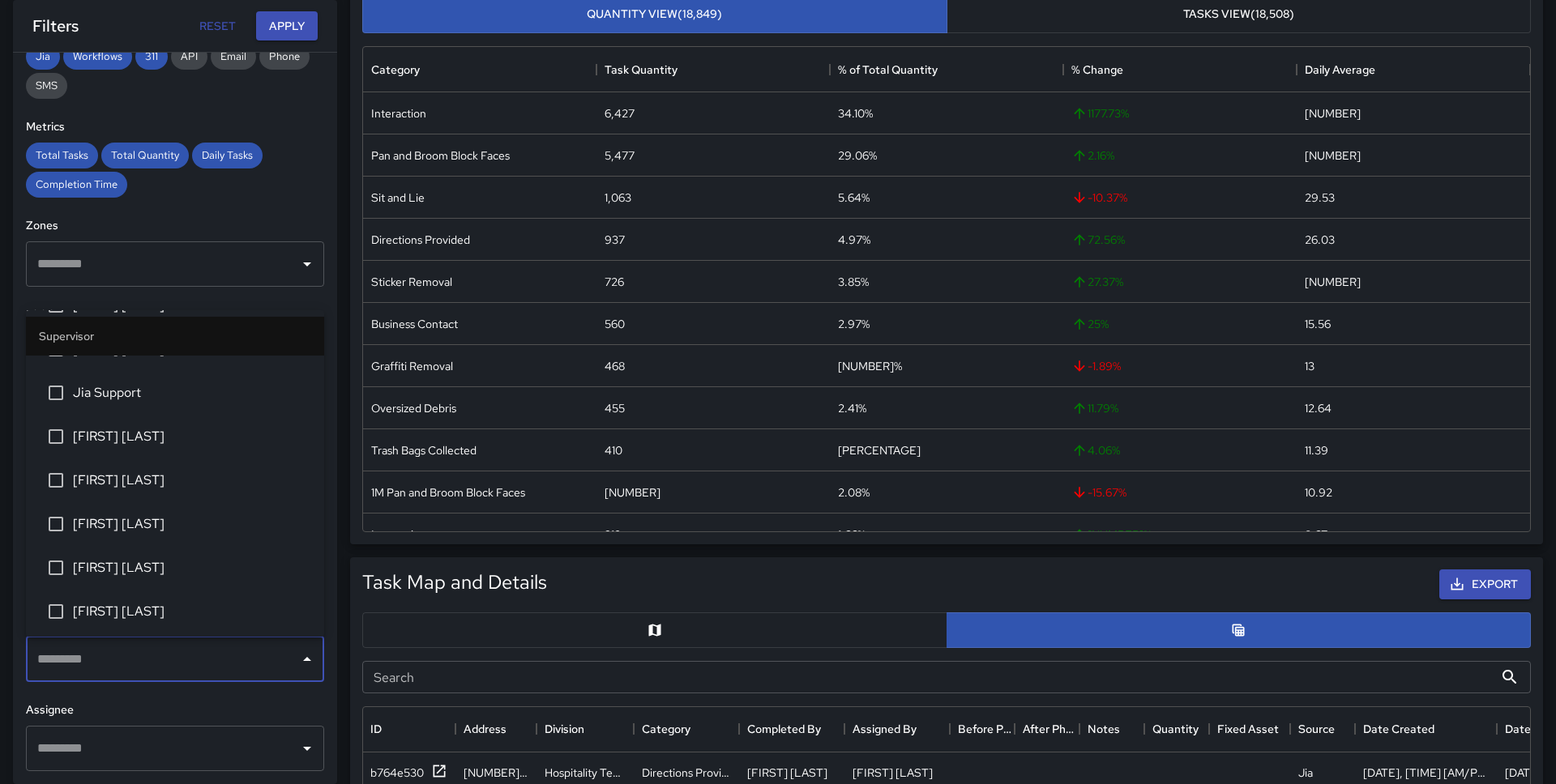 click on "[FIRST] [LAST]" at bounding box center (192, 568) 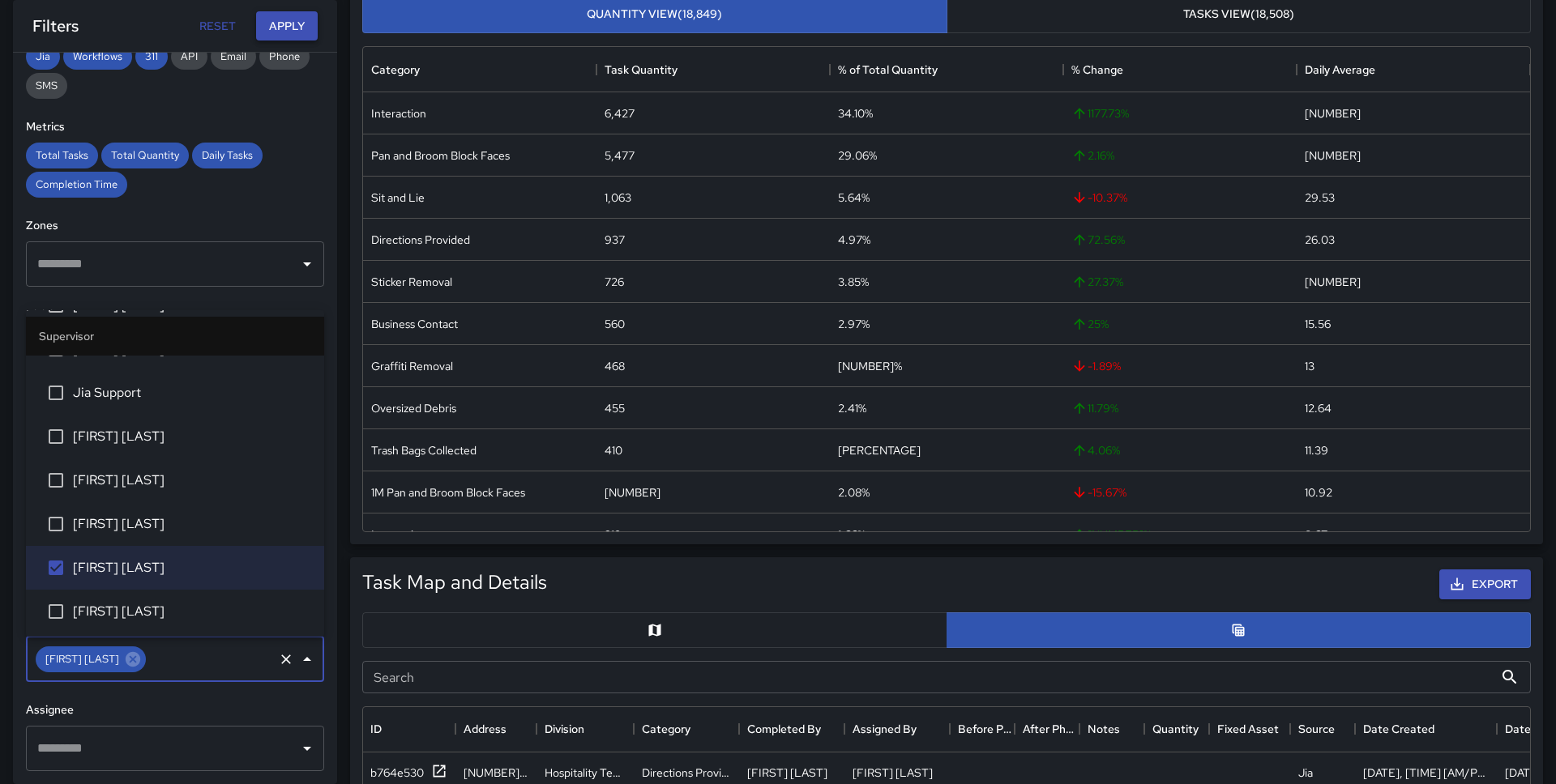 click on "Apply" at bounding box center (287, 26) 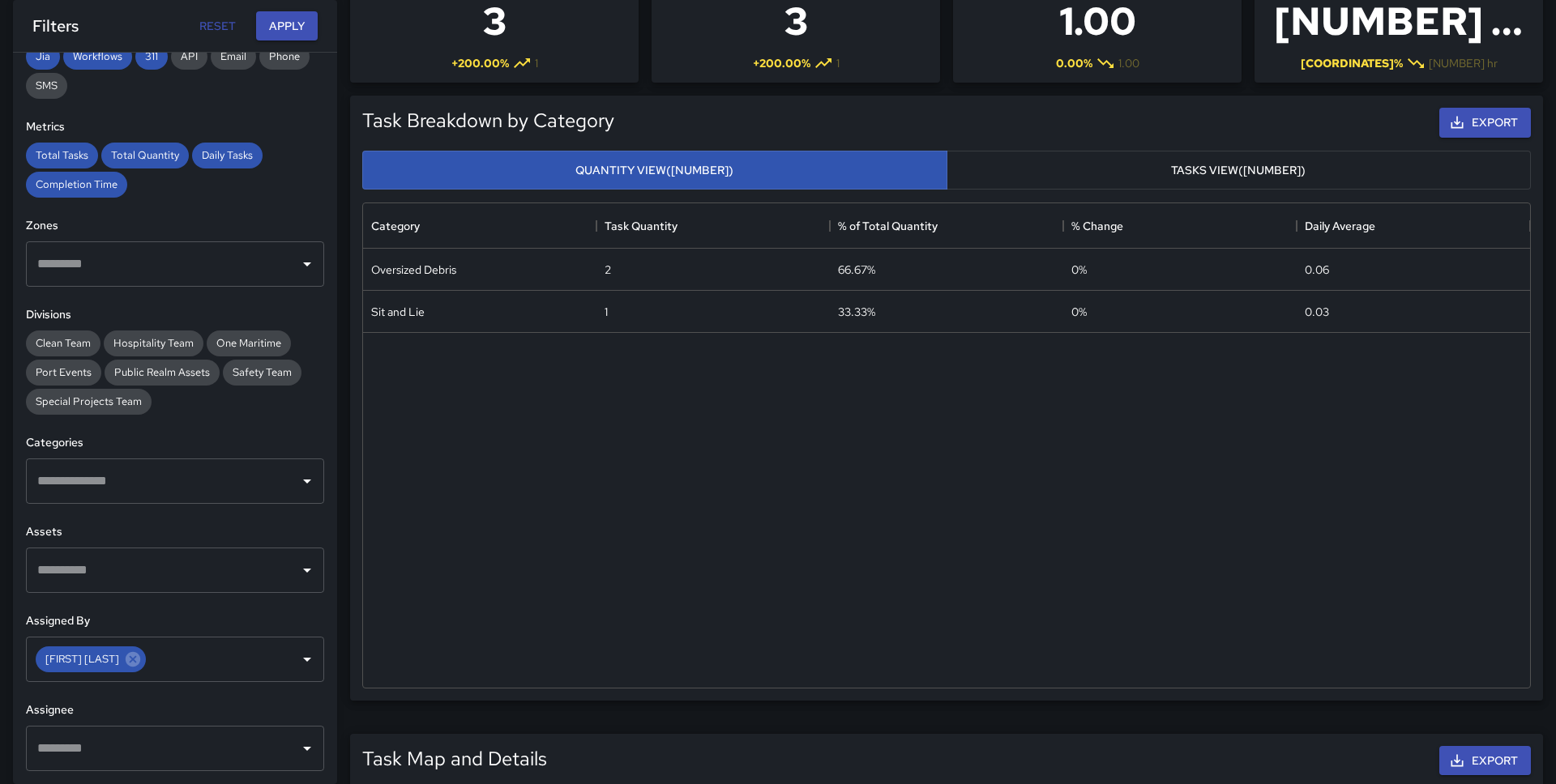 scroll, scrollTop: 87, scrollLeft: 0, axis: vertical 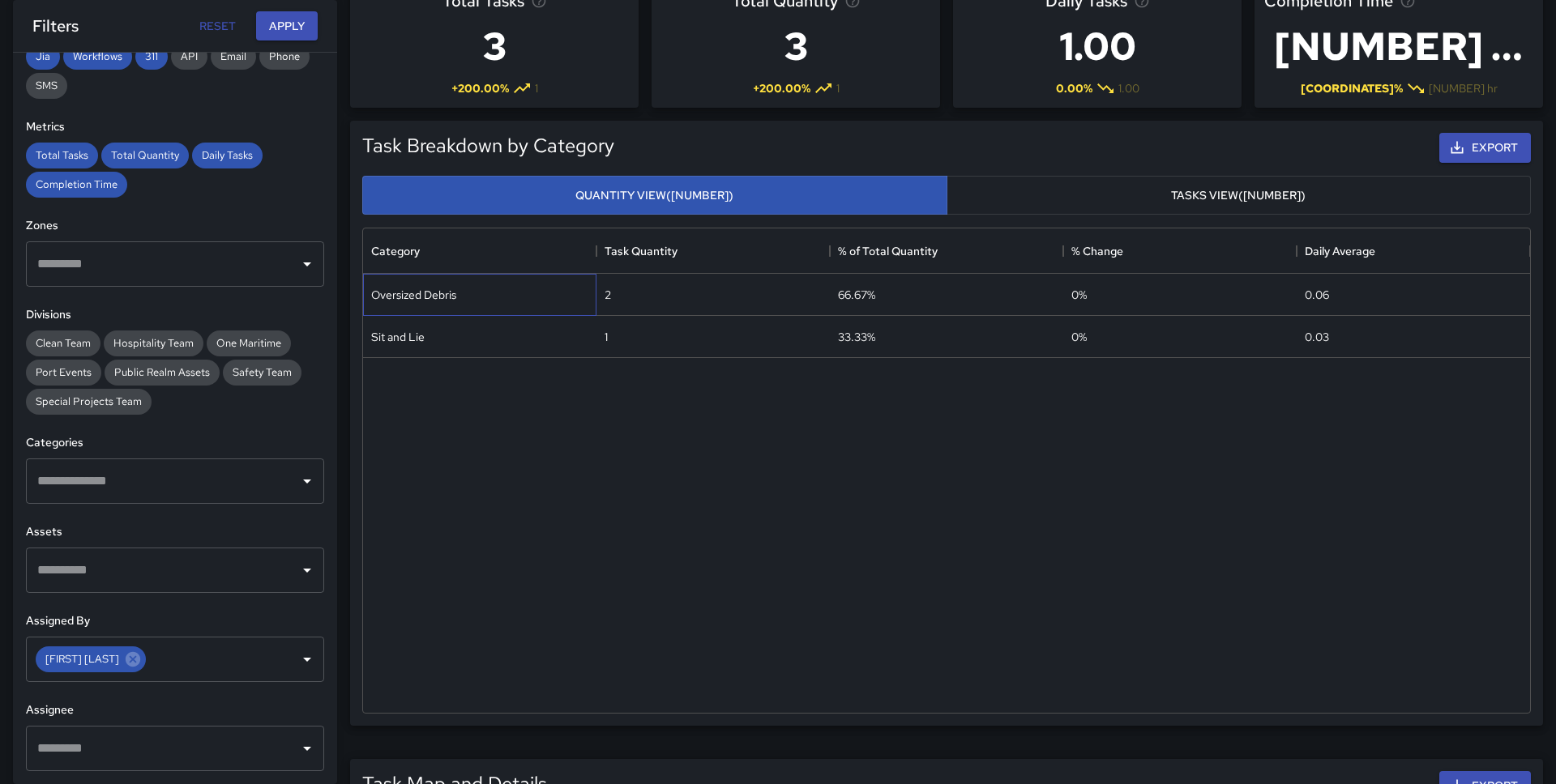 click on "Oversized Debris" at bounding box center (480, 295) 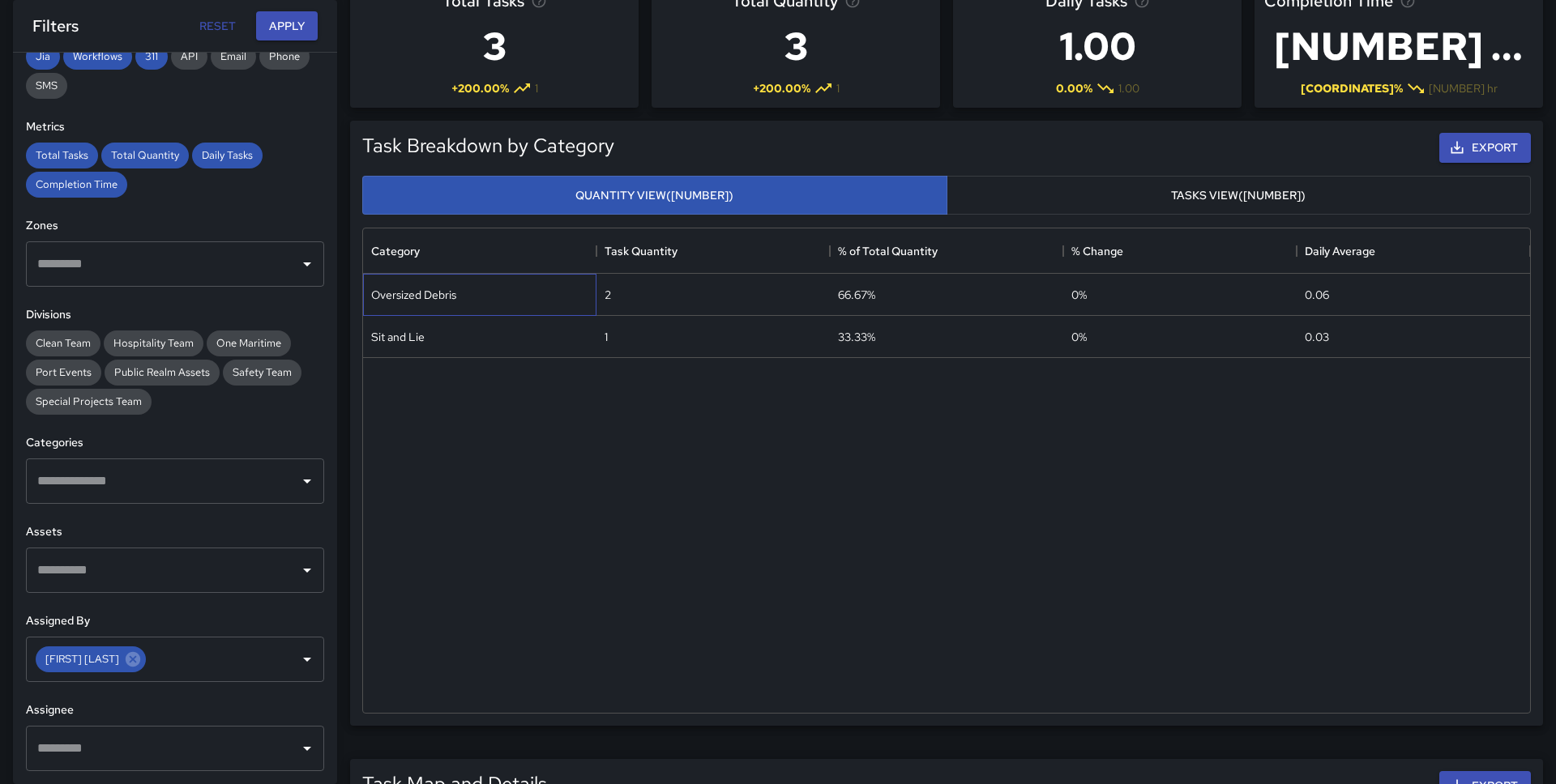 click on "Oversized Debris" at bounding box center (480, 295) 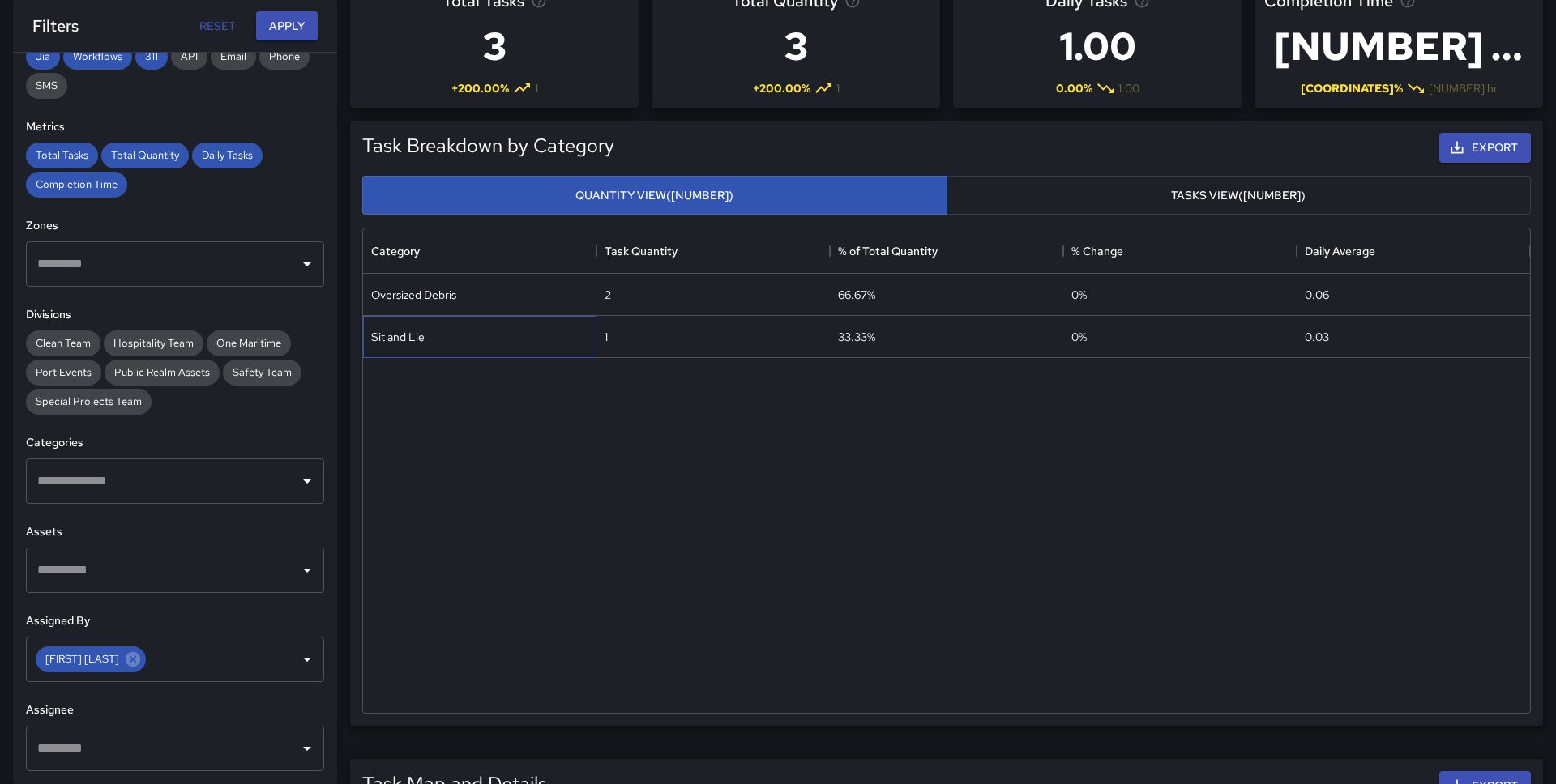 click on "Sit and Lie" at bounding box center [480, 337] 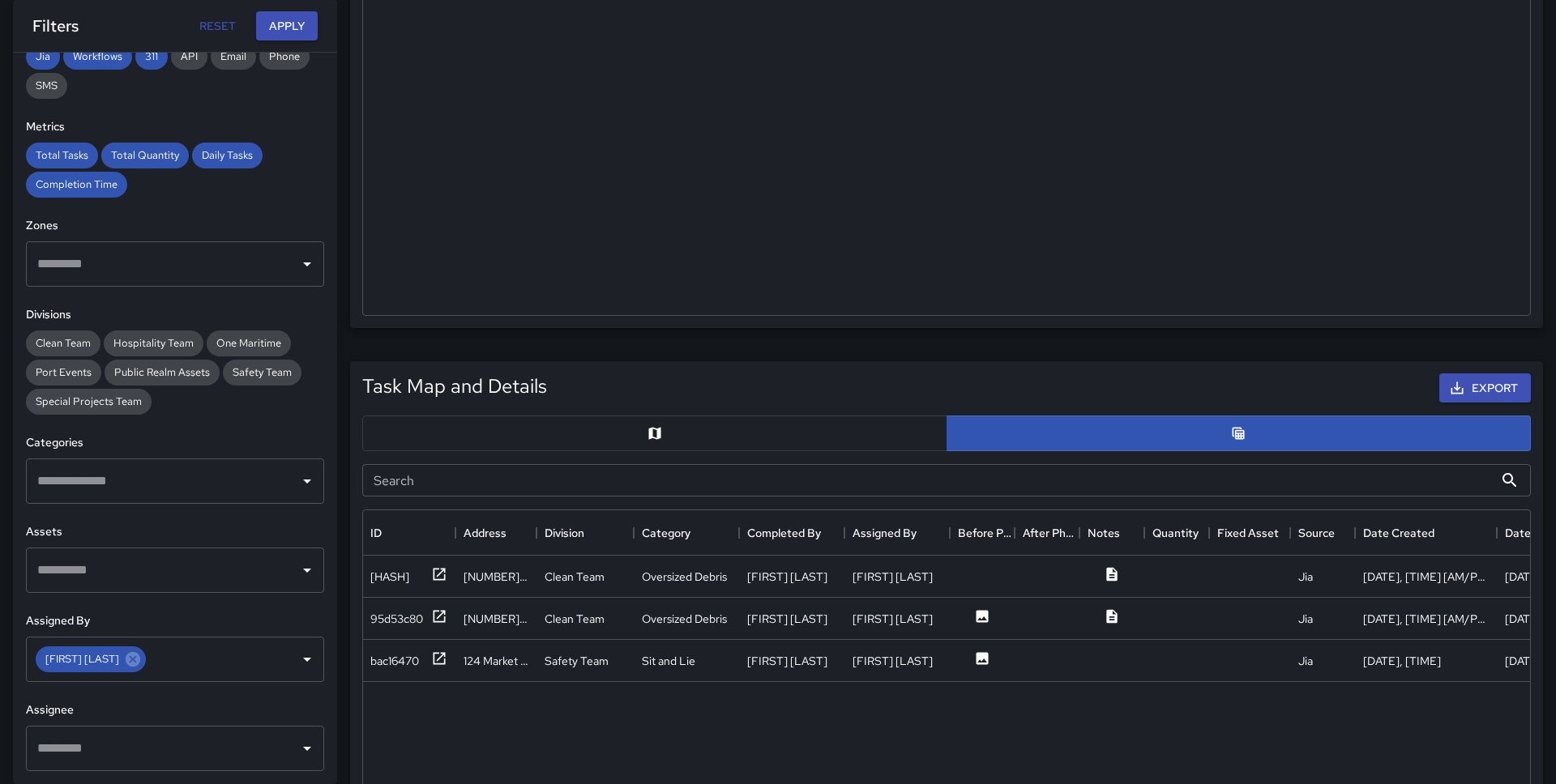 scroll, scrollTop: 485, scrollLeft: 0, axis: vertical 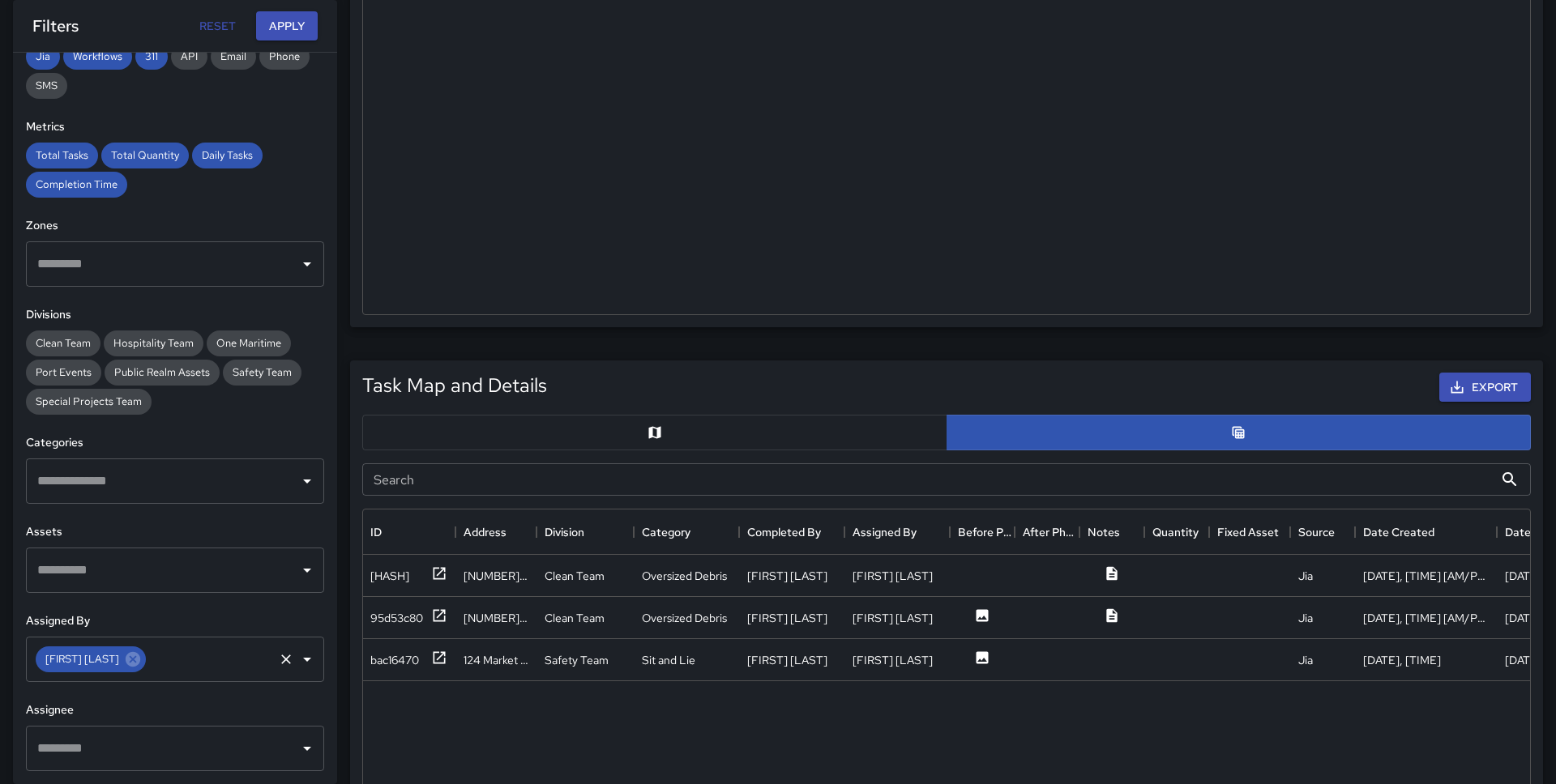 click on "[FIRST] [LAST]" at bounding box center (175, 659) 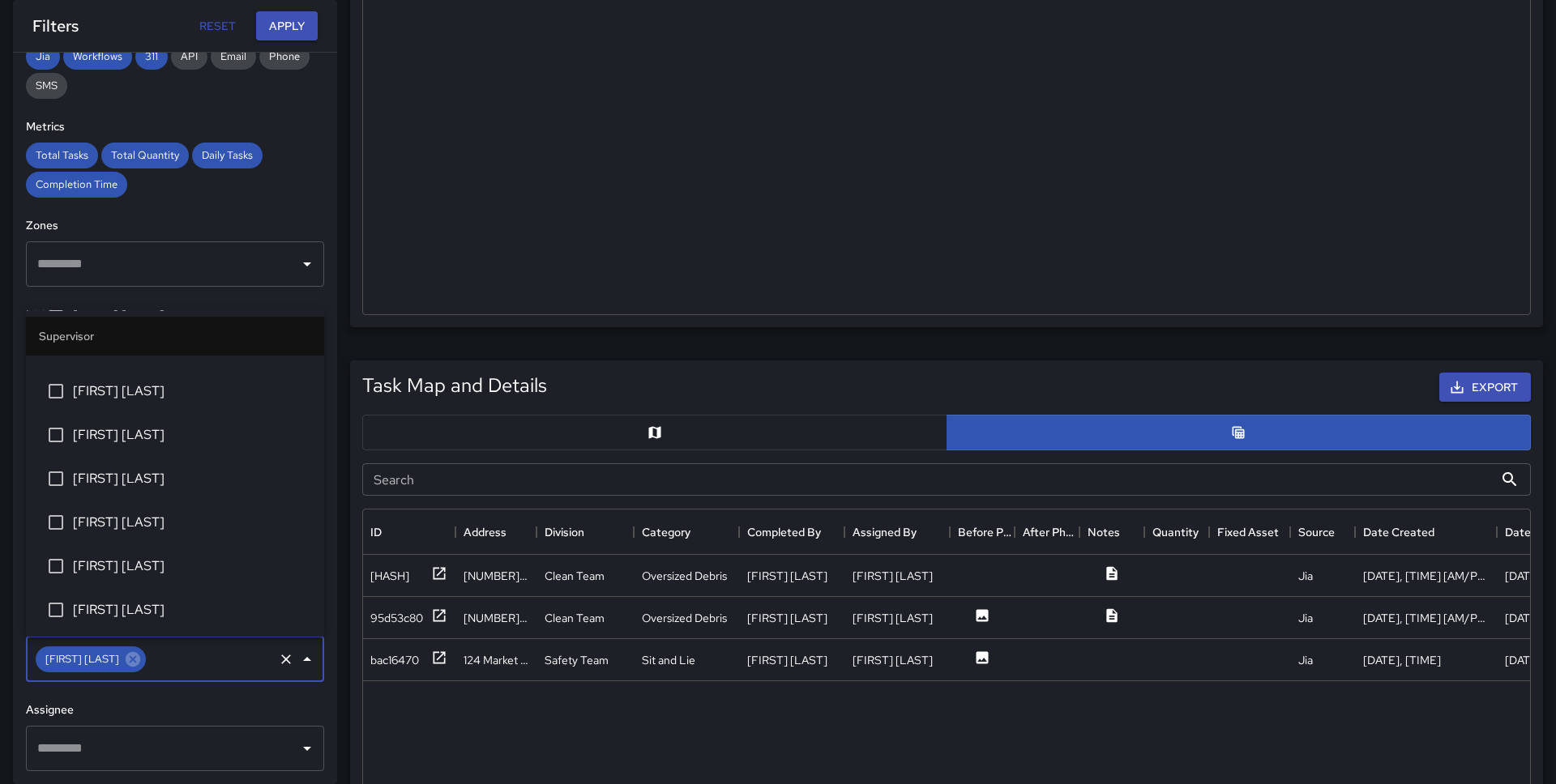 scroll, scrollTop: 117, scrollLeft: 0, axis: vertical 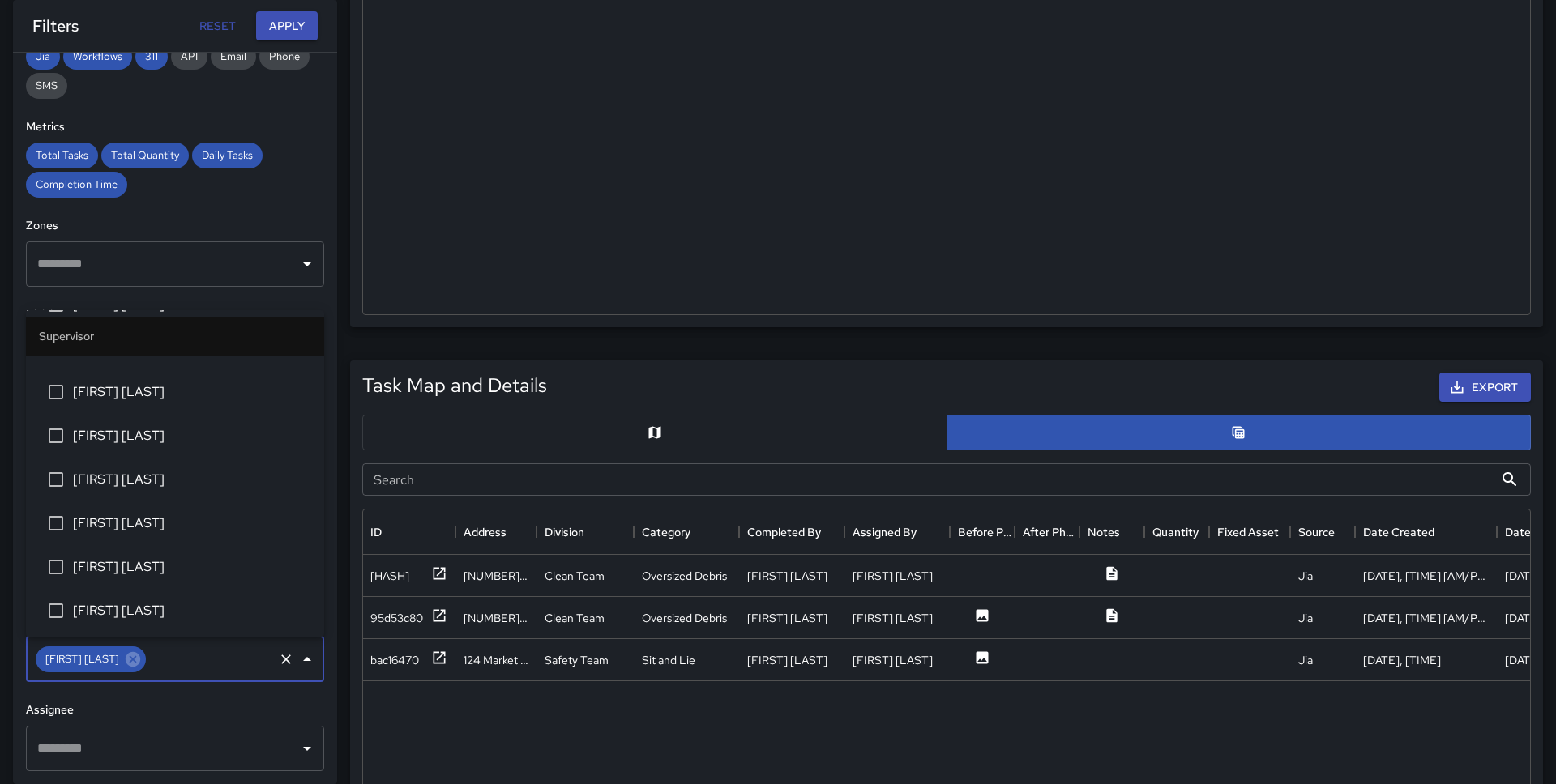 click on "[FIRST] [LAST]" at bounding box center [192, 392] 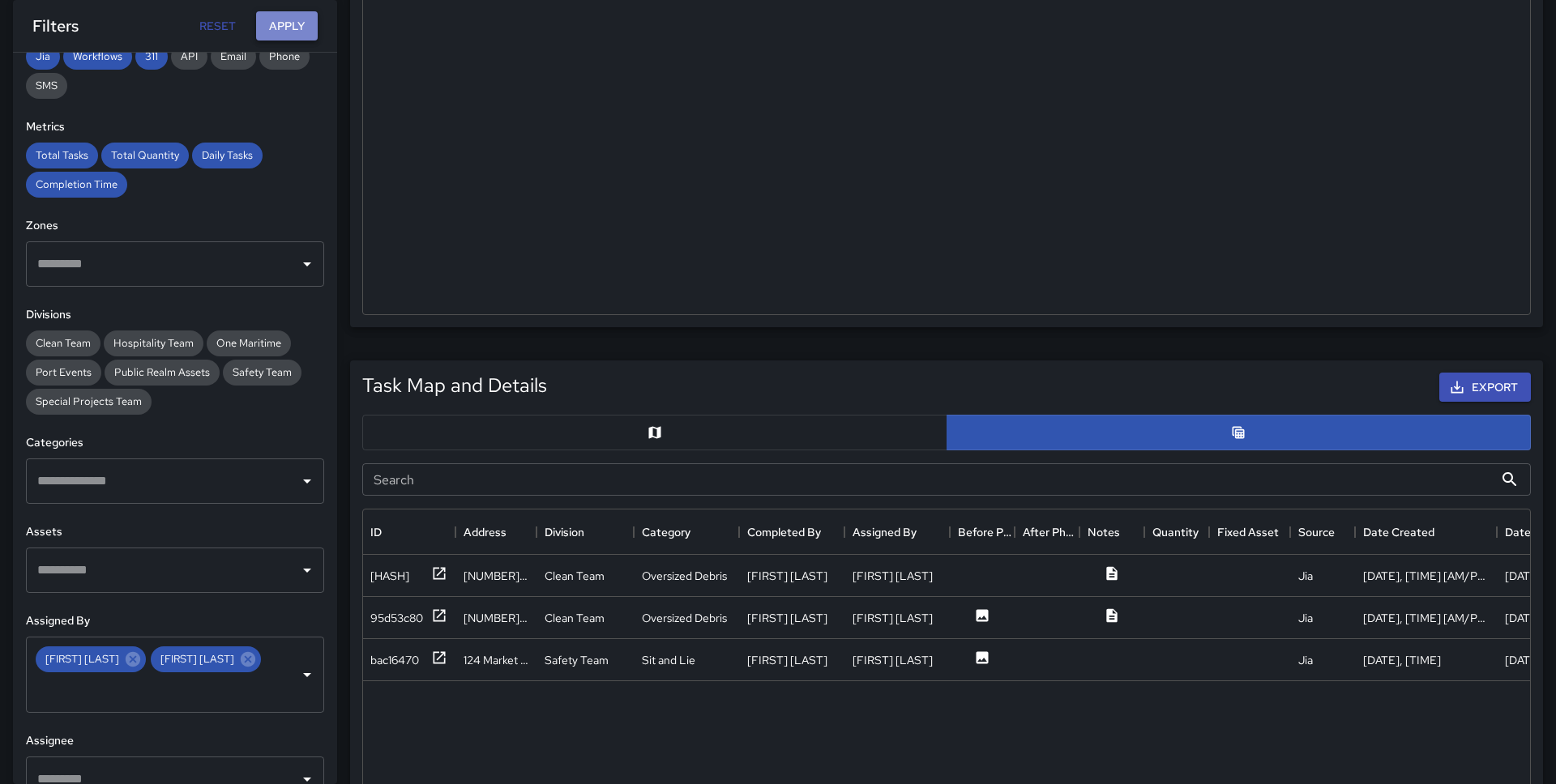 click on "Apply" at bounding box center (287, 26) 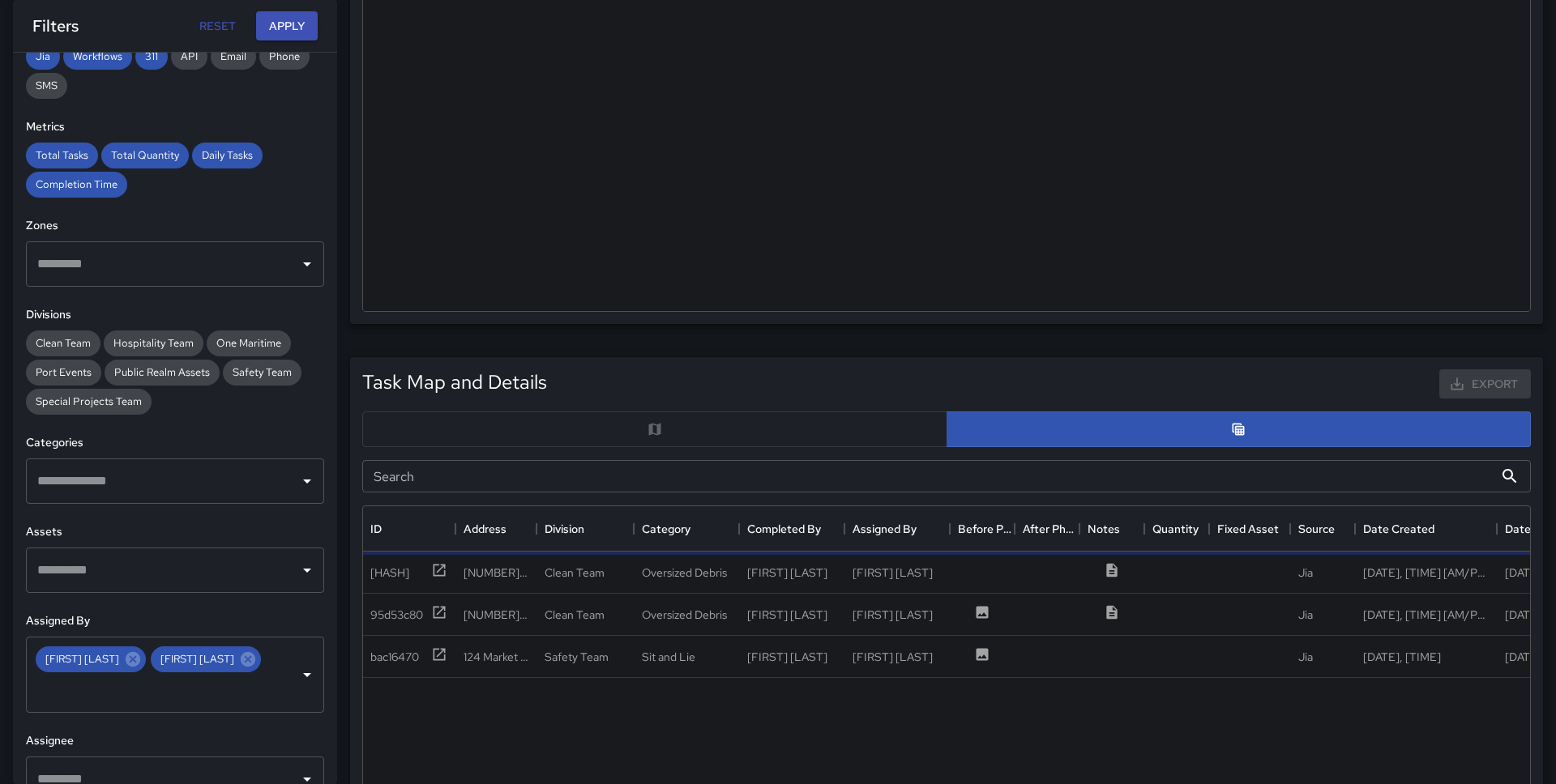 scroll, scrollTop: 0, scrollLeft: 0, axis: both 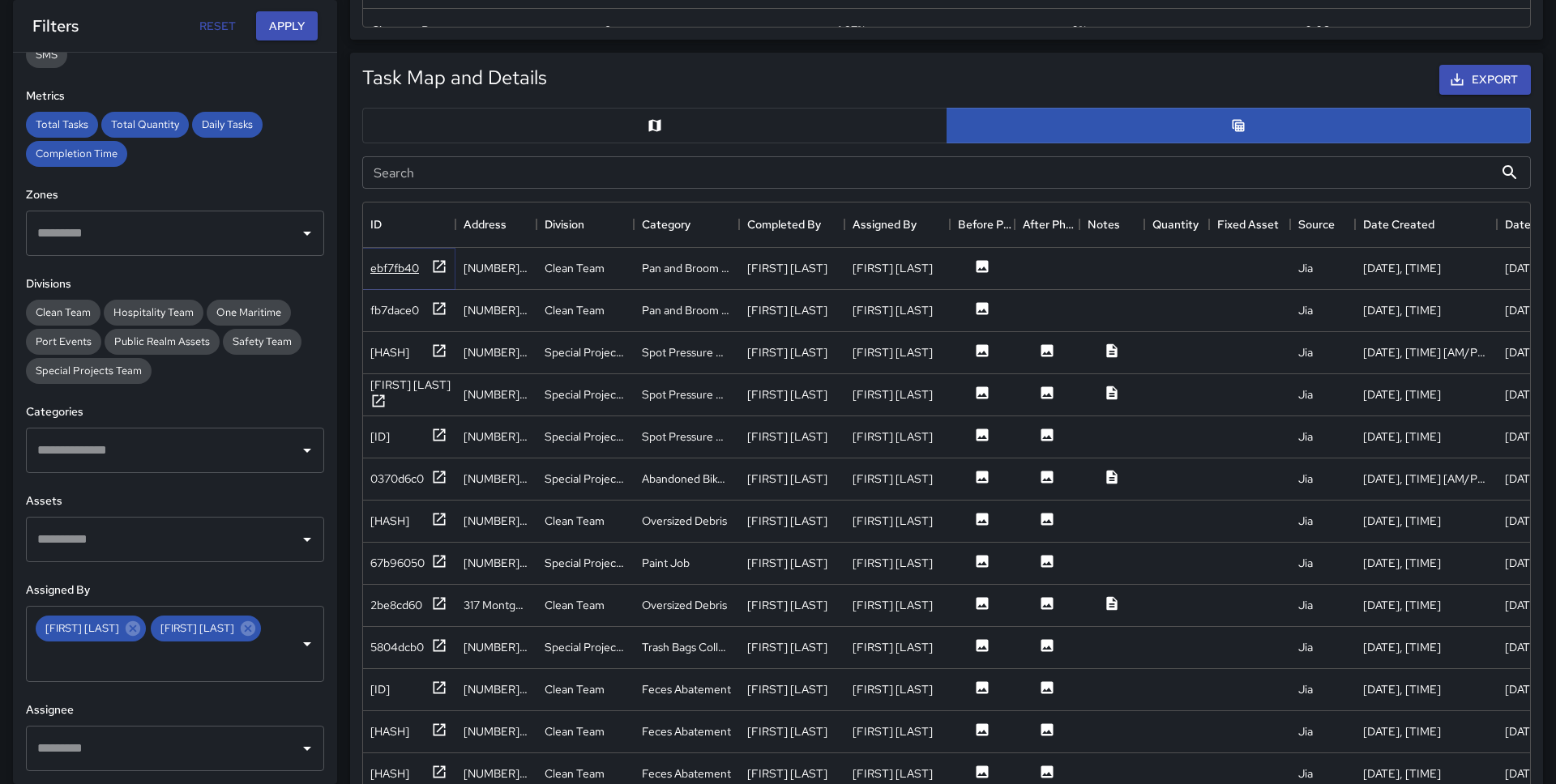 click 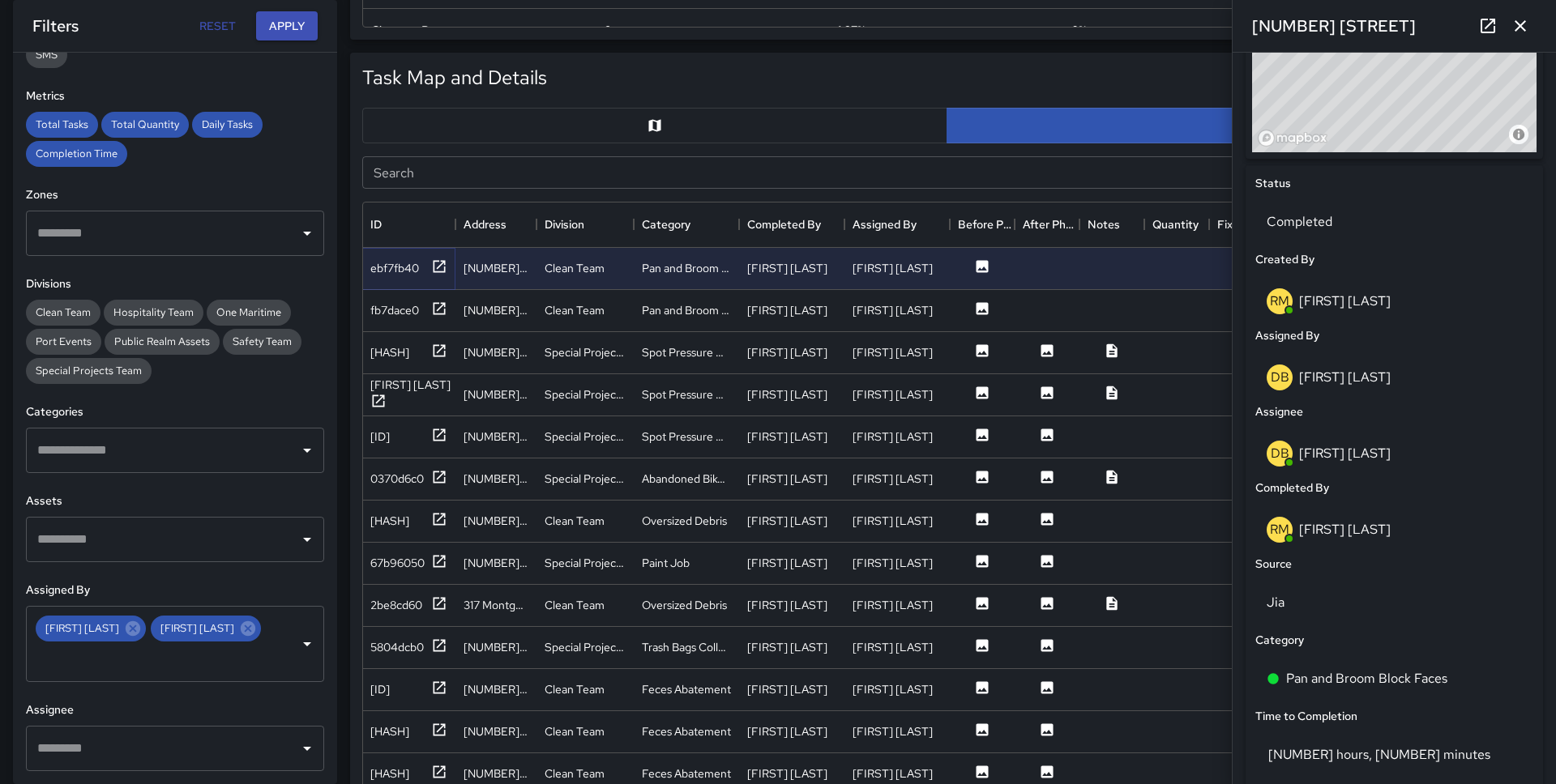 scroll, scrollTop: 657, scrollLeft: 0, axis: vertical 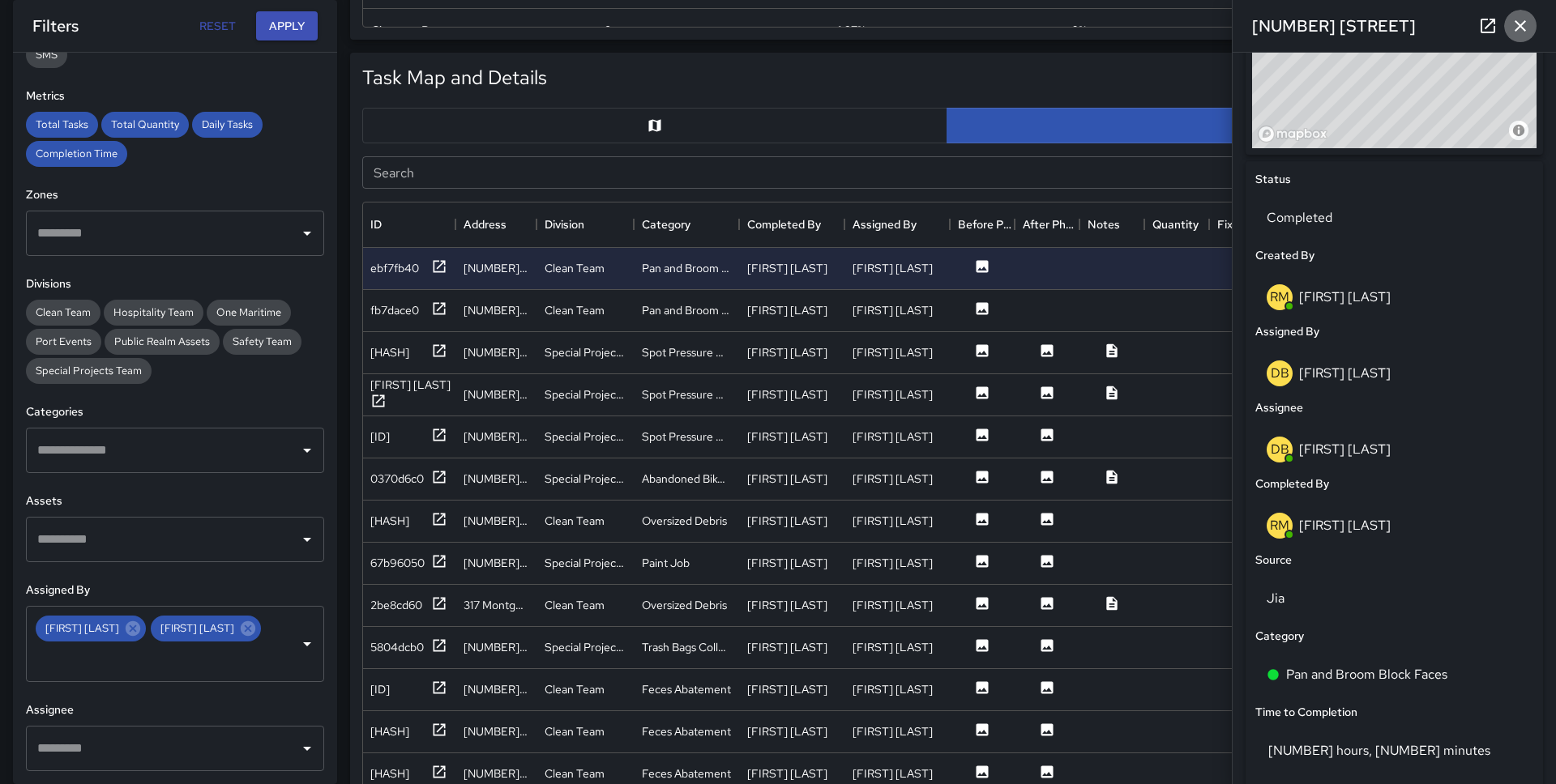 click at bounding box center (1520, 26) 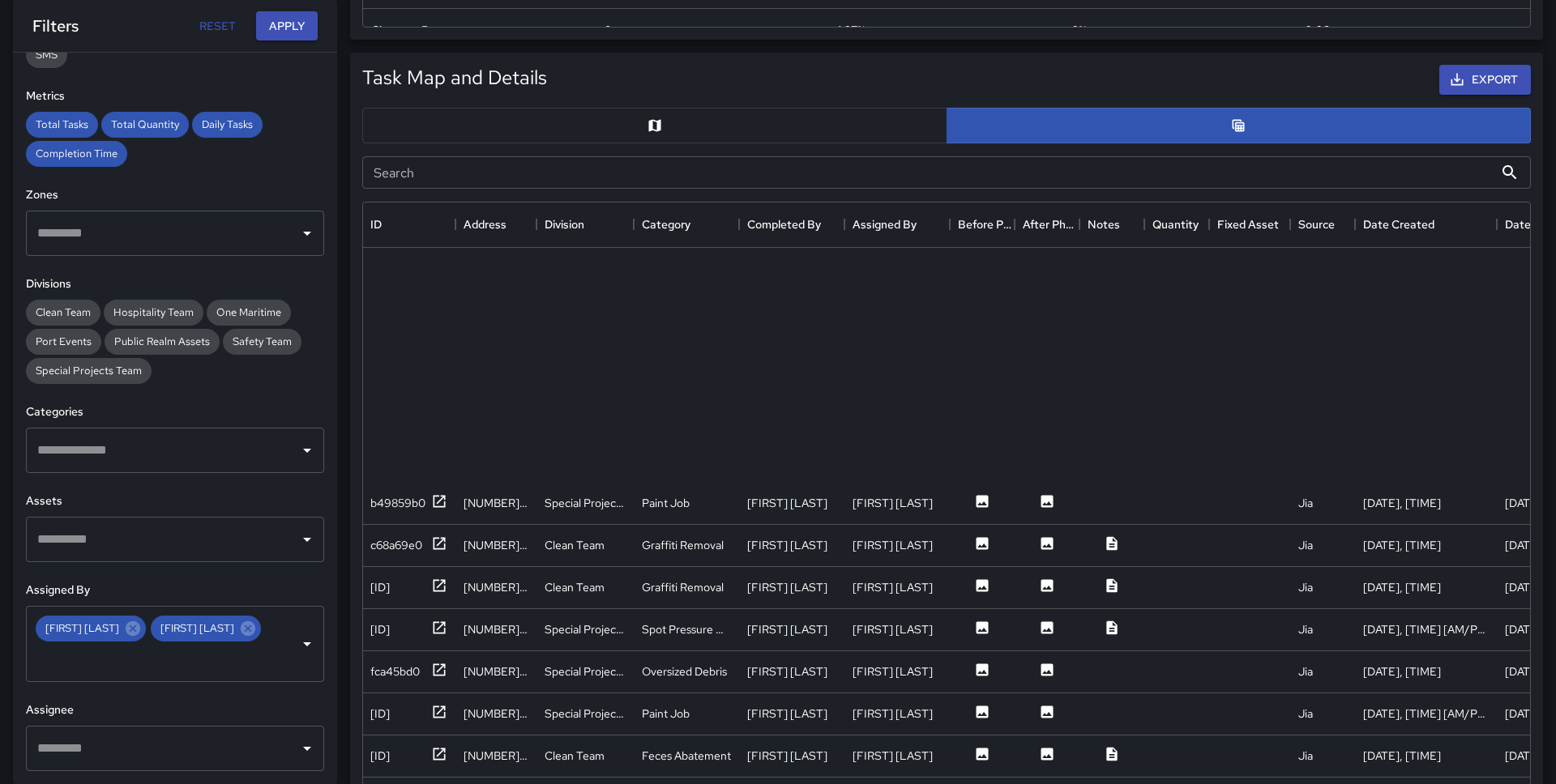 scroll, scrollTop: 3654, scrollLeft: 1, axis: both 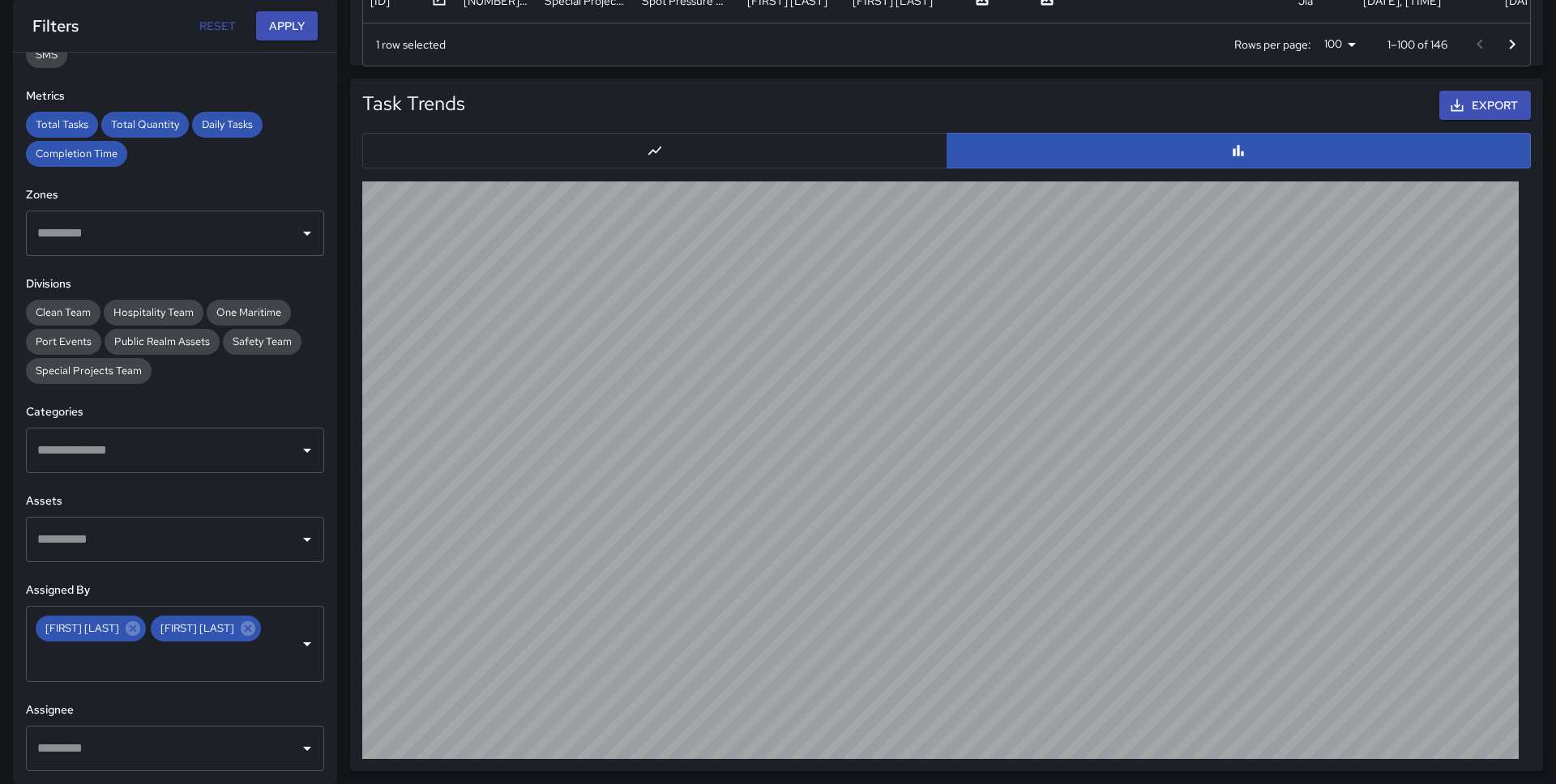 click at bounding box center [655, 151] 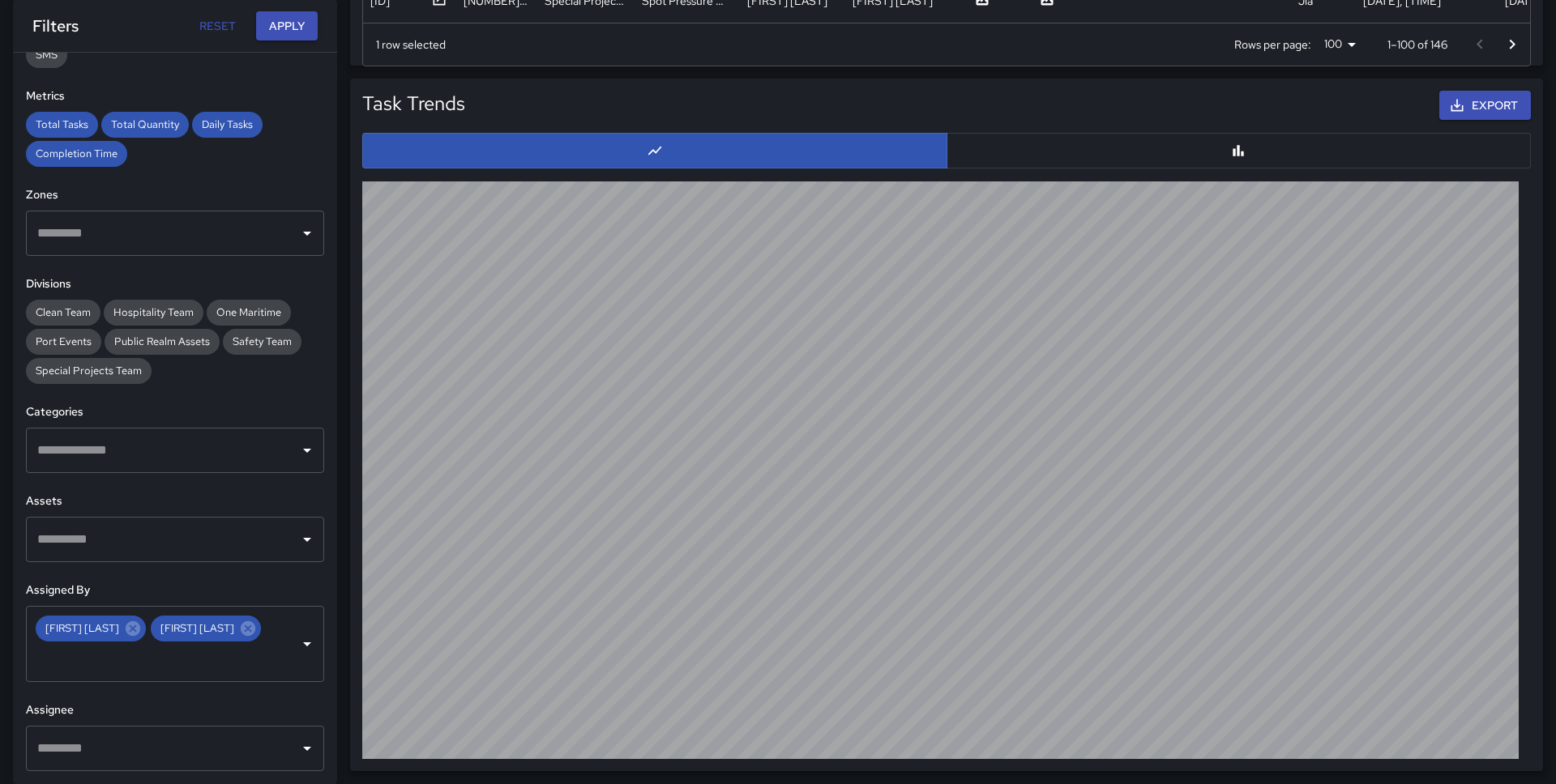 scroll, scrollTop: 0, scrollLeft: 0, axis: both 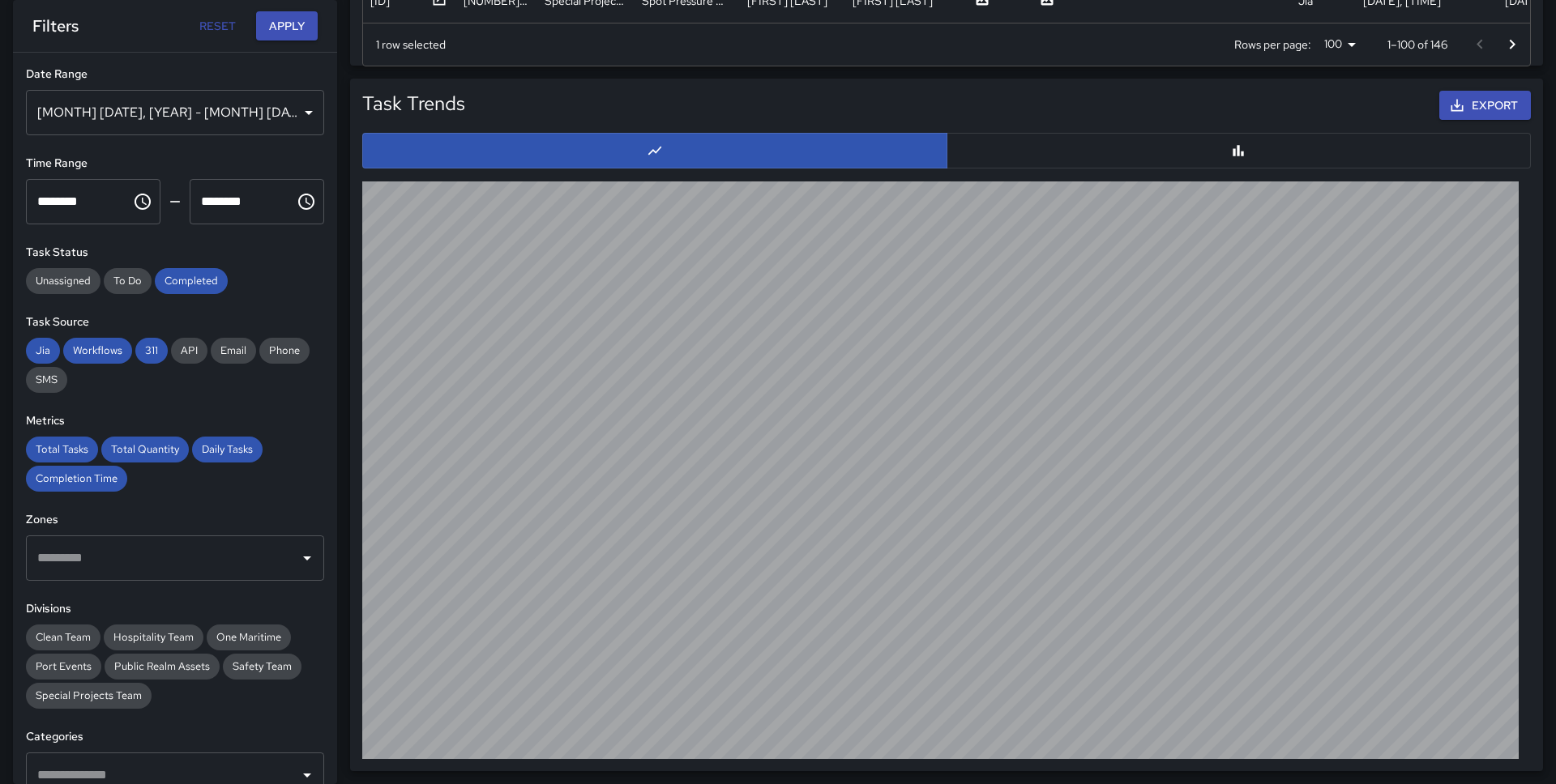 click on "[MONTH] [DATE], [YEAR] - [MONTH] [DATE], [YEAR]" at bounding box center [175, 113] 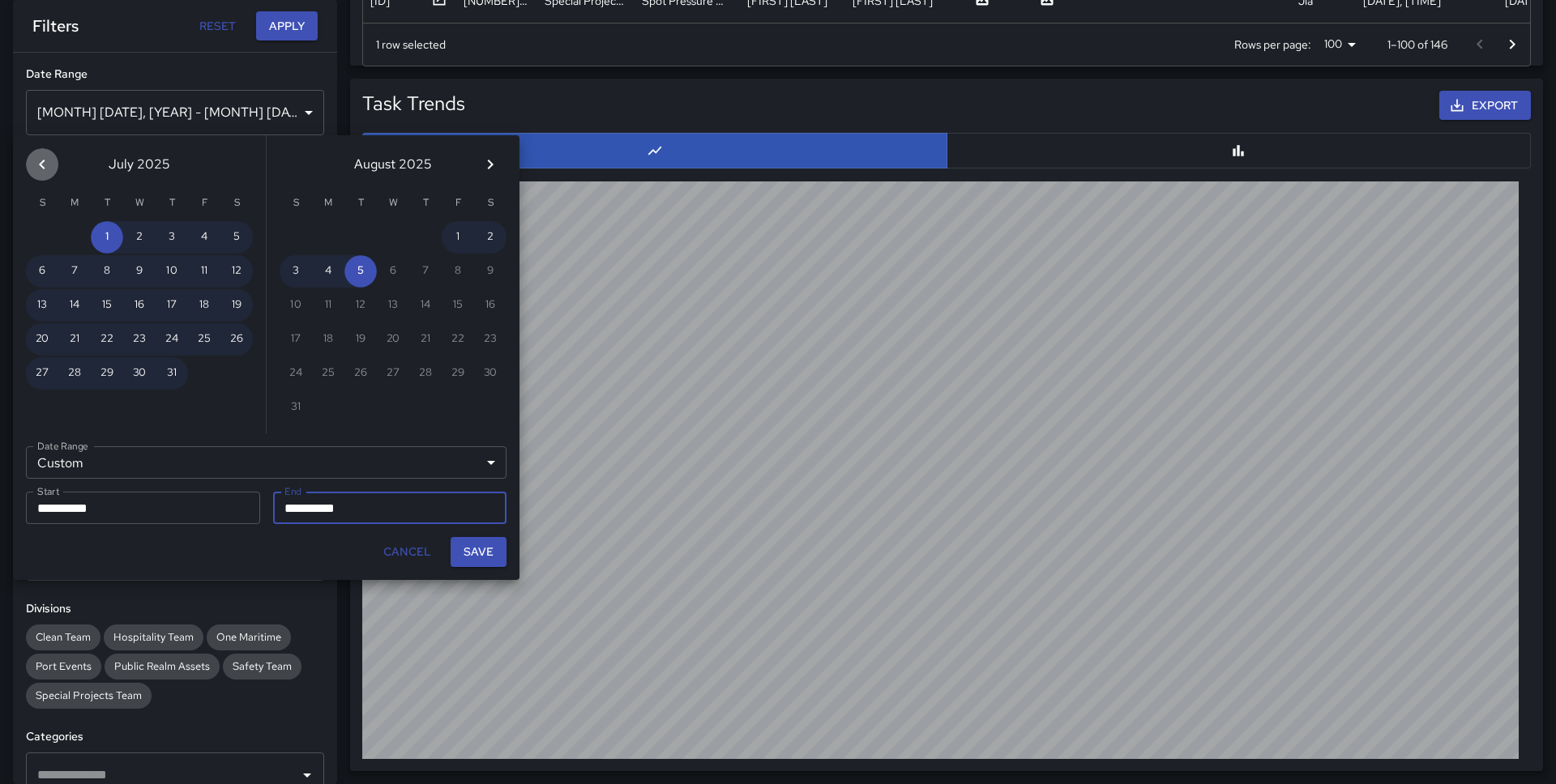 click 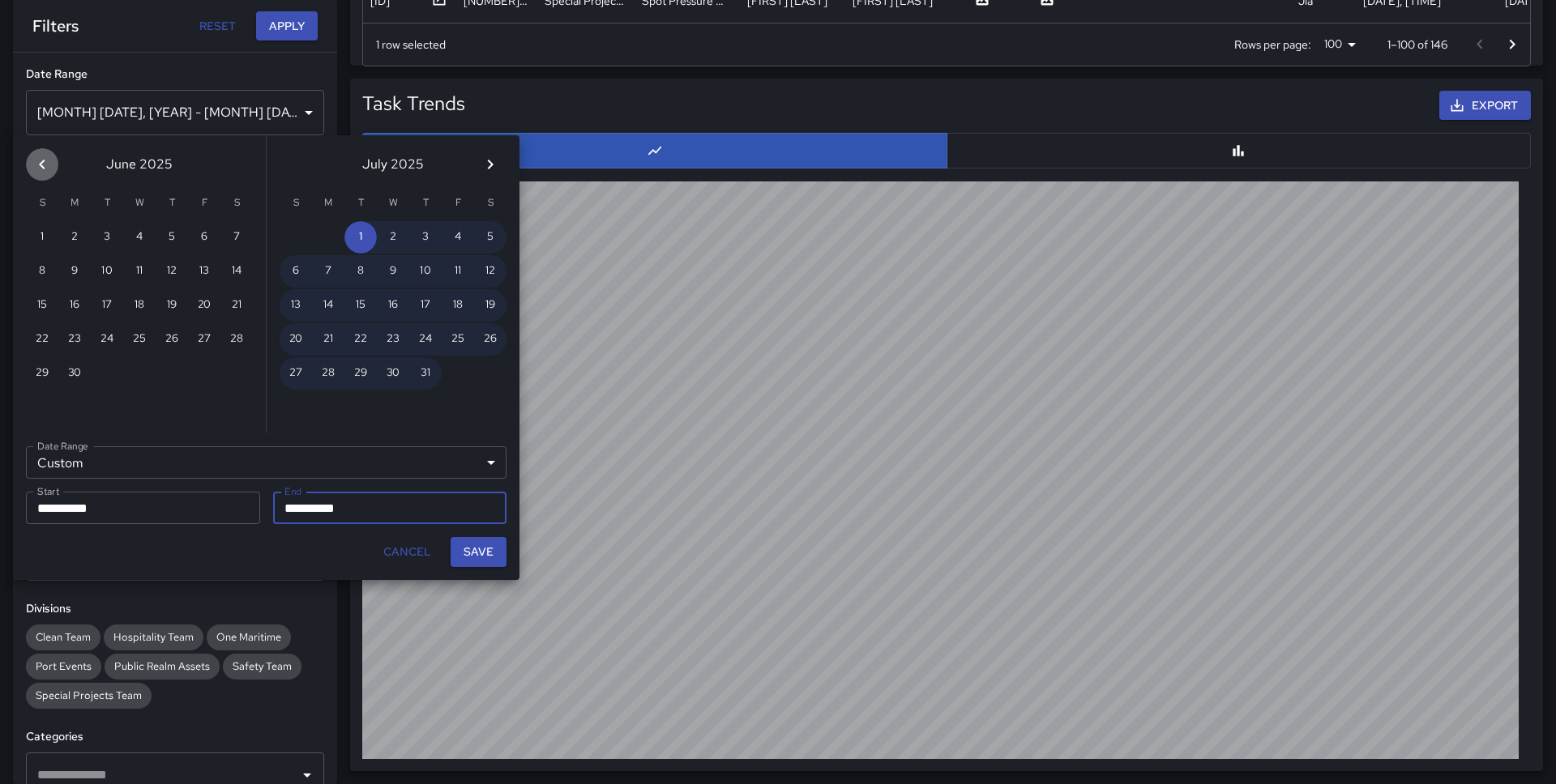 click 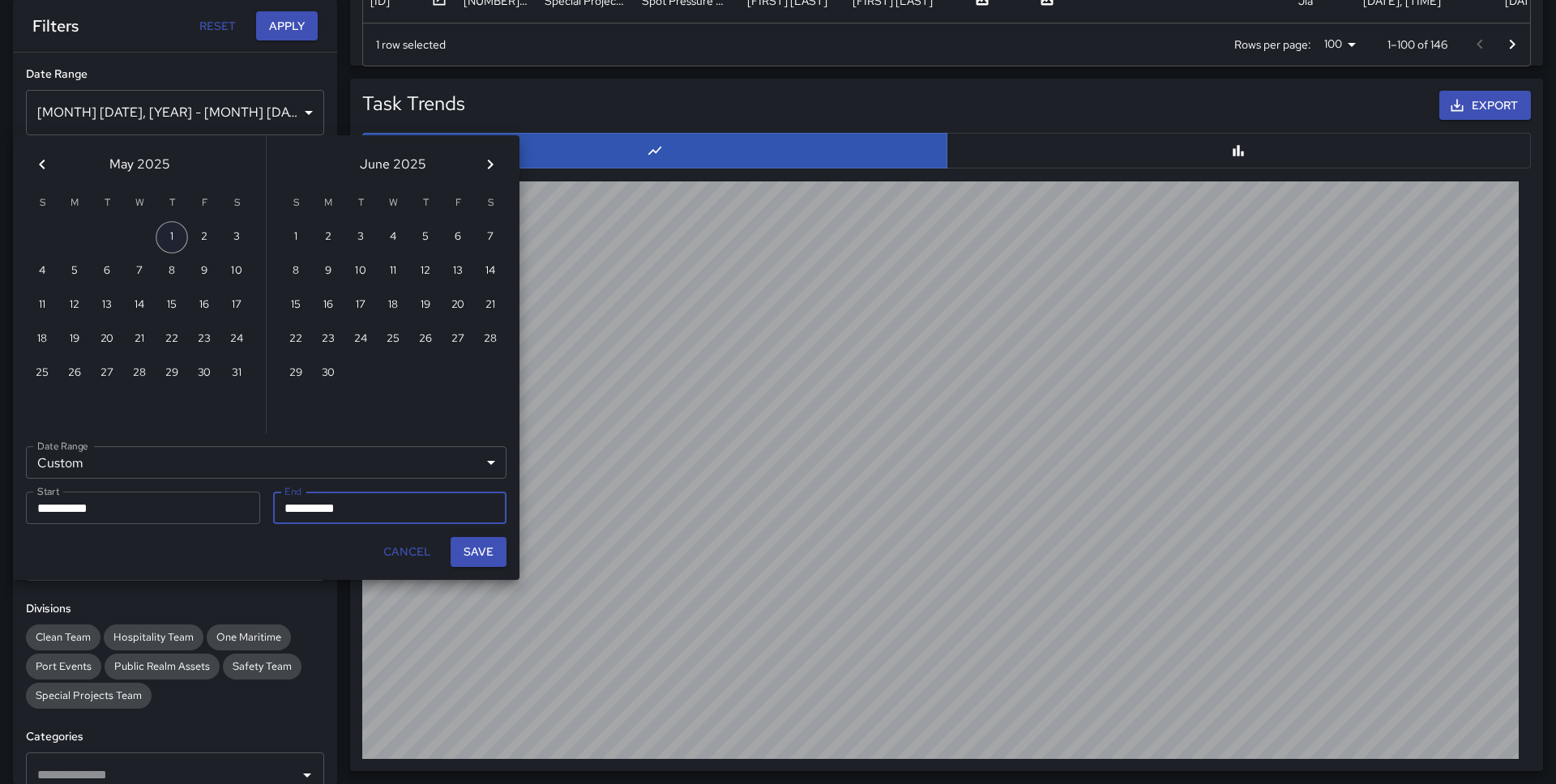 click on "1" at bounding box center (172, 237) 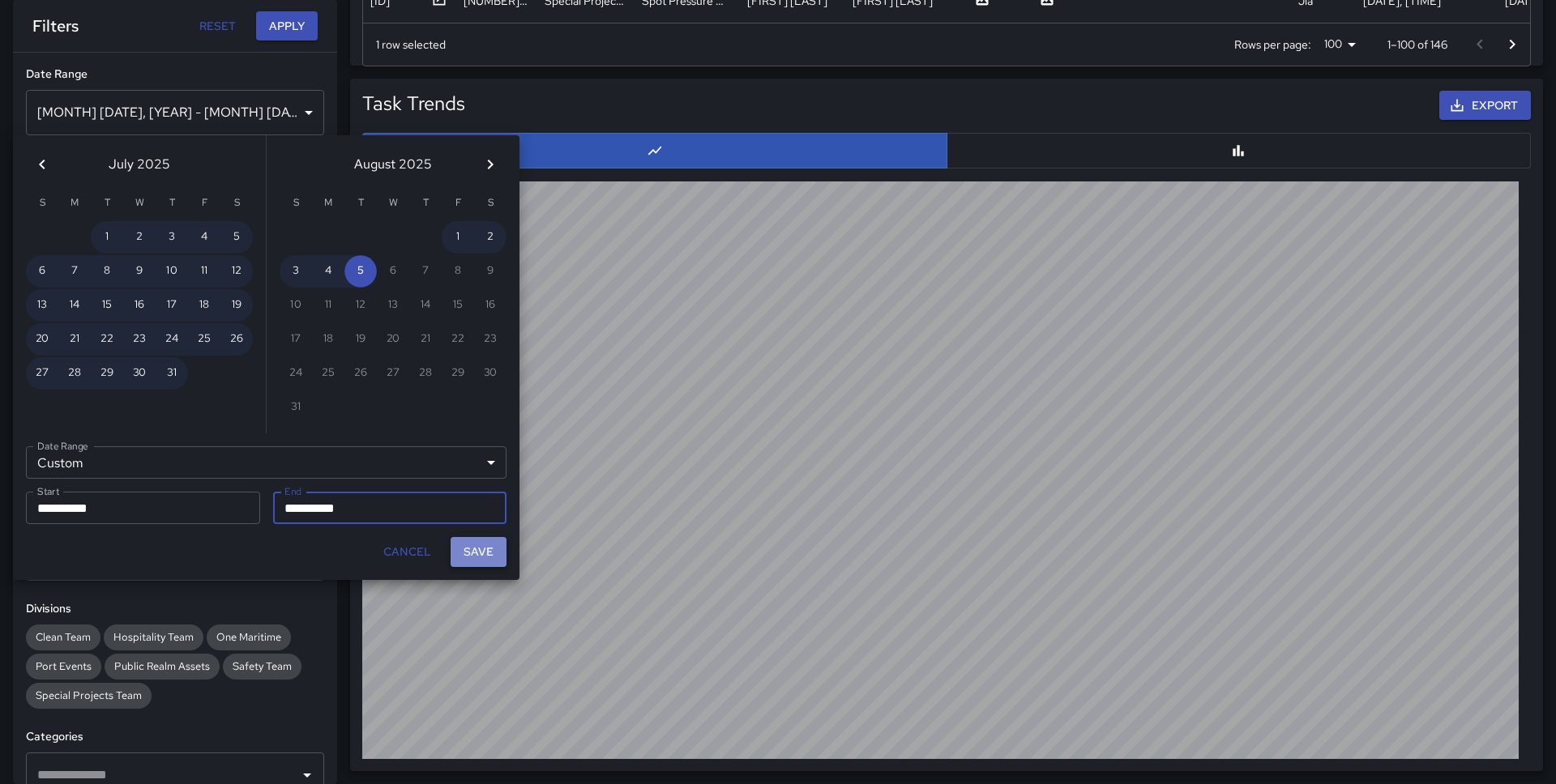 click on "Save" at bounding box center (478, 552) 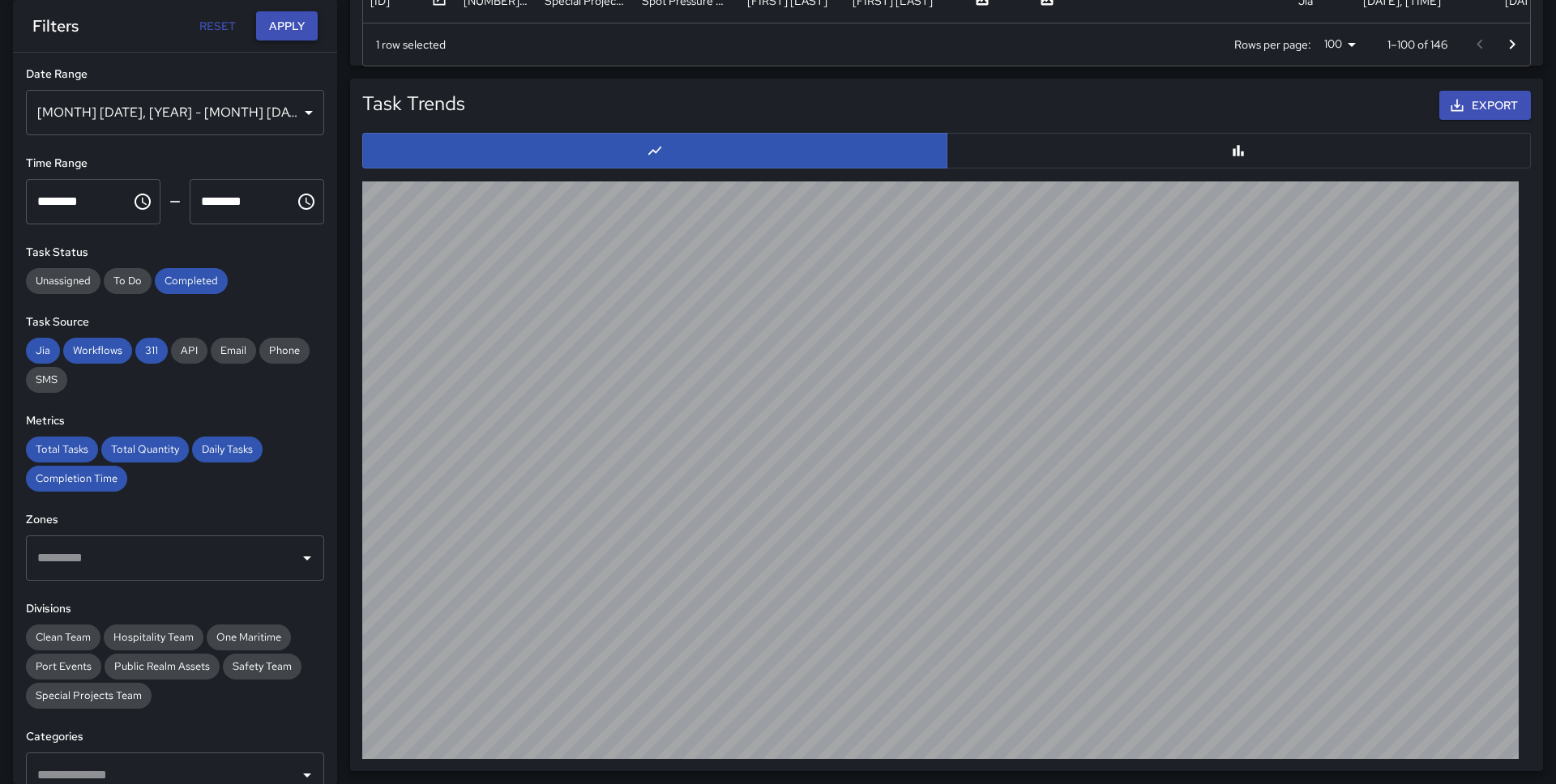 click on "Apply" at bounding box center (287, 26) 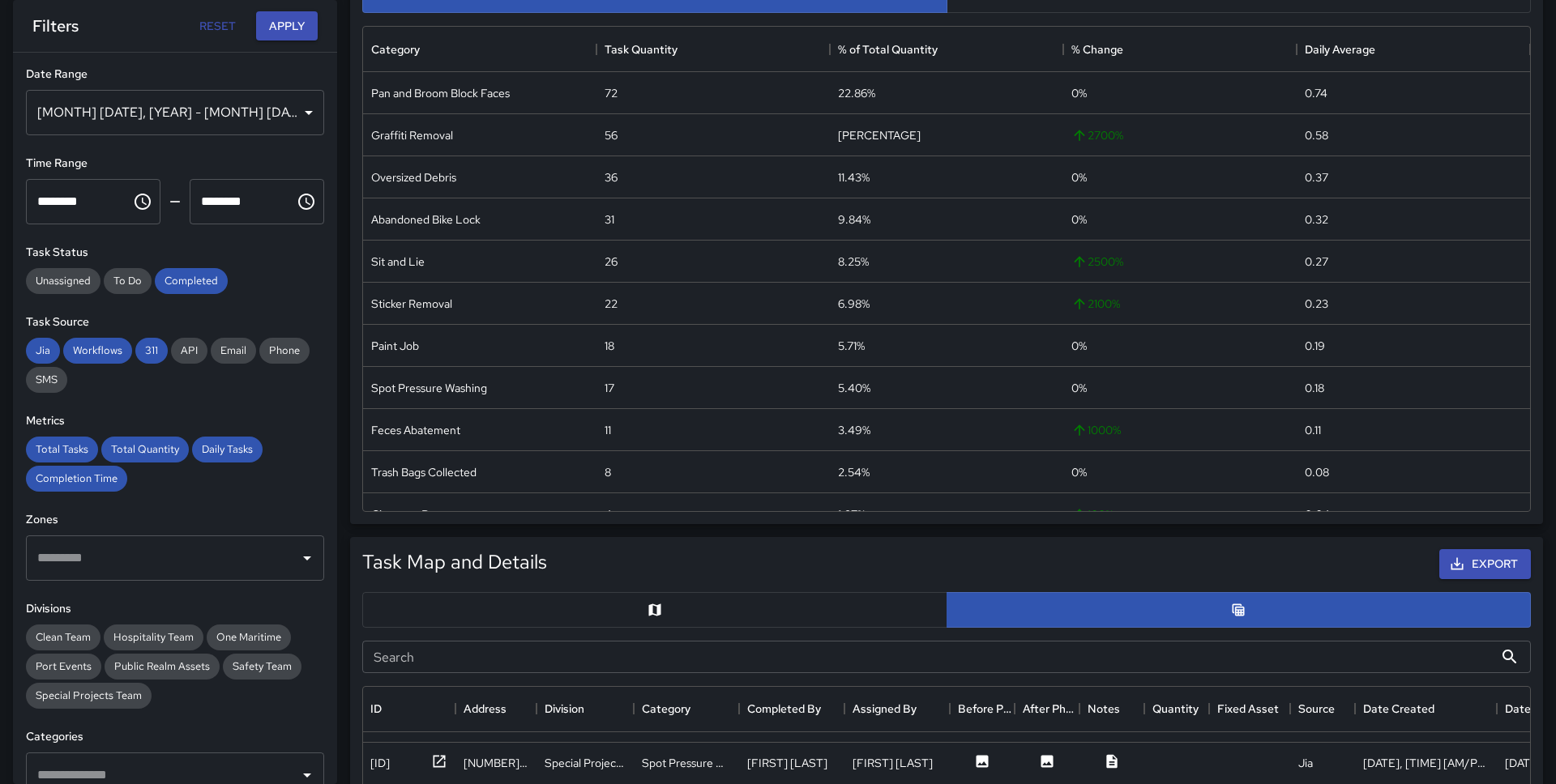 scroll, scrollTop: 0, scrollLeft: 0, axis: both 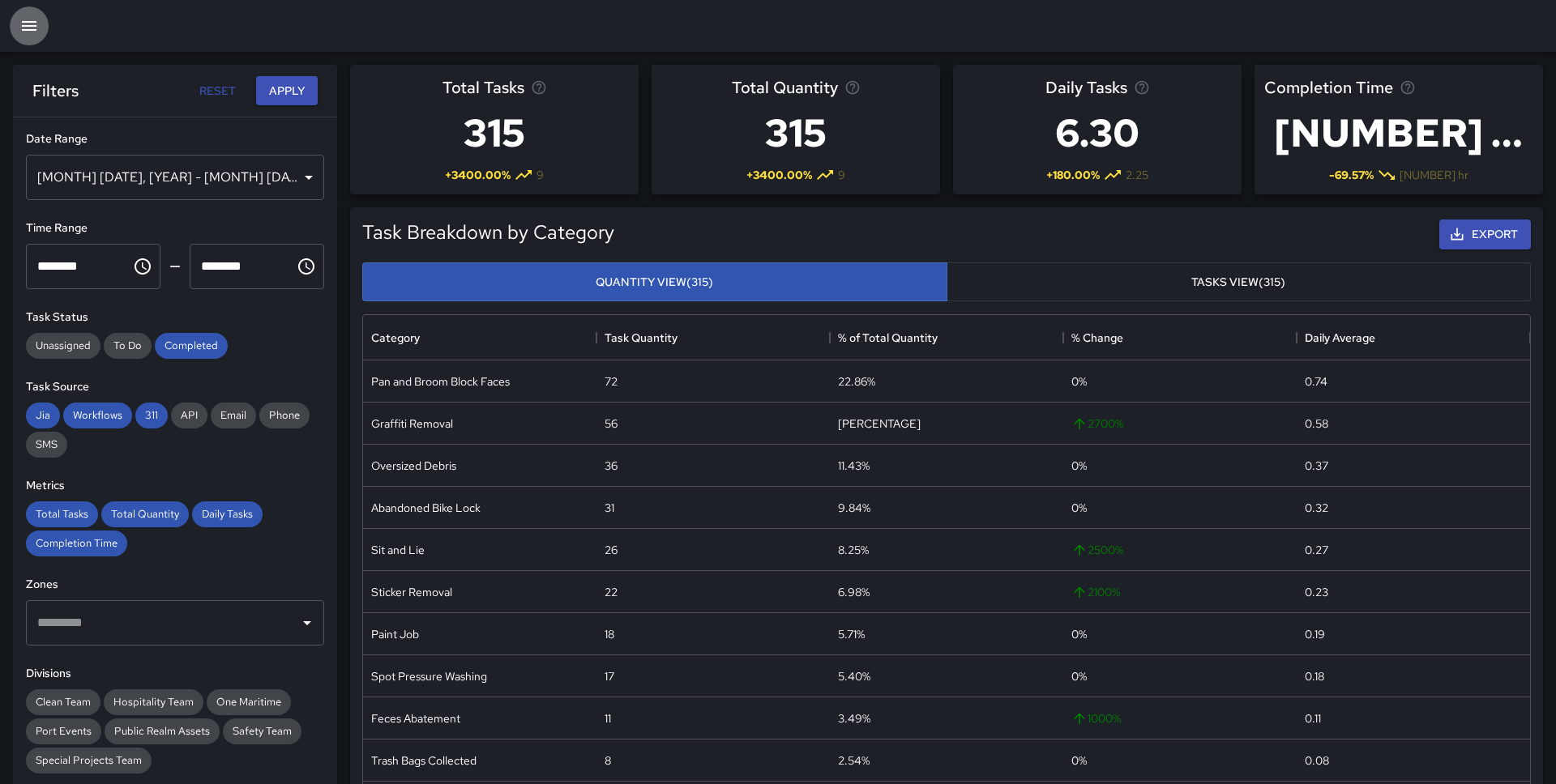 click 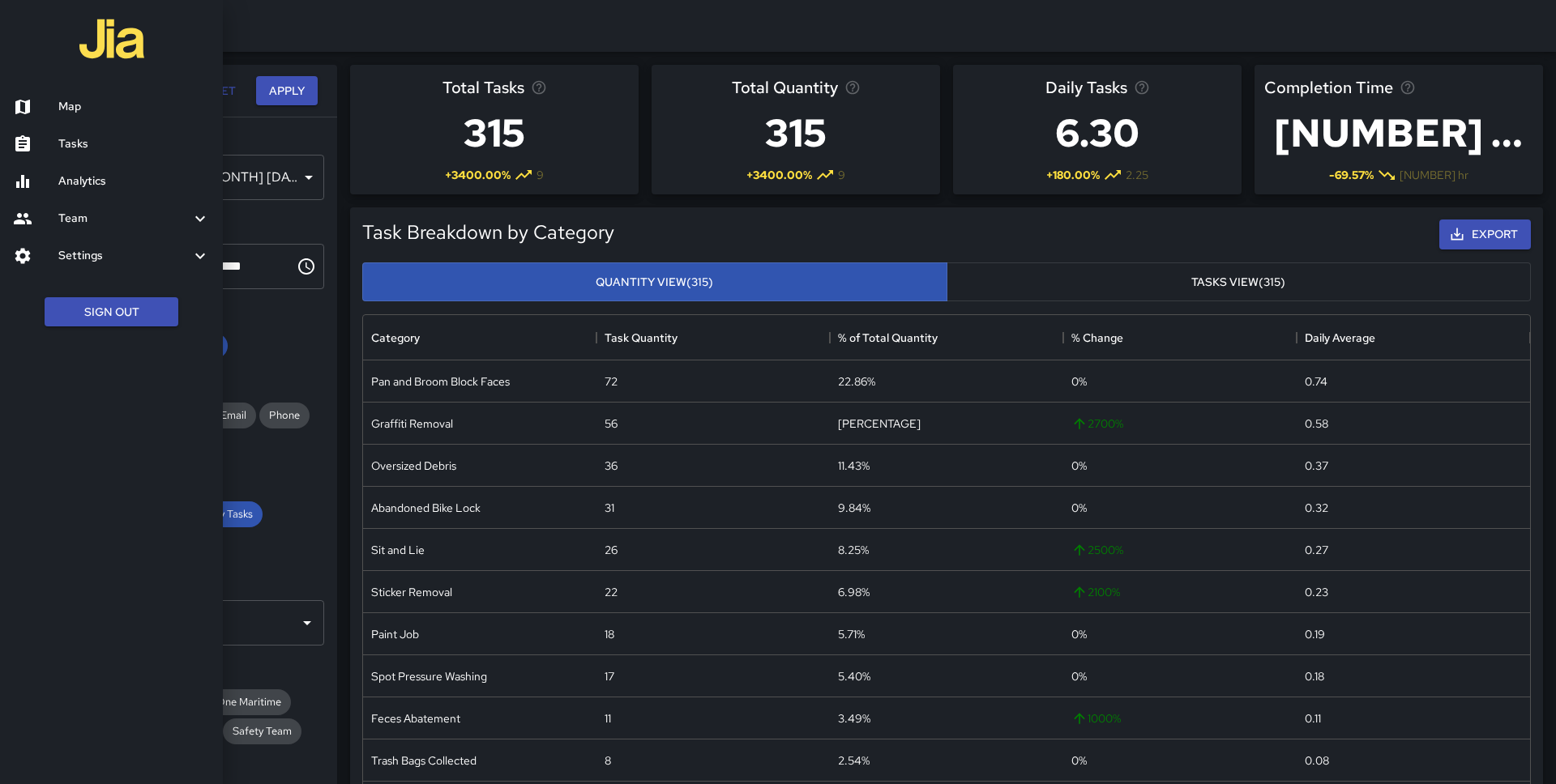 click on "Map" at bounding box center (134, 107) 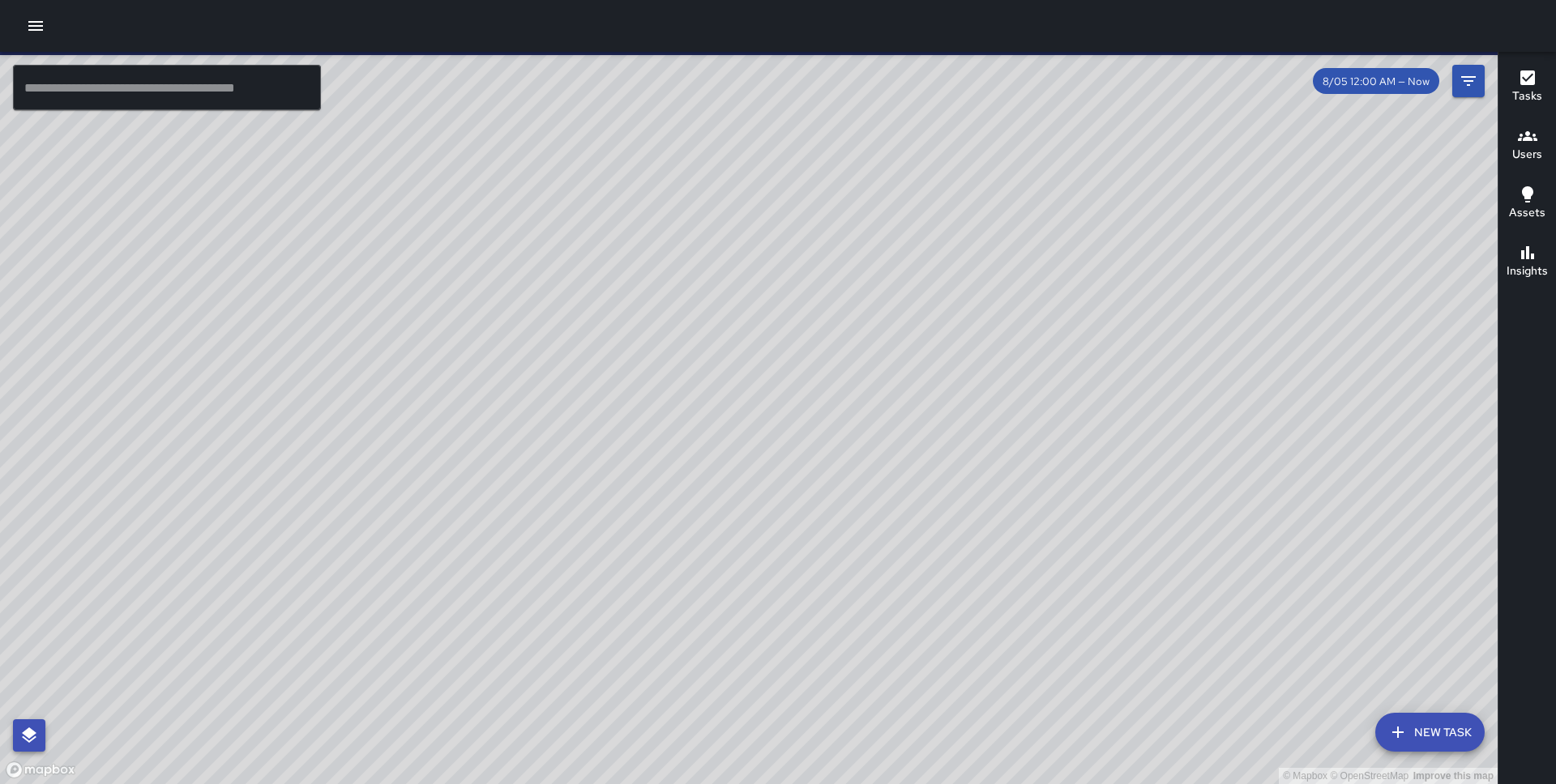 click at bounding box center [29, 735] 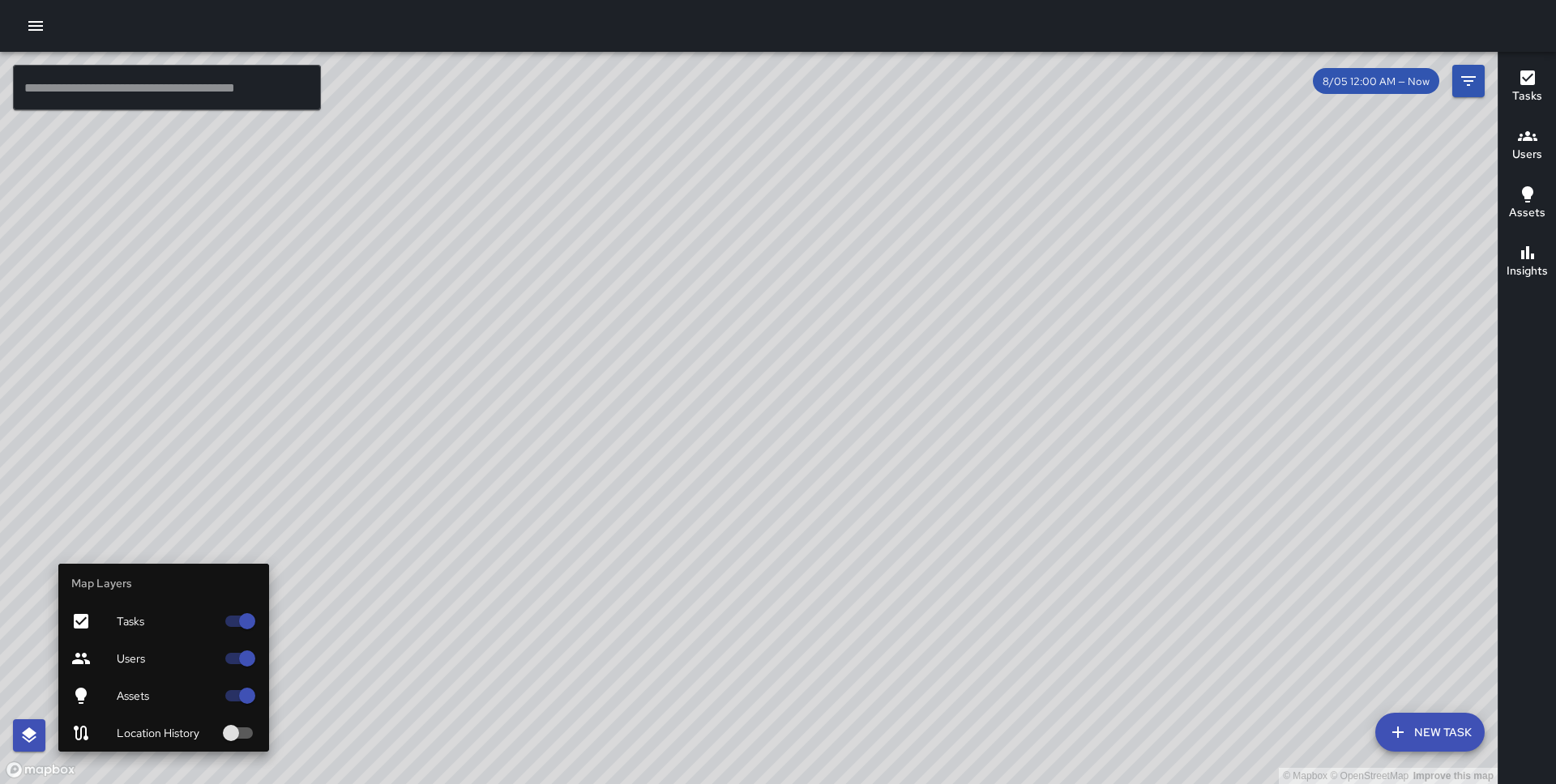 click on "Assets" at bounding box center (166, 696) 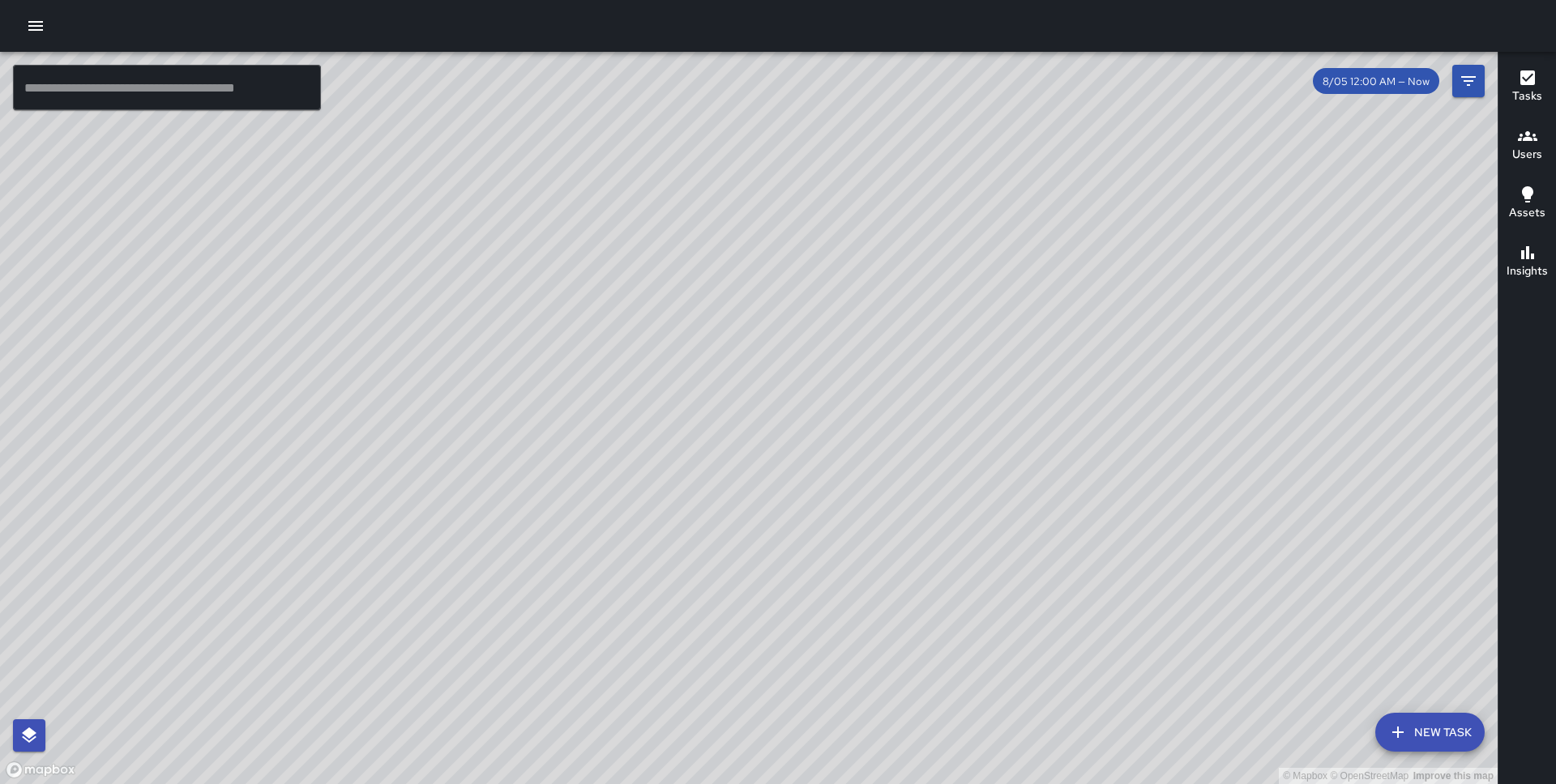 drag, startPoint x: 510, startPoint y: 493, endPoint x: 460, endPoint y: 364, distance: 138.351 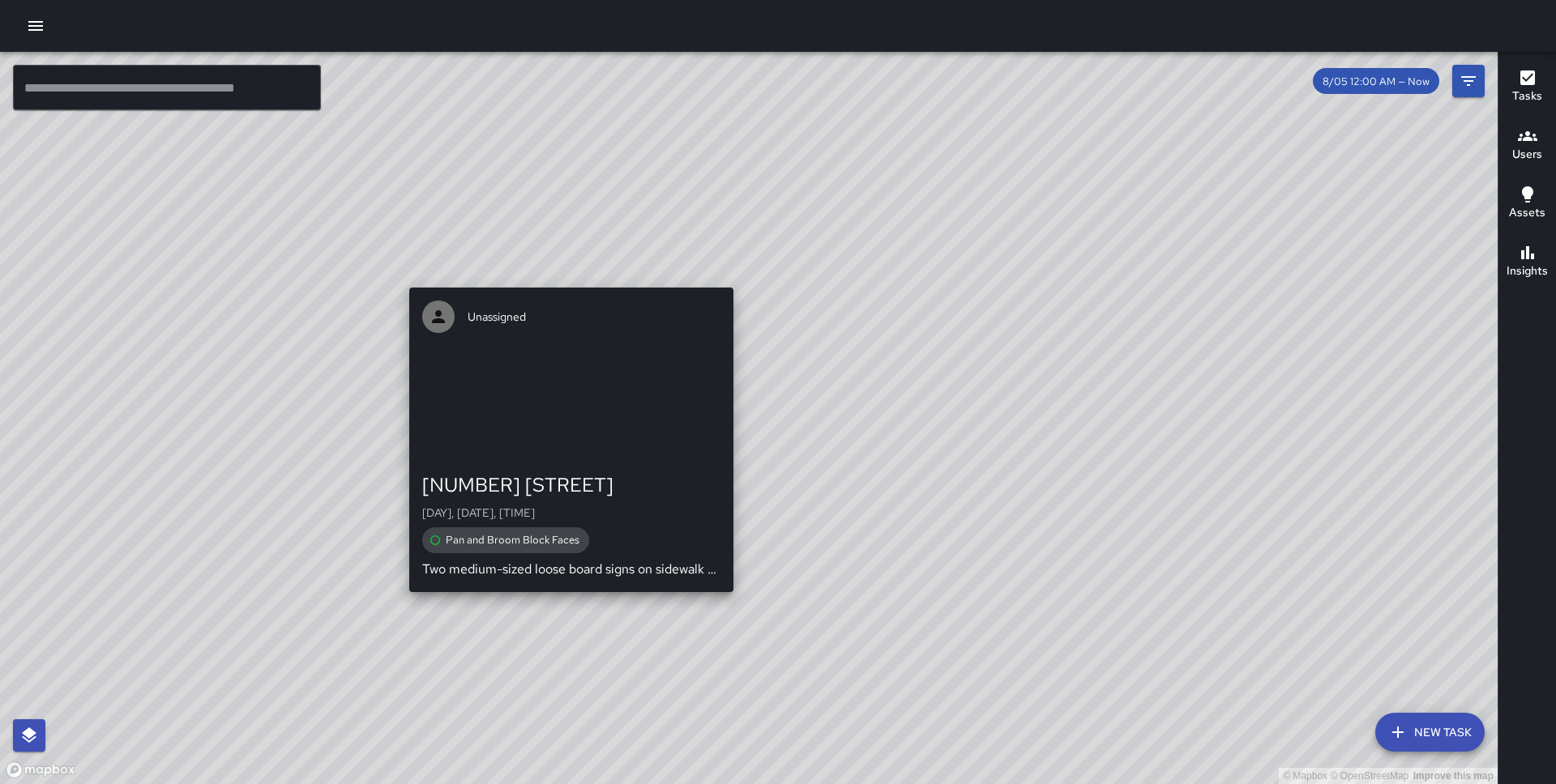 click on "© Mapbox   © OpenStreetMap   Improve this map Unassigned [NUMBER] [STREET] [DAY], [MONTH] [NUMBER], [TIME] [AMPM] Pan and Broom Block Faces Two medium-sized loose board signs on sidewalk requiring hand removal. Reported with Solve SF." at bounding box center [749, 418] 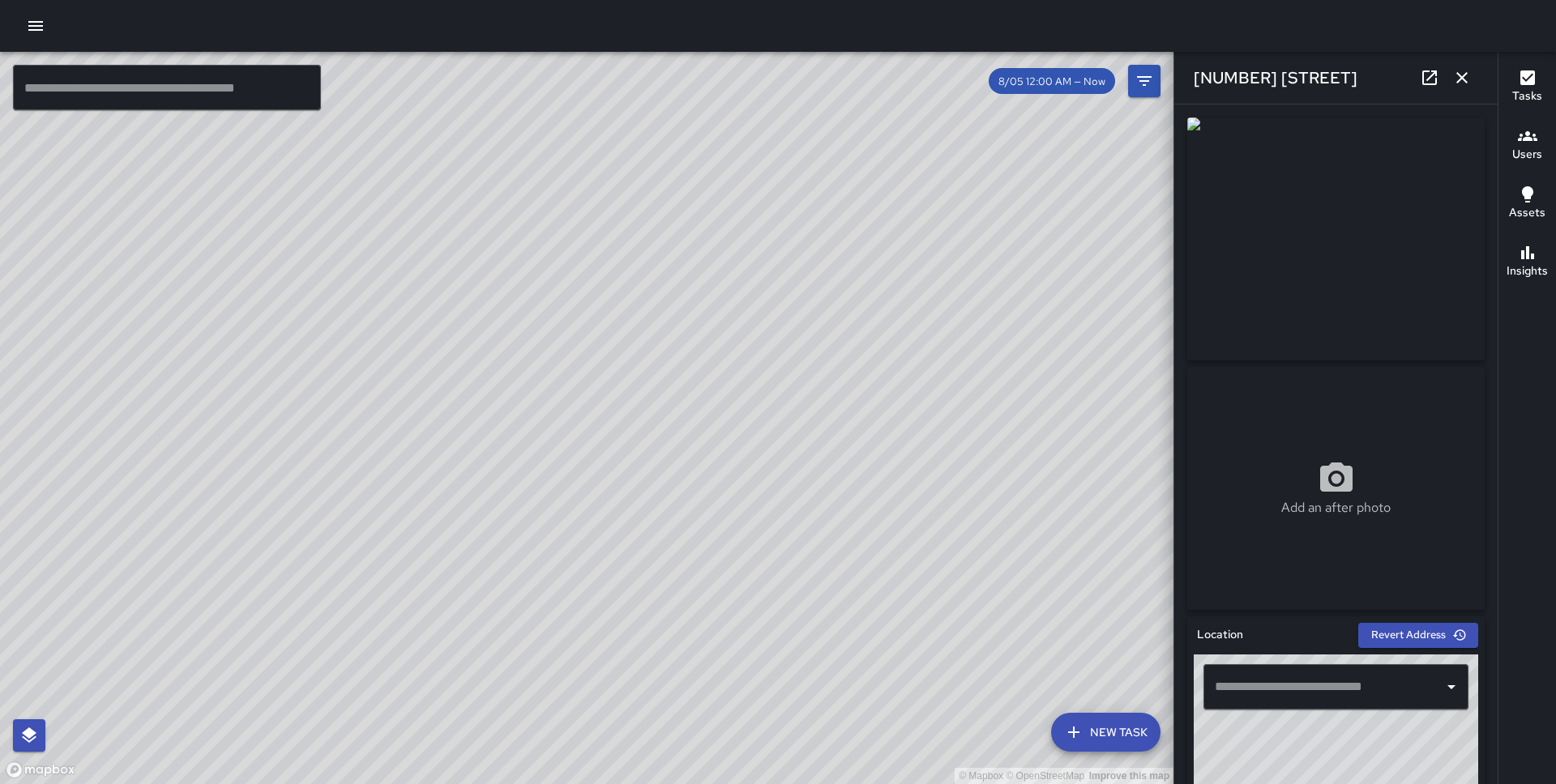 type on "**********" 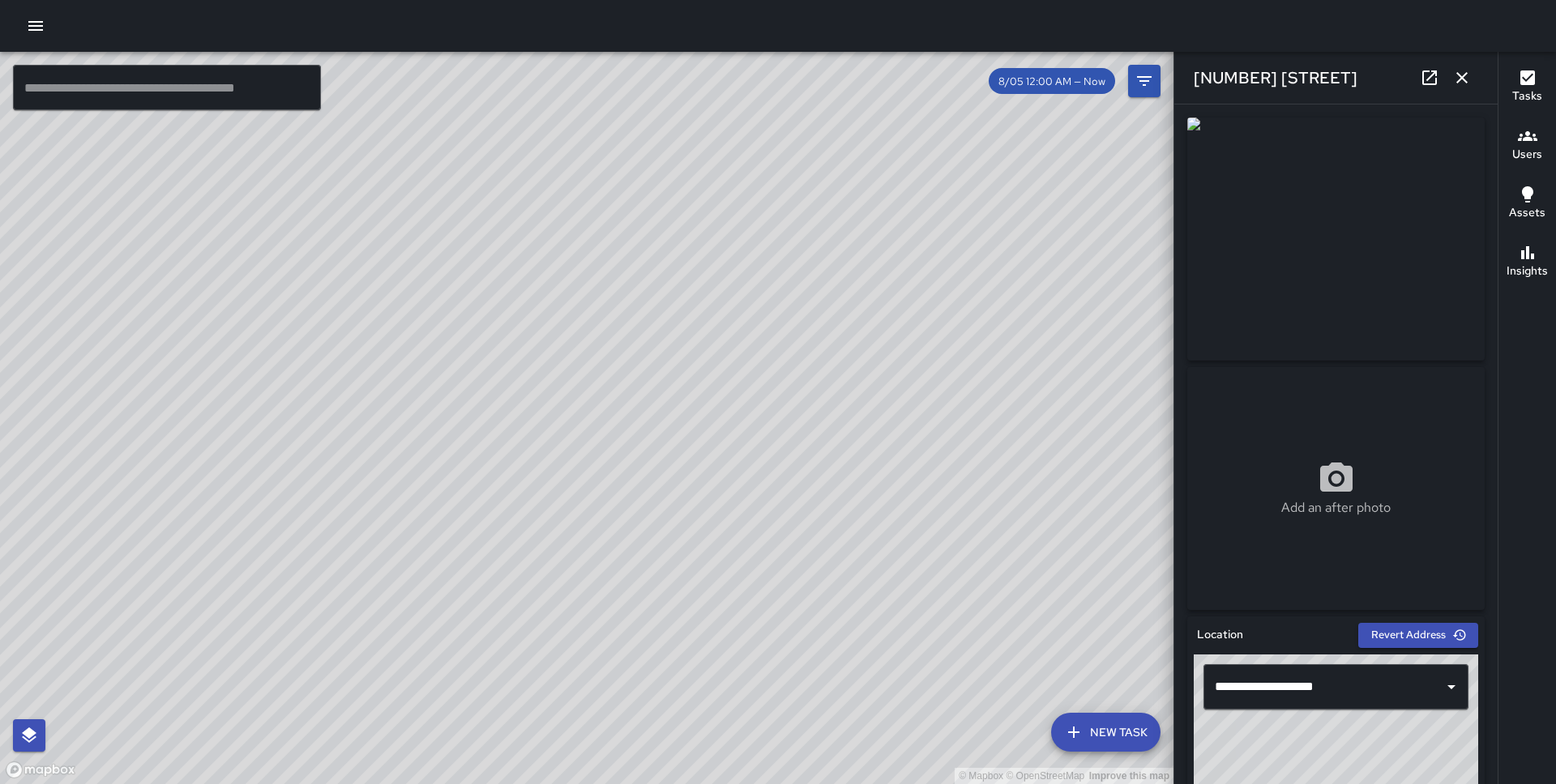 scroll, scrollTop: 688, scrollLeft: 0, axis: vertical 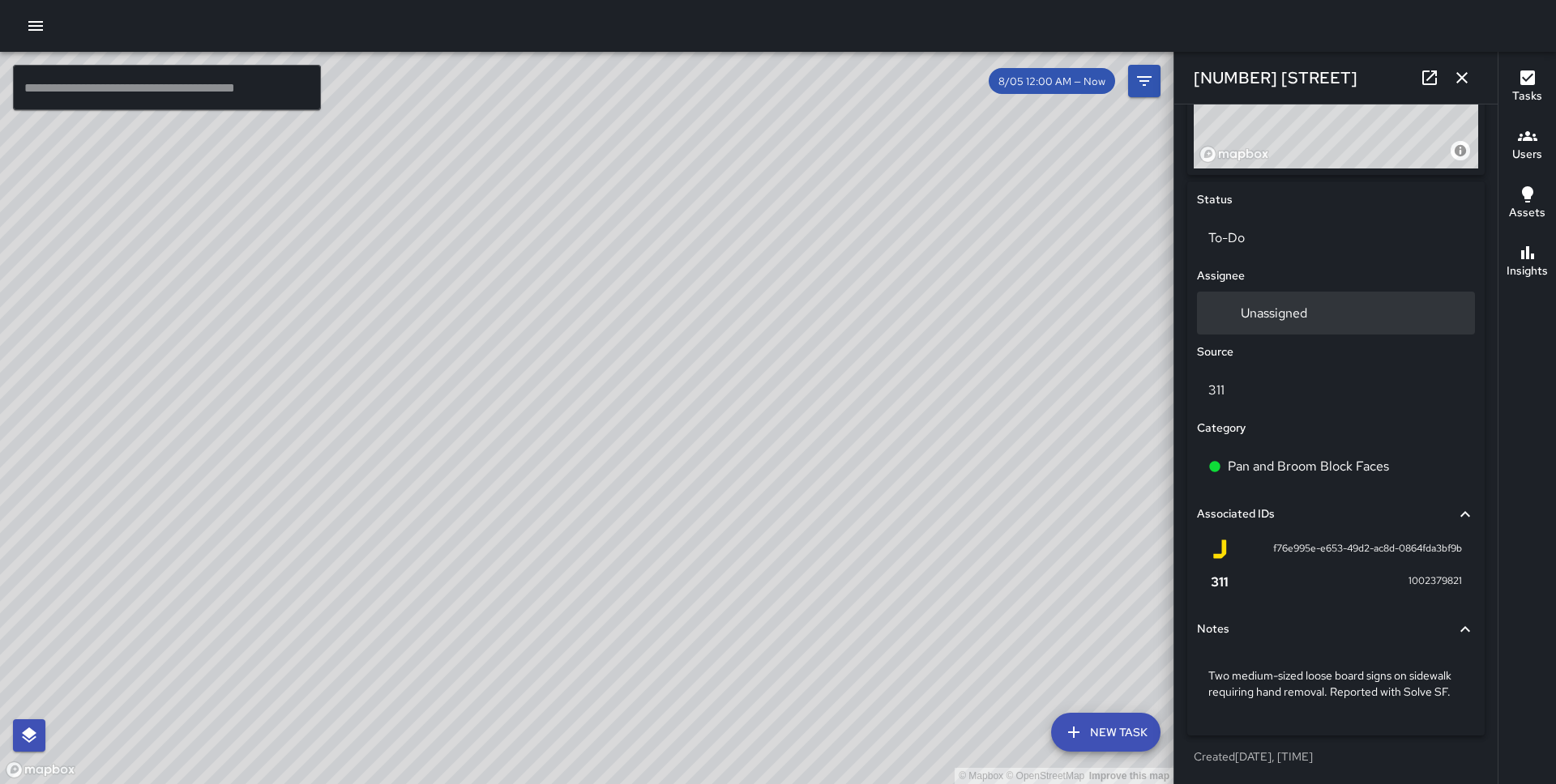 click on "Unassigned" at bounding box center [1274, 313] 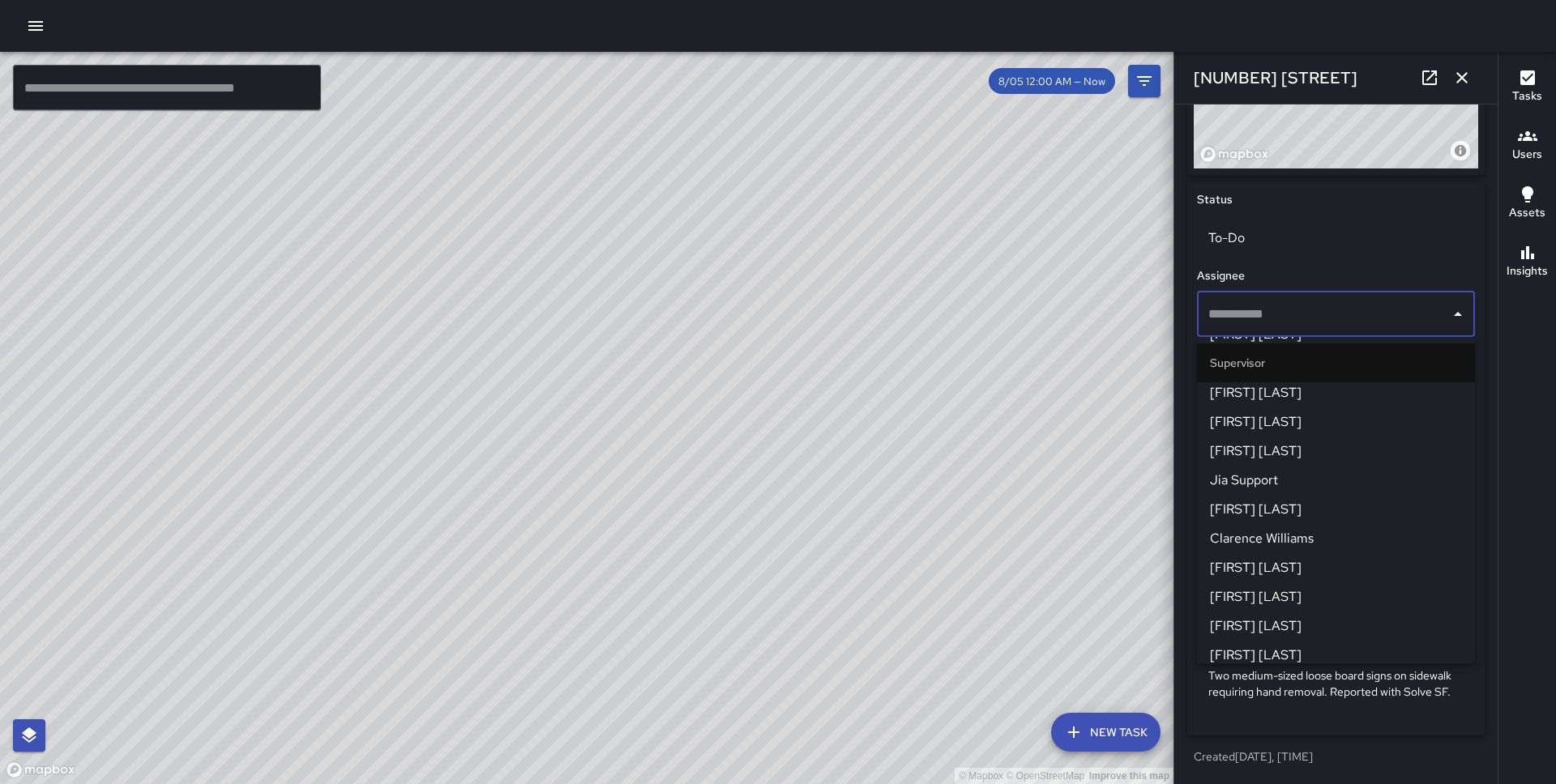 scroll, scrollTop: 1018, scrollLeft: 0, axis: vertical 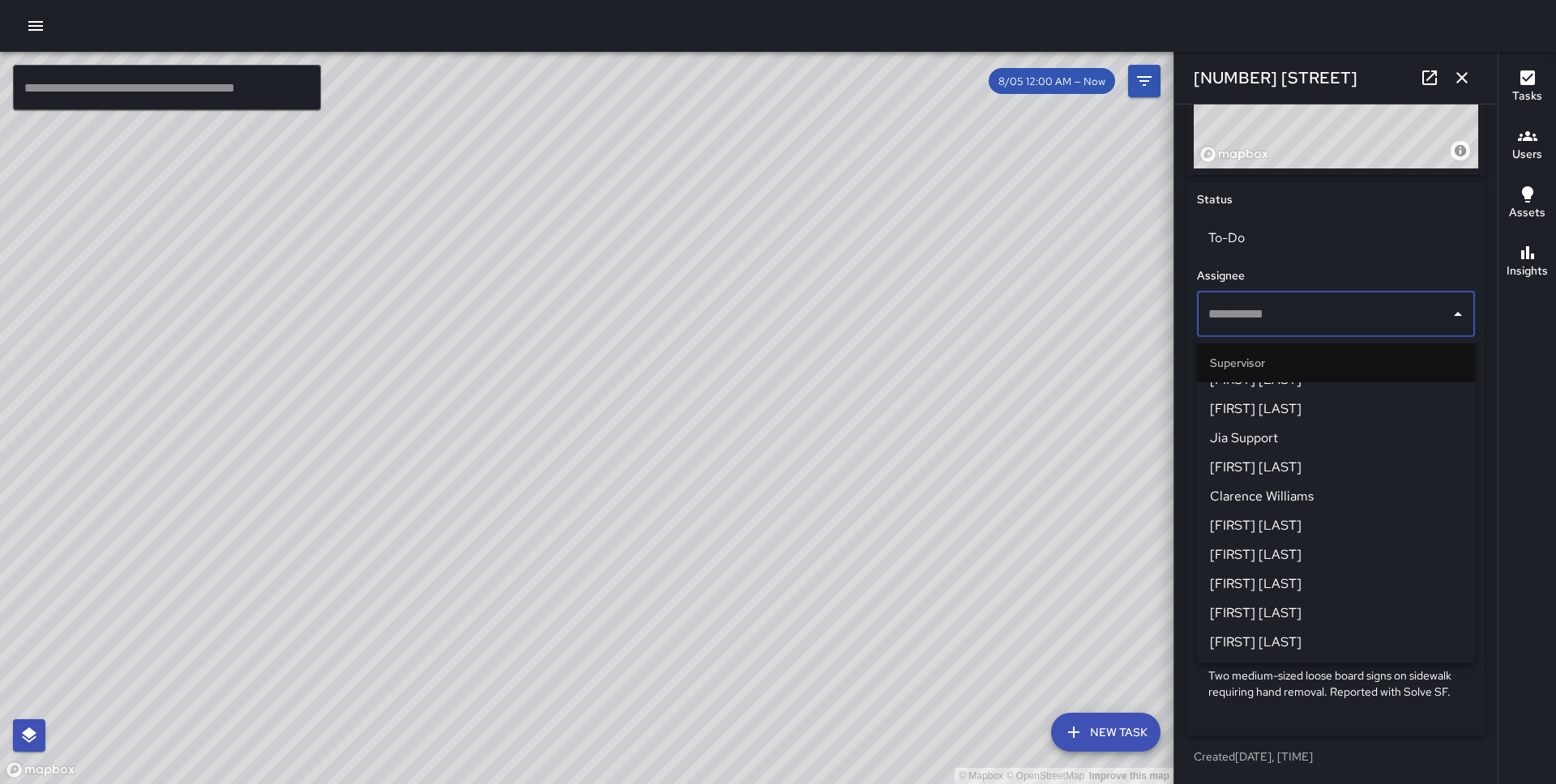 click on "[FIRST] [LAST]" at bounding box center (1336, 584) 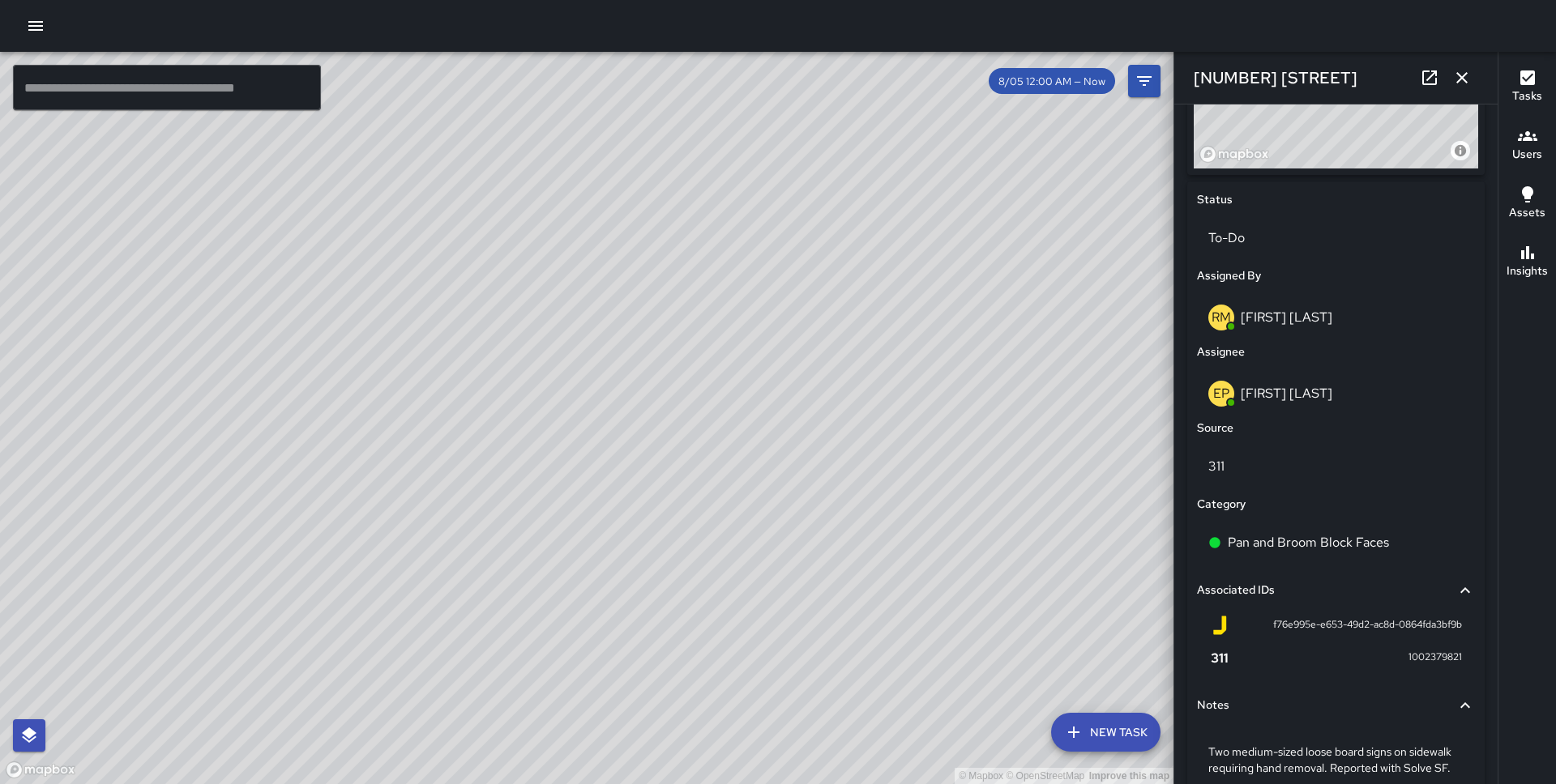 click on "© Mapbox   © OpenStreetMap   Improve this map Unassigned [NUMBER] [STREET] [DAY], [MONTH] [NUMBER], [TIME] [AM/PM] [DESCRIPTION]" at bounding box center [587, 418] 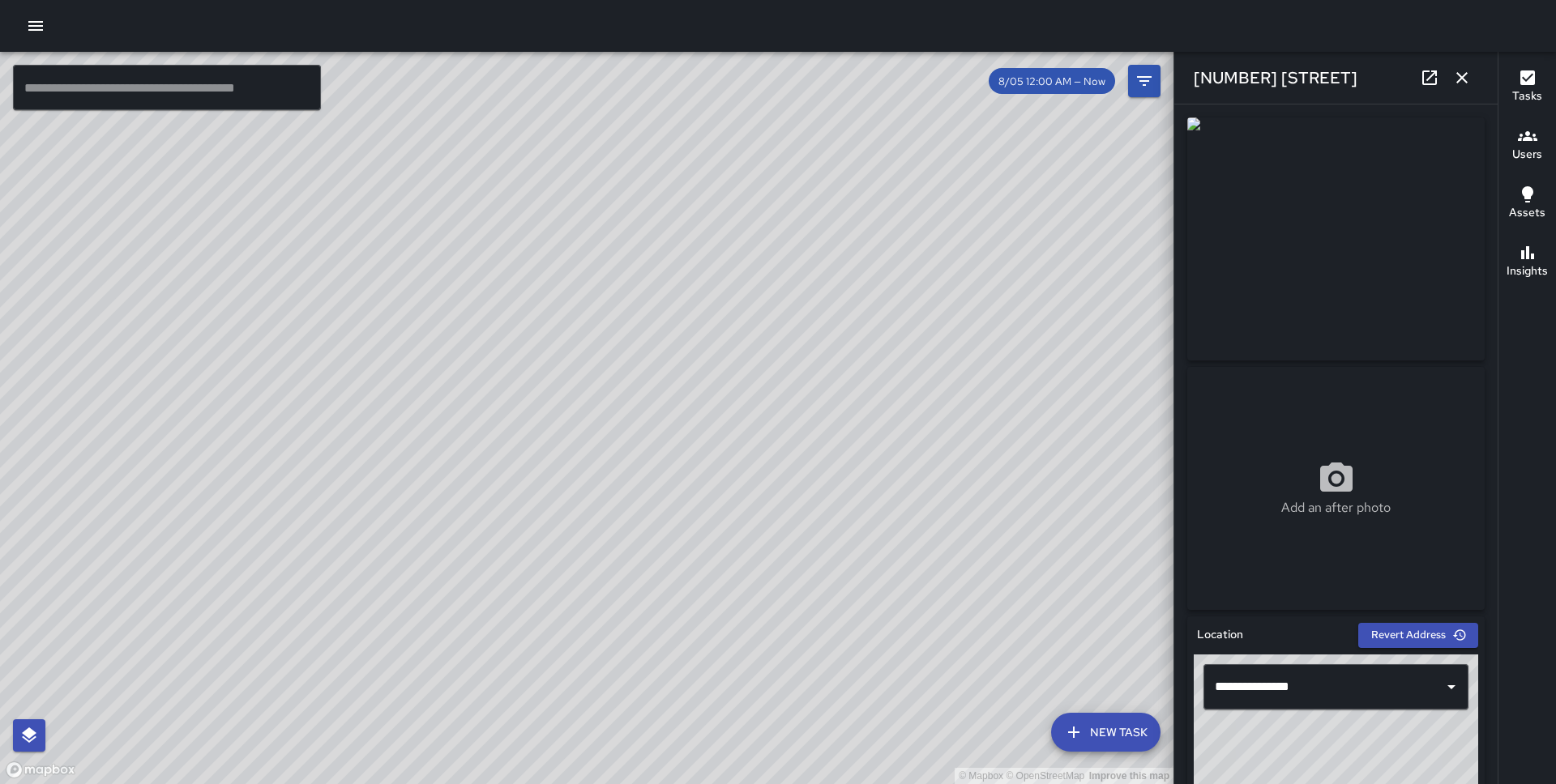scroll, scrollTop: 705, scrollLeft: 0, axis: vertical 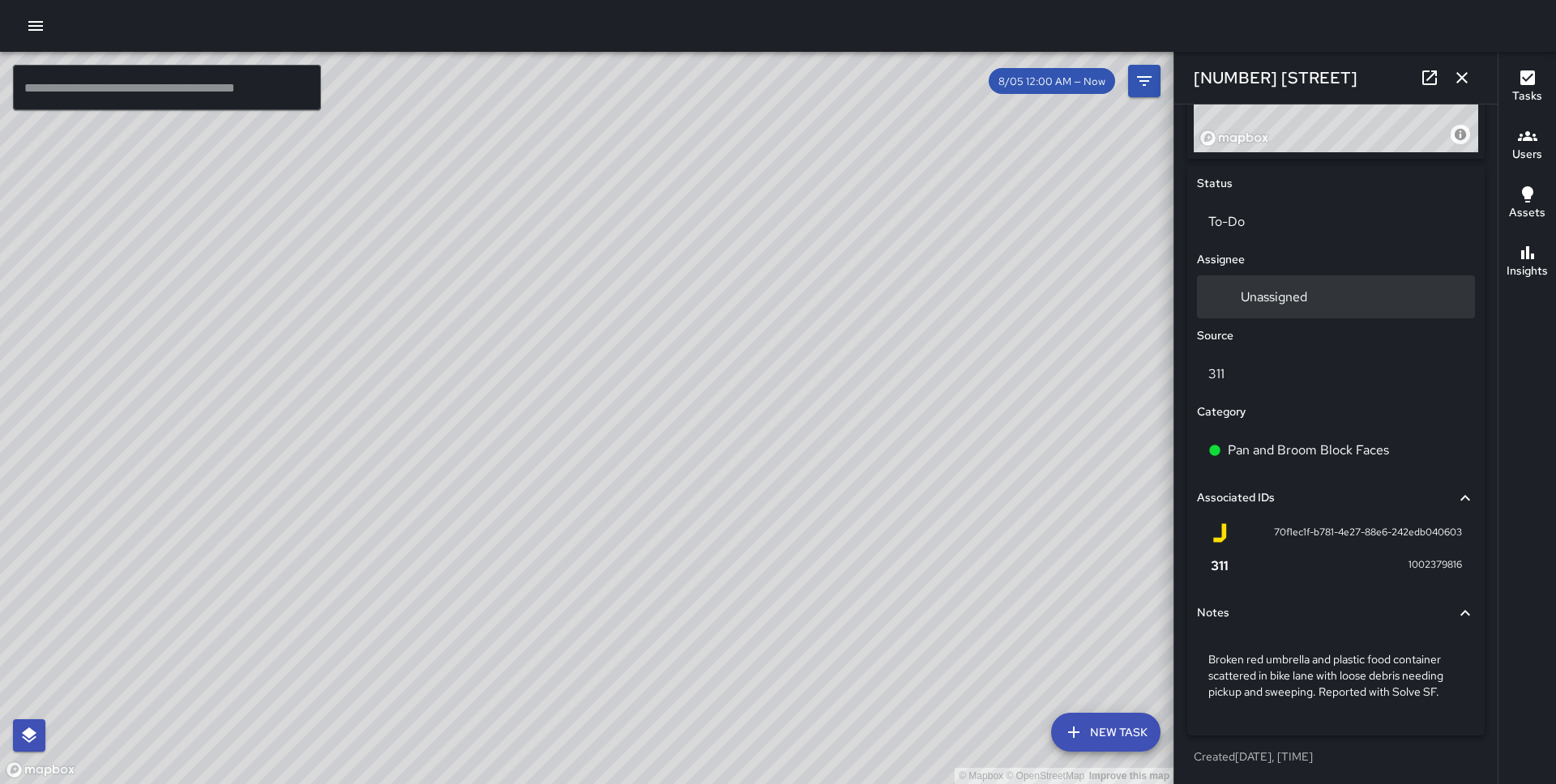 click on "Unassigned" at bounding box center [1336, 296] 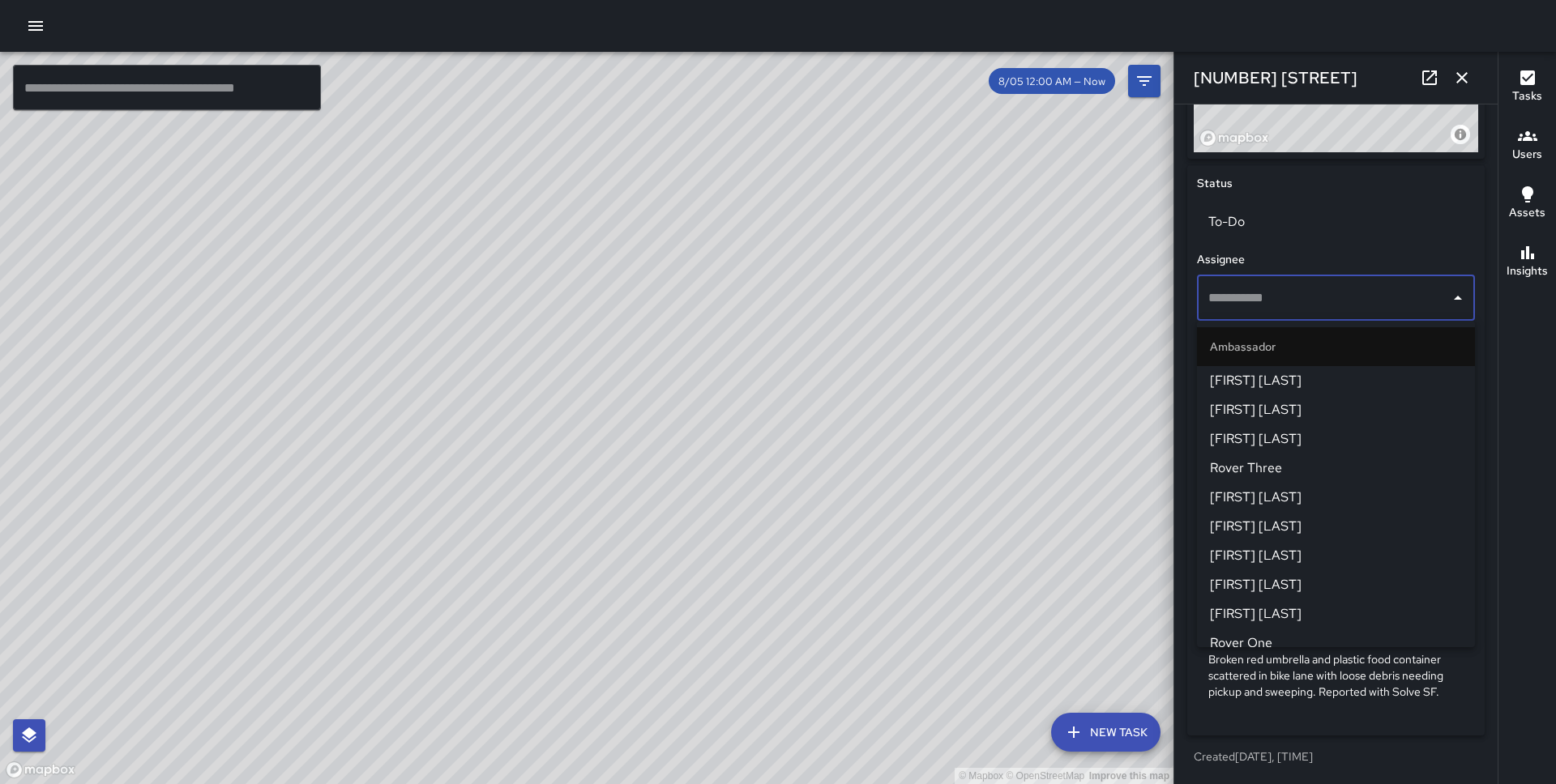scroll, scrollTop: 1018, scrollLeft: 0, axis: vertical 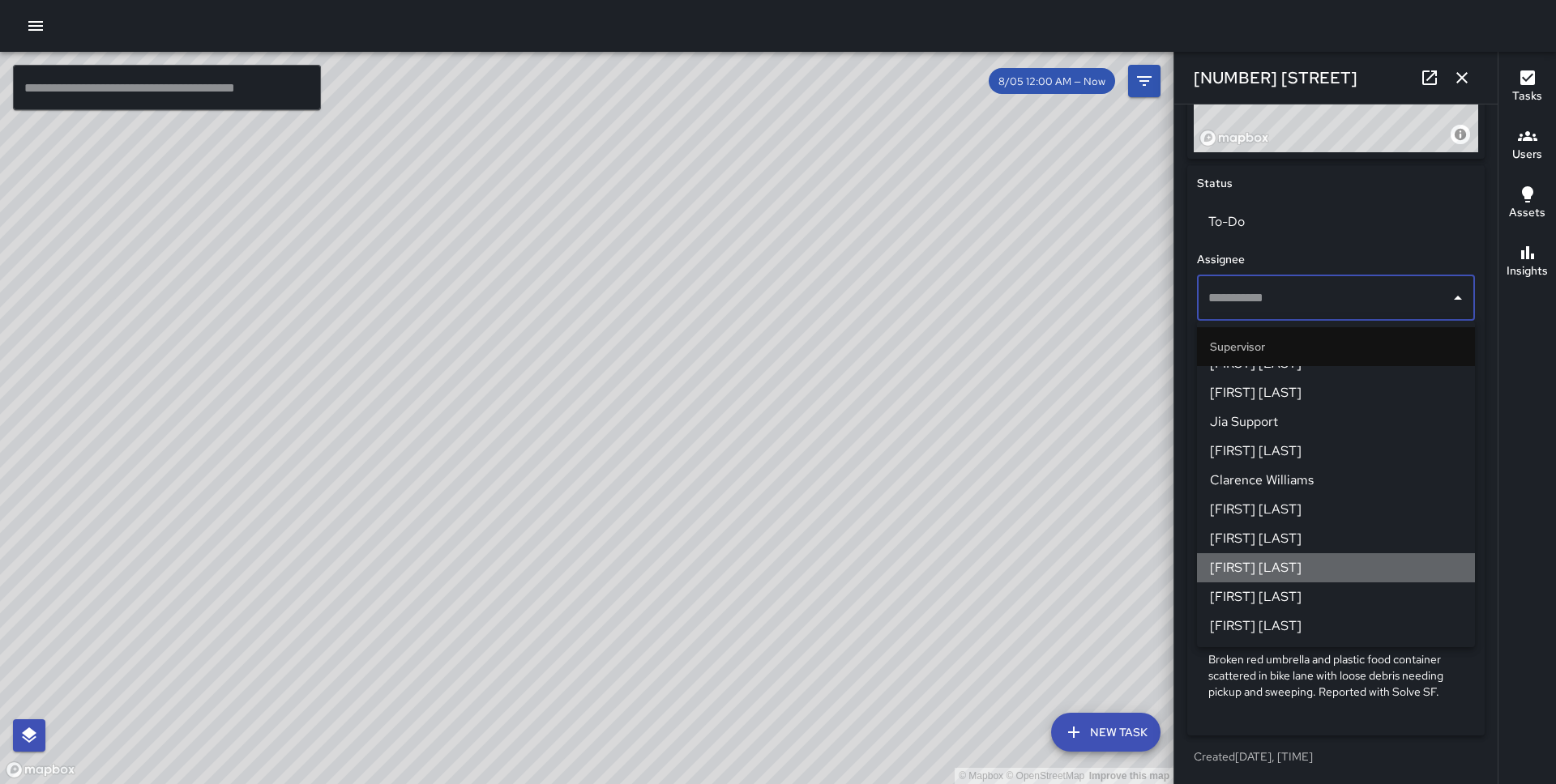 click on "[FIRST] [LAST]" at bounding box center [1336, 568] 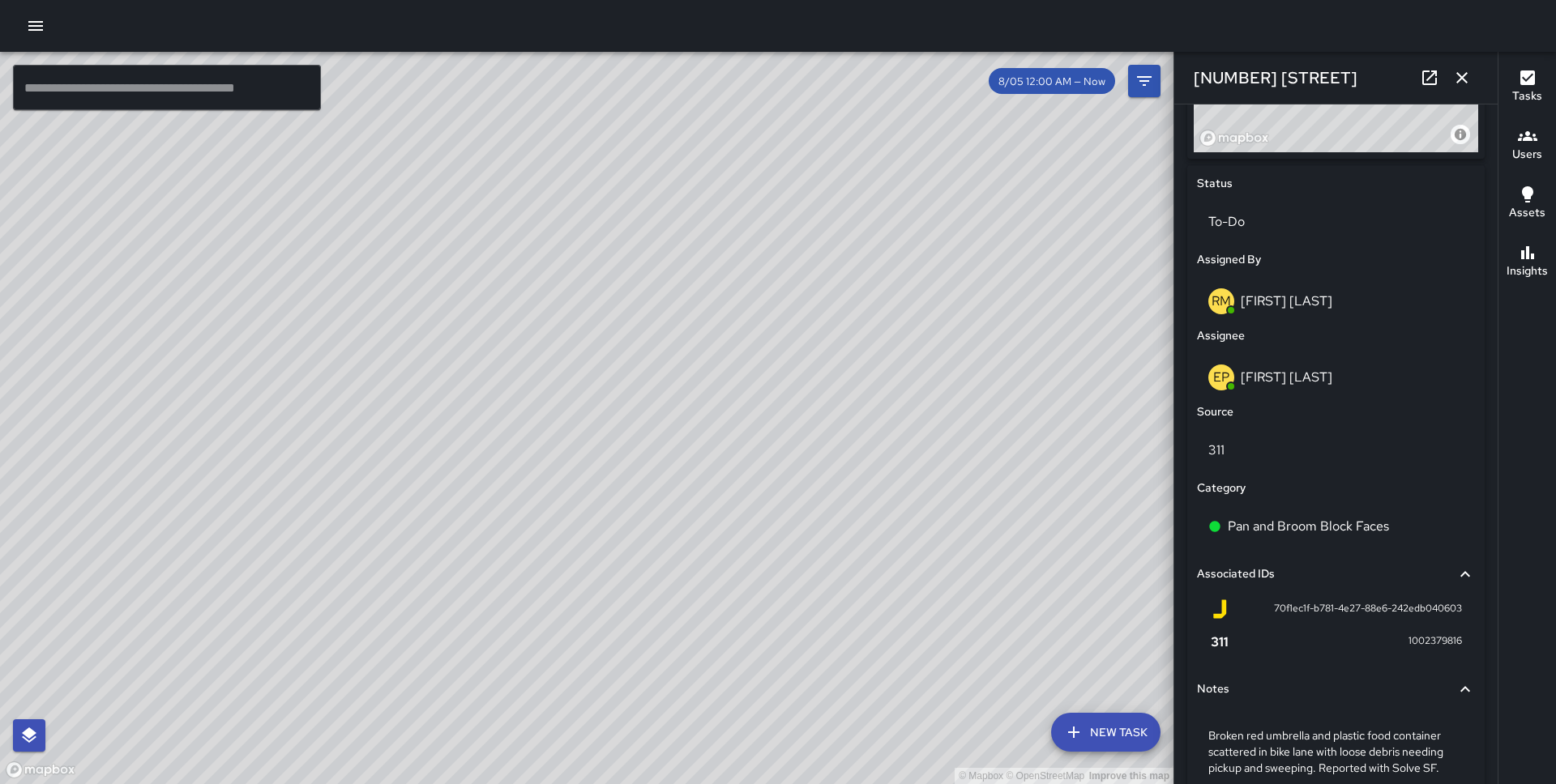 click on "© Mapbox   © OpenStreetMap   Improve this map Unassigned [NUMBER] [STREET] [DAY], [DATE], [TIME] Pan and Broom Block Faces Loose litter scattered on the sidewalk near the A-frame sign. Sweep and remove debris. Reported with Solve SF." at bounding box center [587, 418] 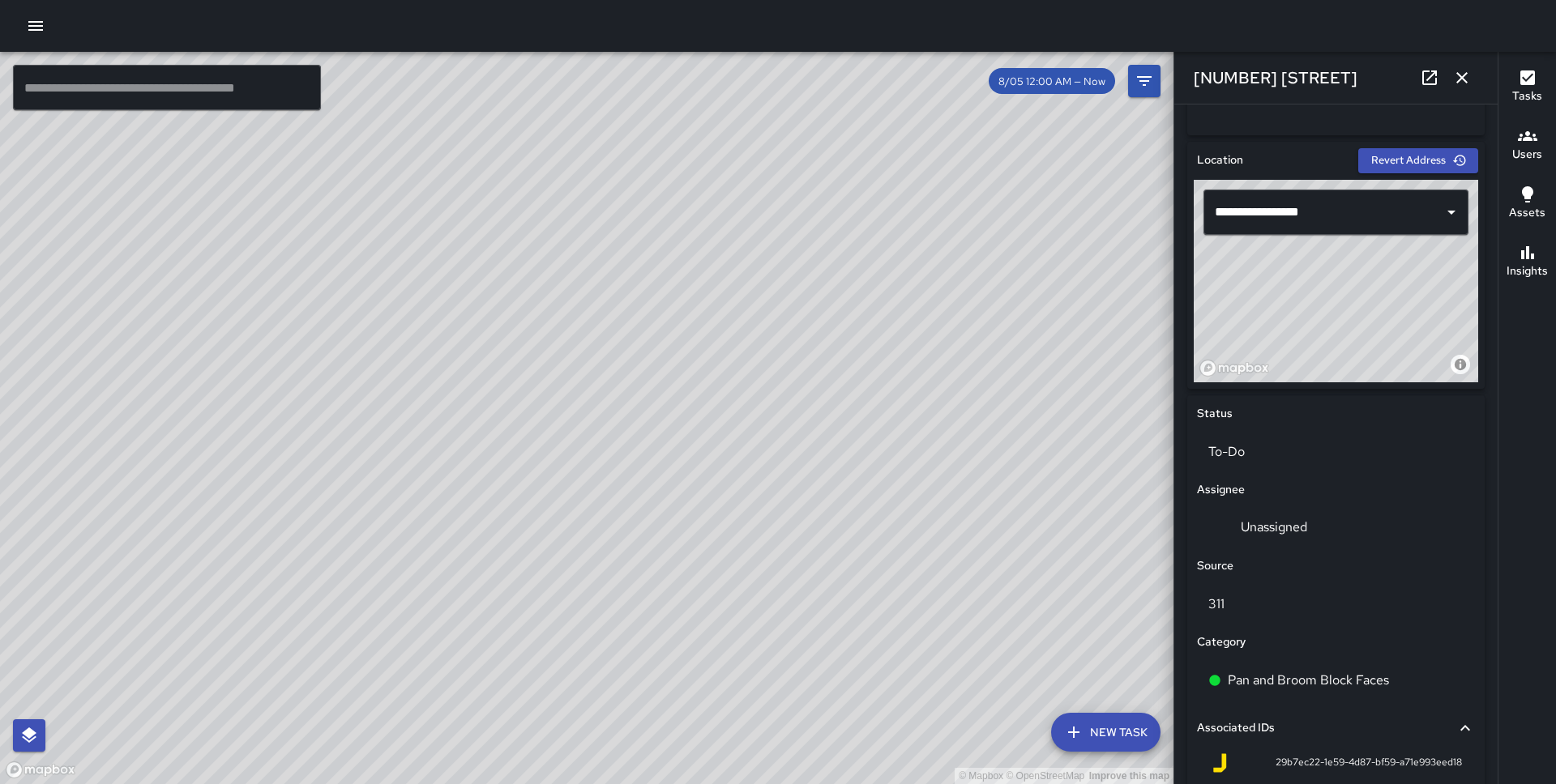 scroll, scrollTop: 705, scrollLeft: 0, axis: vertical 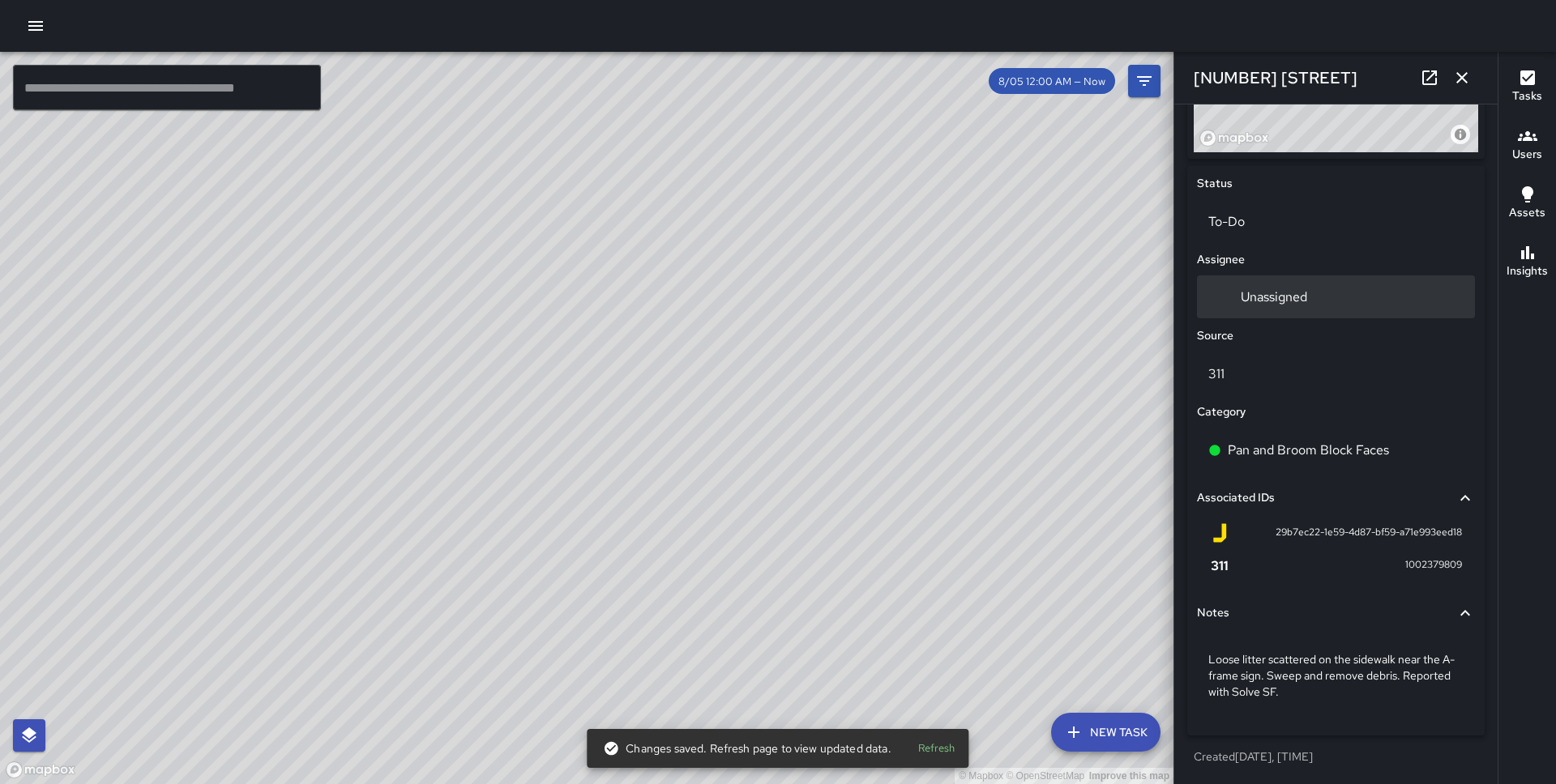 click on "Unassigned" at bounding box center (1336, 296) 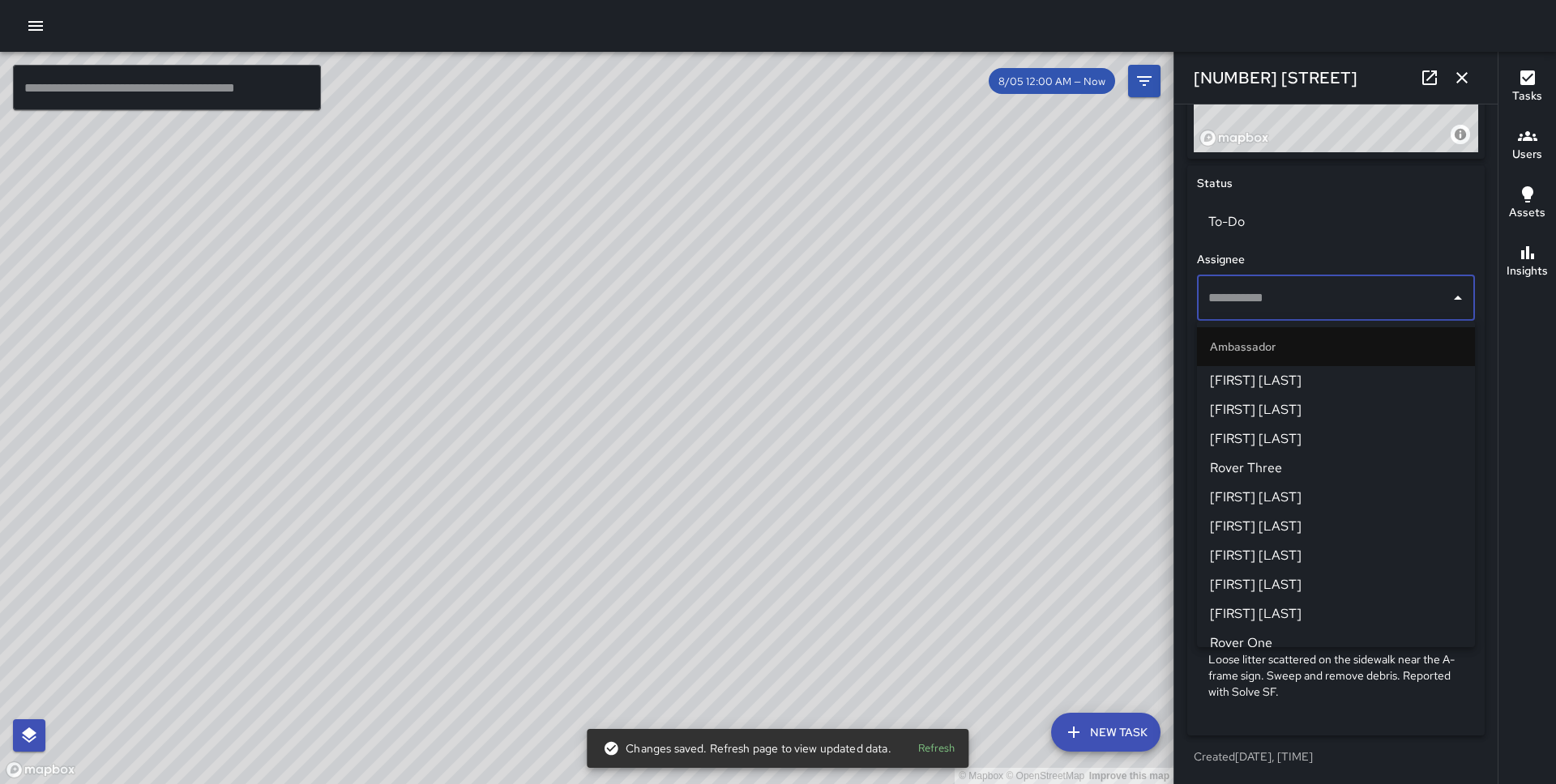 scroll, scrollTop: 1018, scrollLeft: 0, axis: vertical 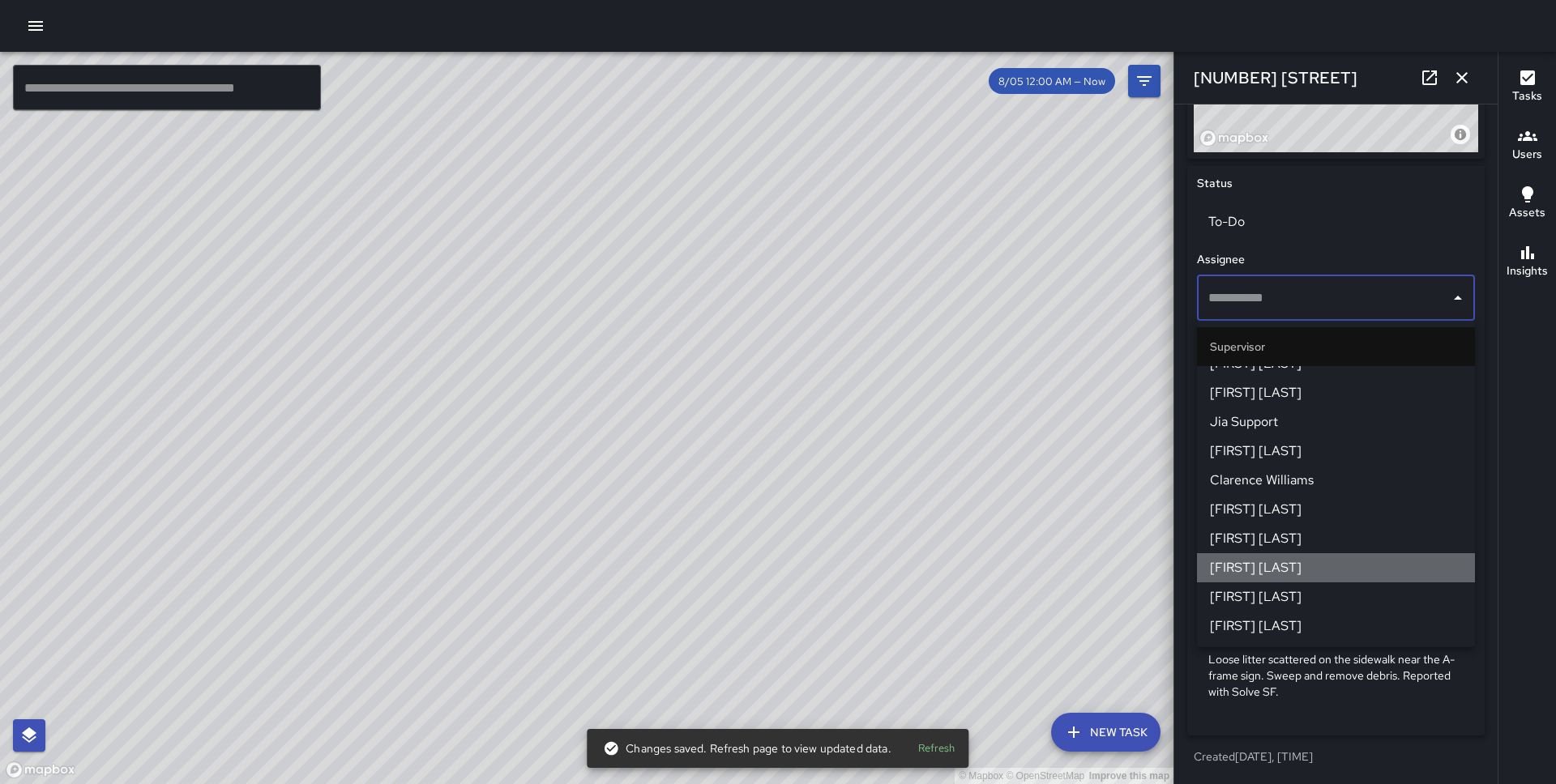 click on "[FIRST] [LAST]" at bounding box center [1336, 568] 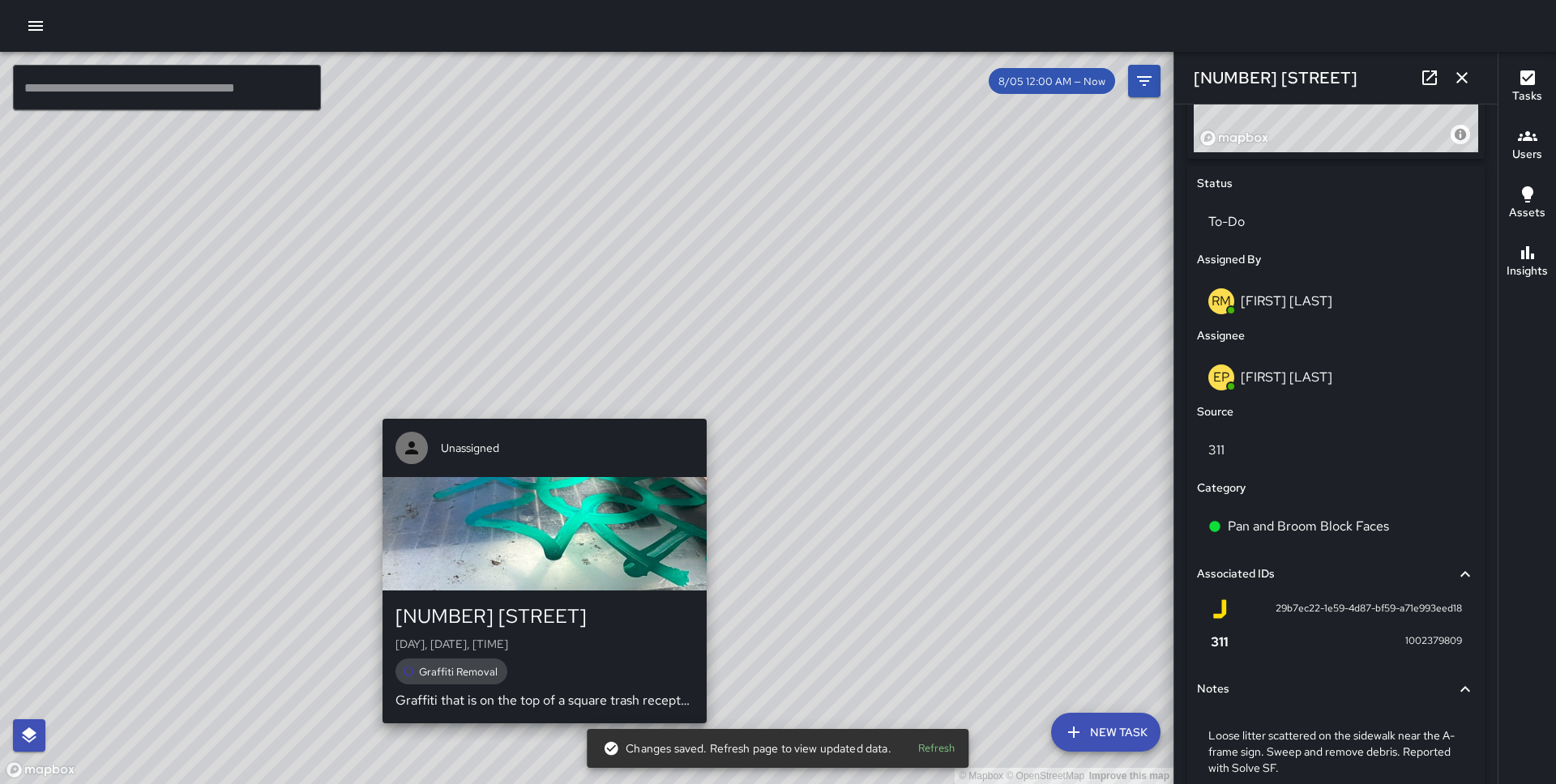 click on "© Mapbox   © OpenStreetMap   Improve this map Unassigned [NUMBER] [STREET] [DAY], [MONTH] [NUMBER], [TIME] [AM/PM] [DESCRIPTION]" at bounding box center [587, 418] 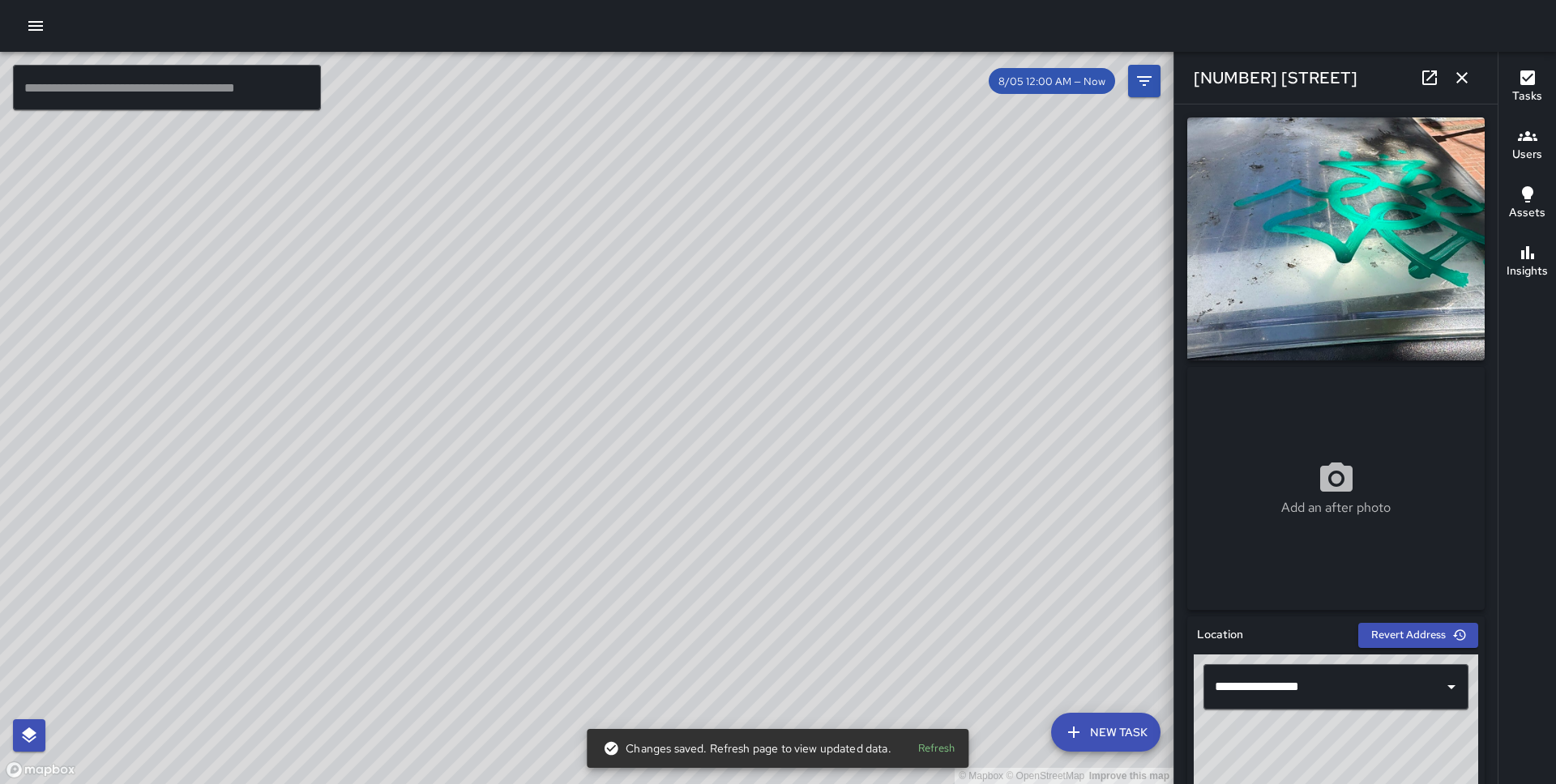 scroll, scrollTop: 797, scrollLeft: 0, axis: vertical 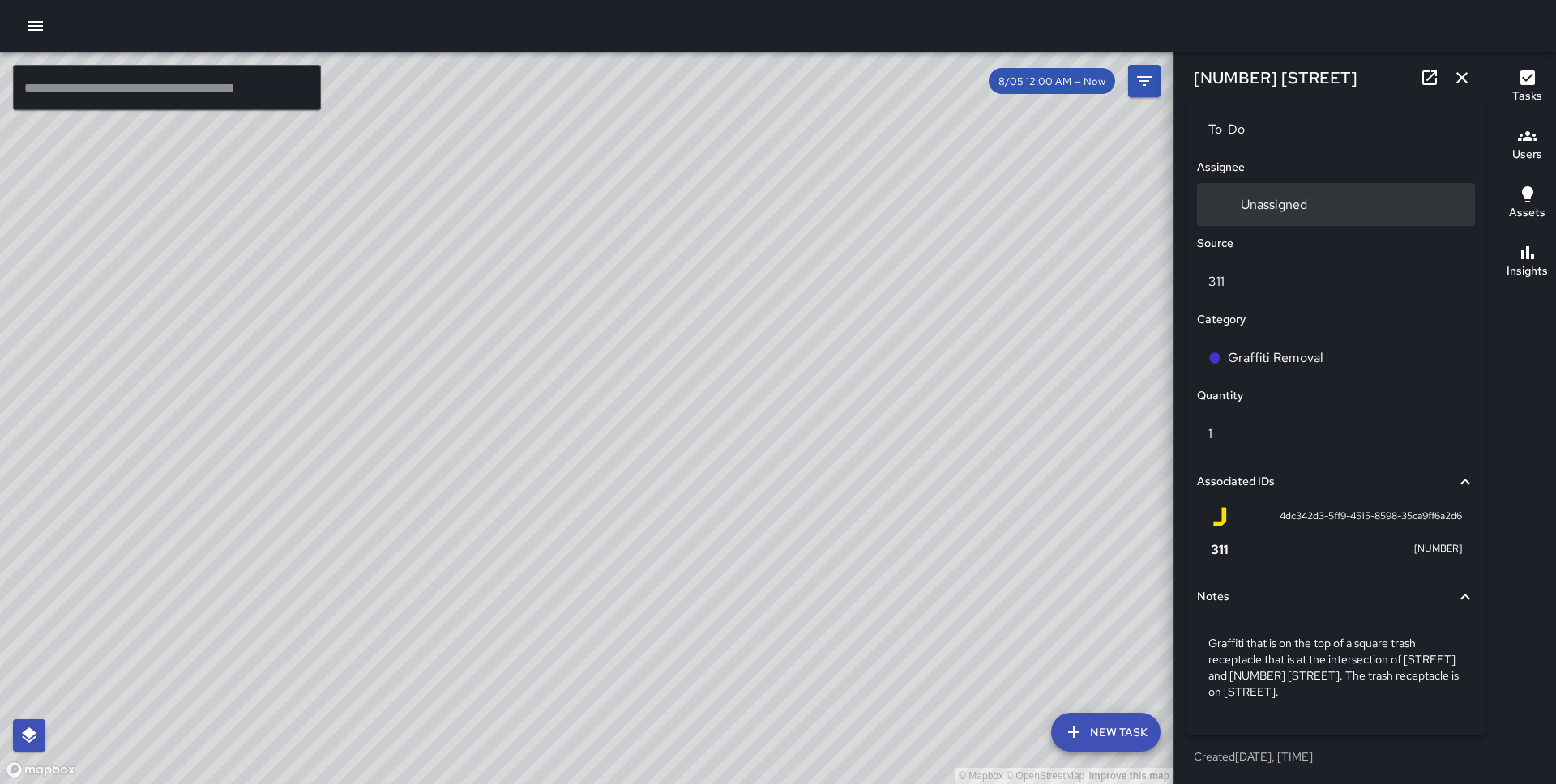 click on "Unassigned" at bounding box center (1274, 204) 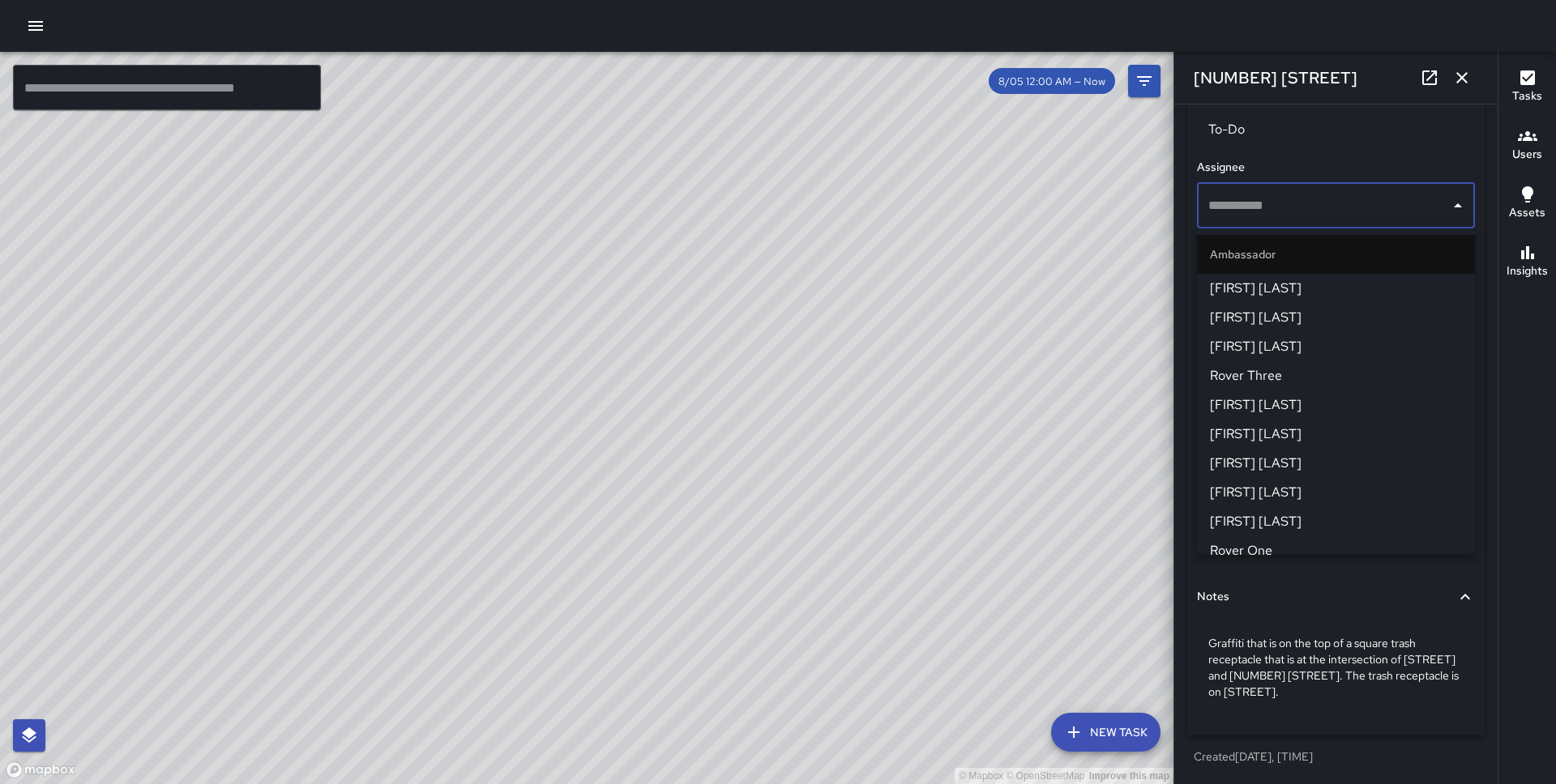 scroll, scrollTop: 1018, scrollLeft: 0, axis: vertical 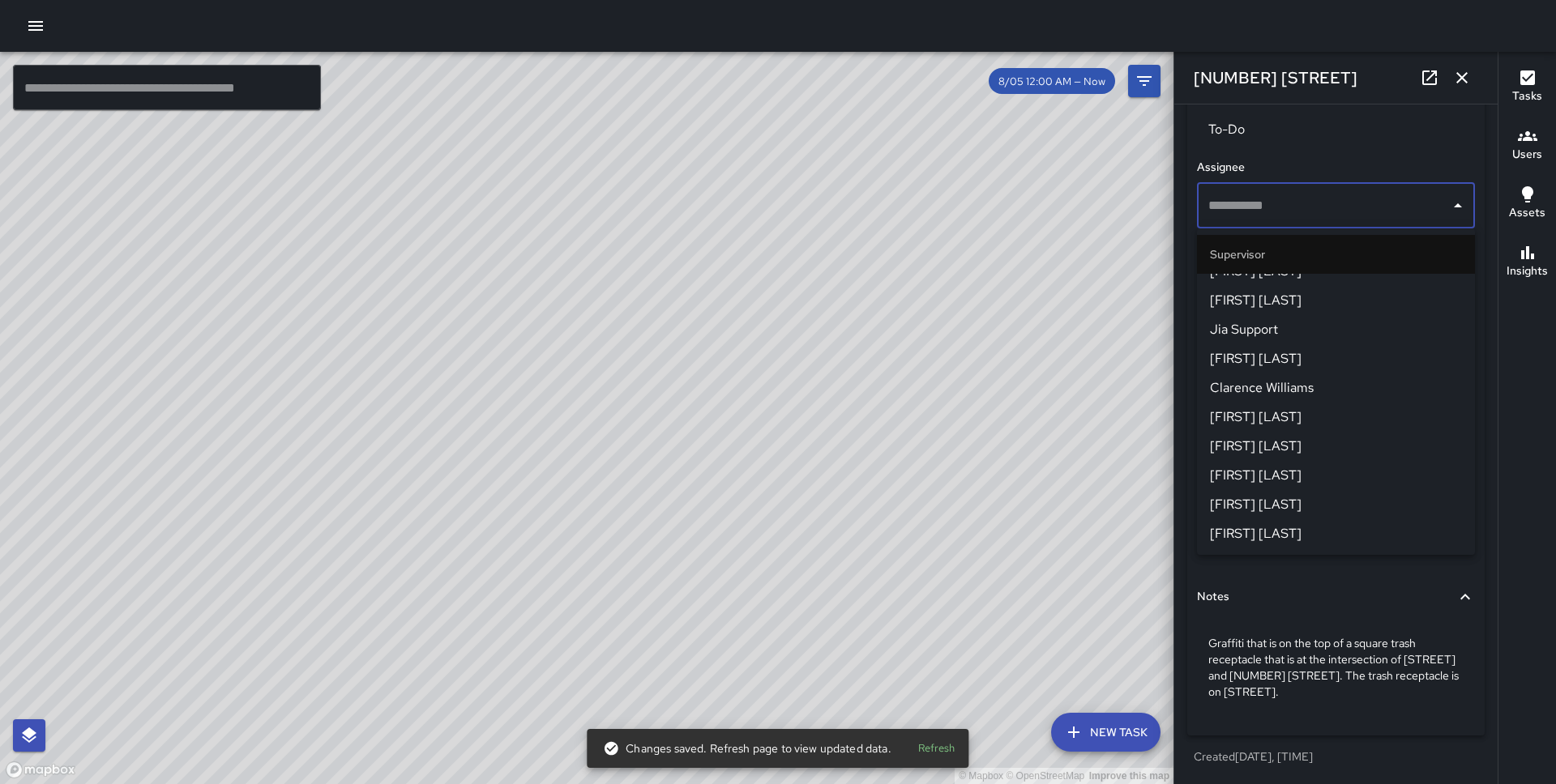 click on "[FIRST] [LAST]" at bounding box center [1336, 475] 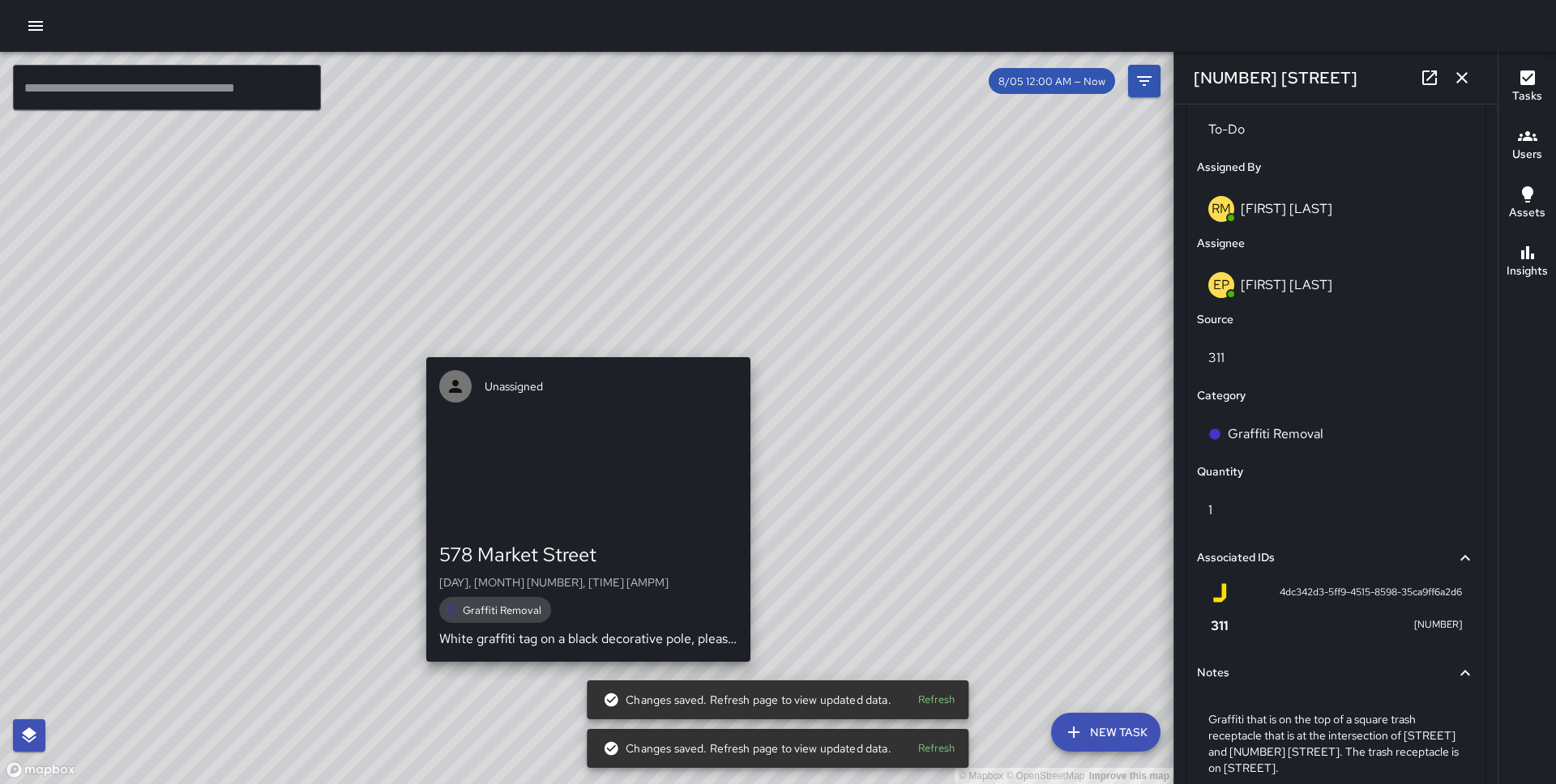 click on "© Mapbox   © OpenStreetMap   Improve this map Unassigned [NUMBER] [STREET] [DAY], [DATE], [TIME] Graffiti Removal White graffiti tag on a black decorative pole, please remove the graffiti. Reported with Solve SF." at bounding box center (587, 418) 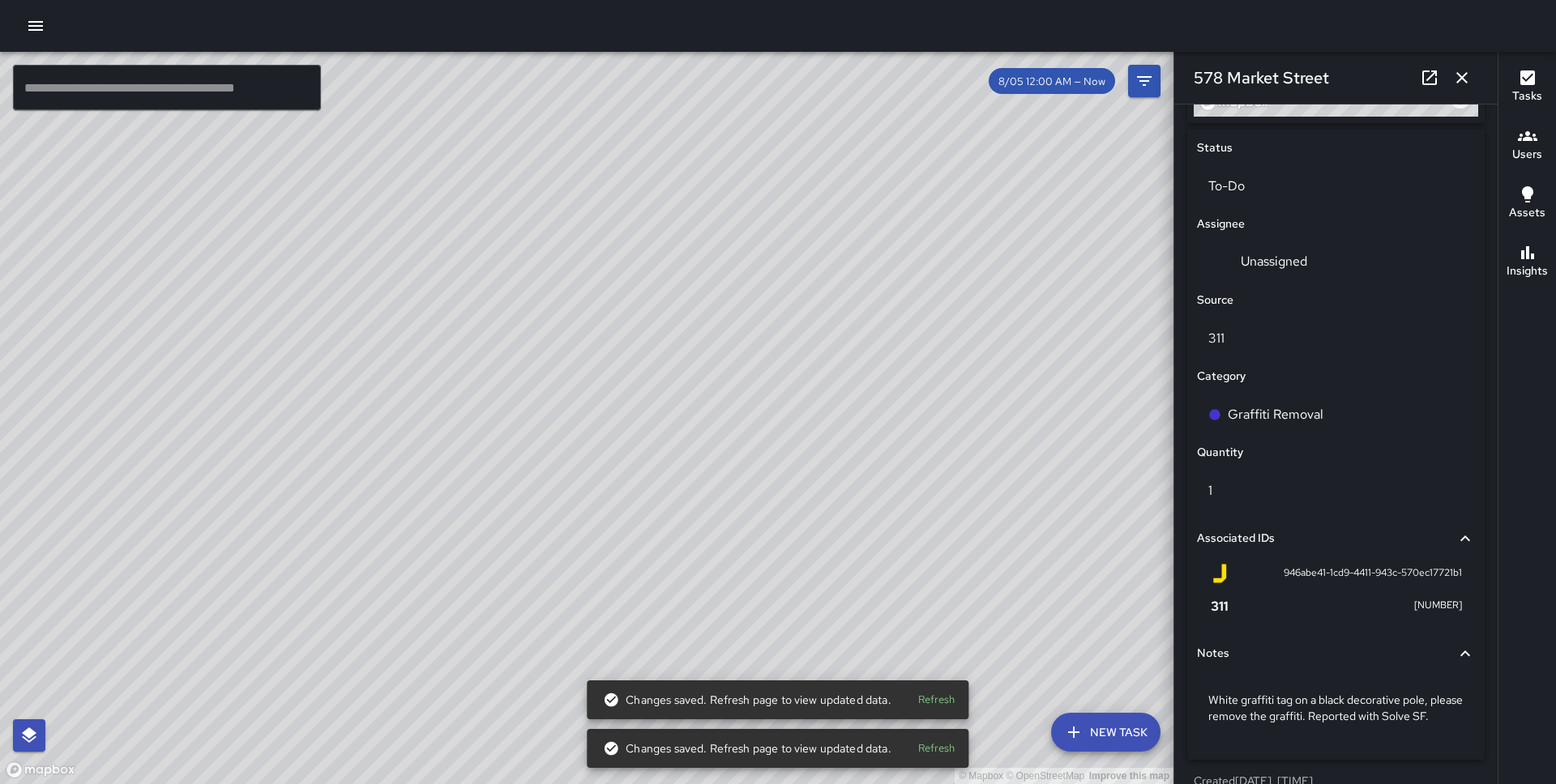 scroll, scrollTop: 765, scrollLeft: 0, axis: vertical 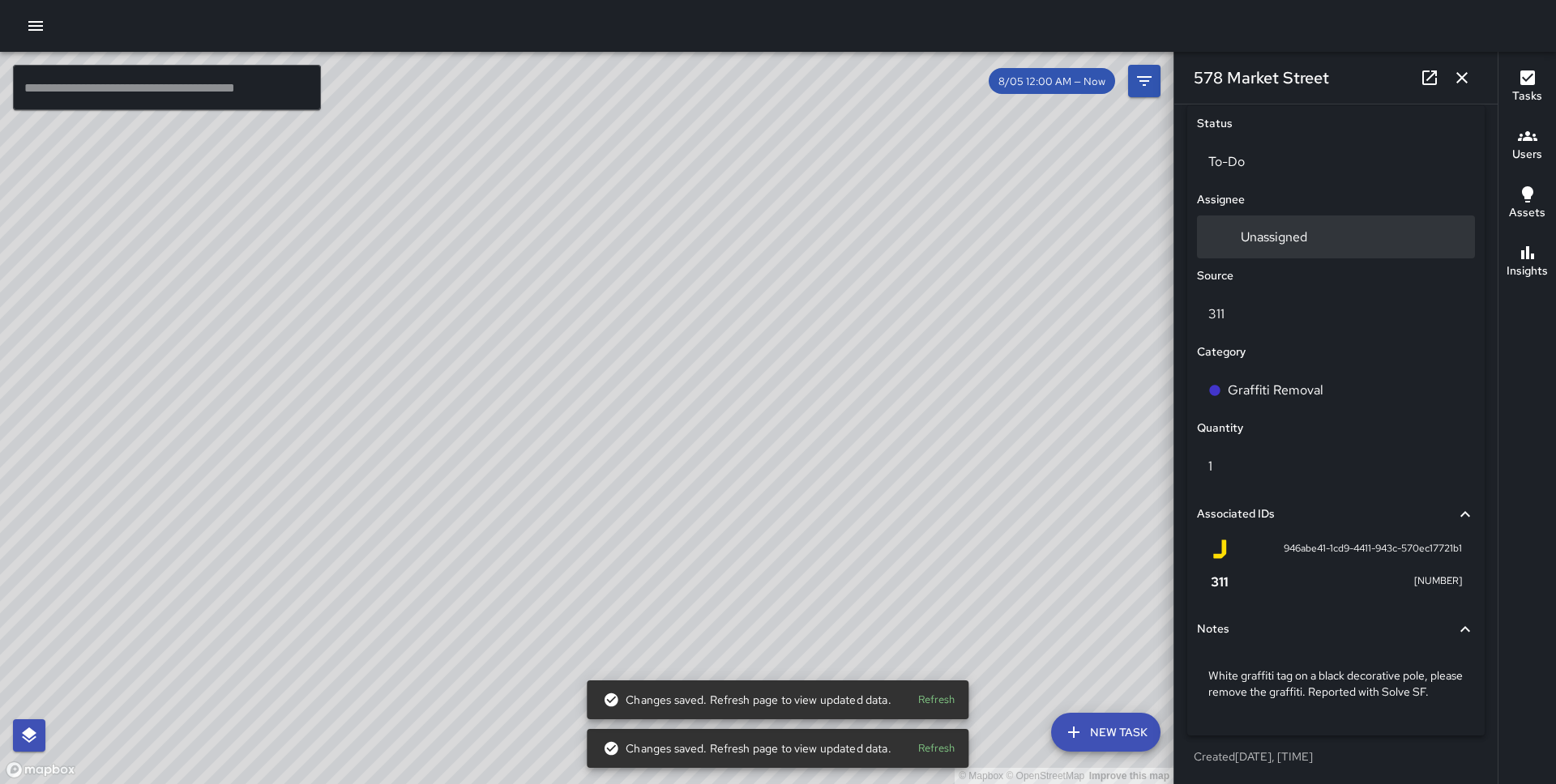 click on "Unassigned" at bounding box center (1274, 236) 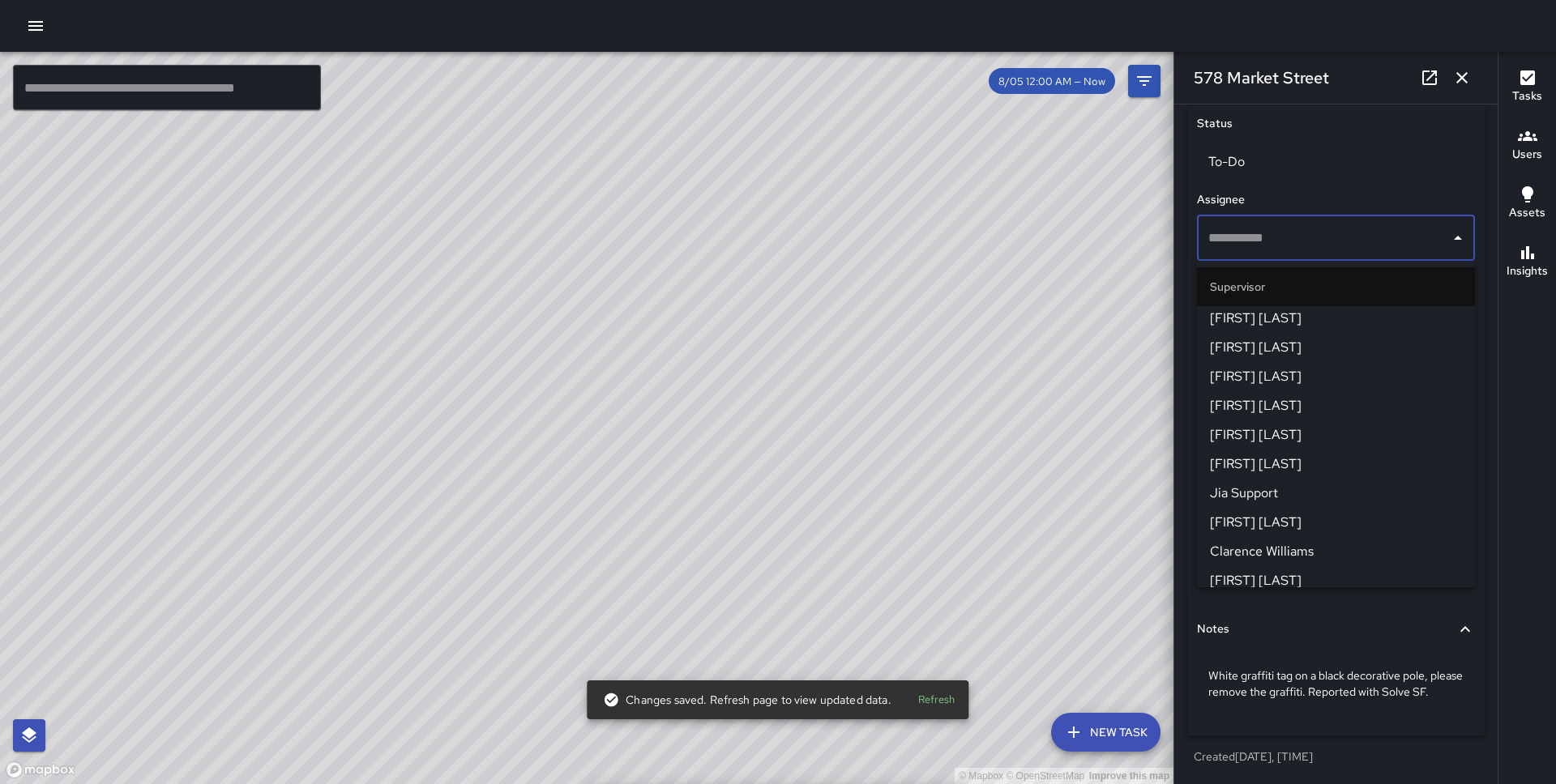scroll, scrollTop: 1018, scrollLeft: 0, axis: vertical 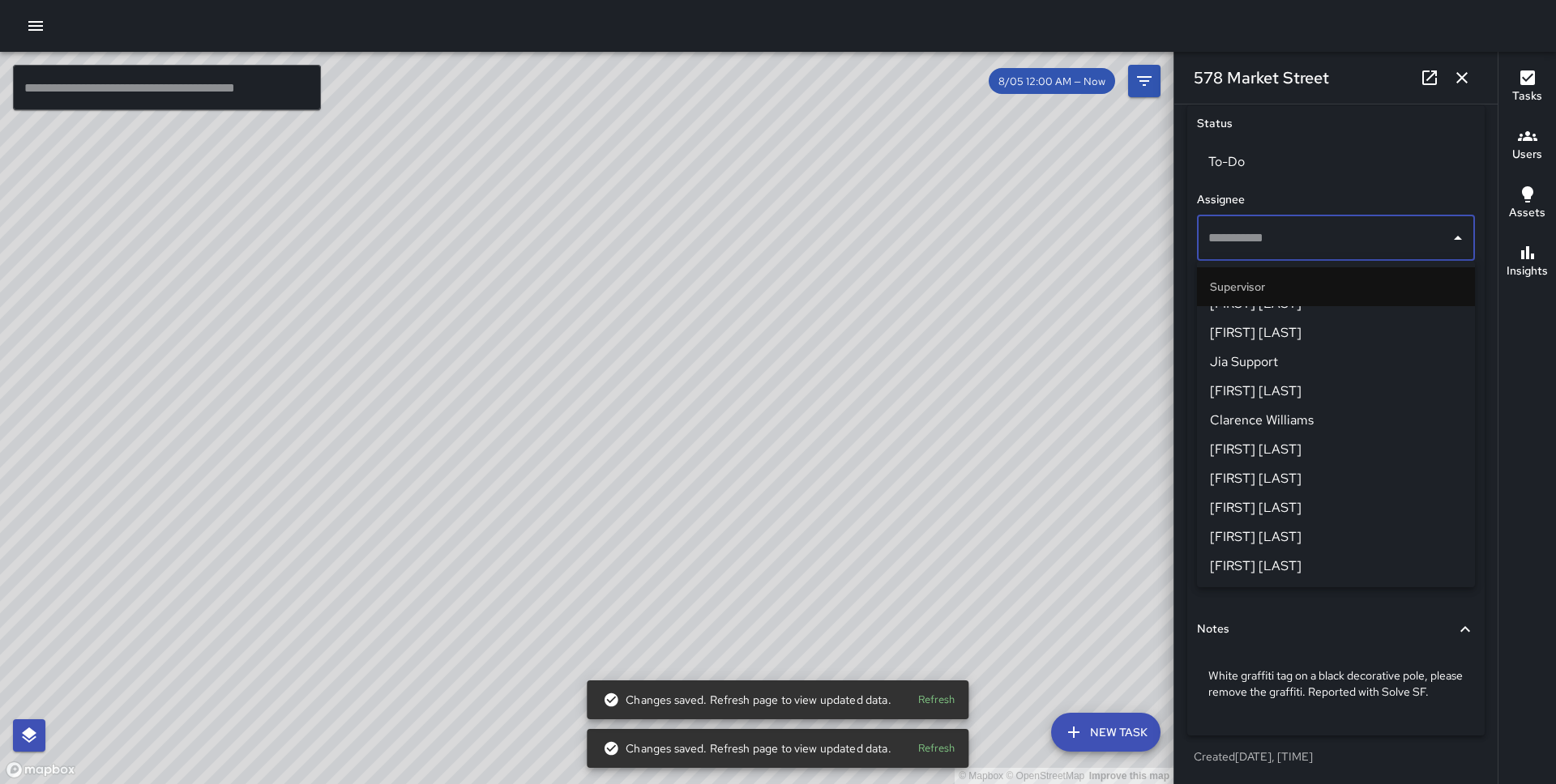 click on "[FIRST] [LAST]" at bounding box center (1336, 508) 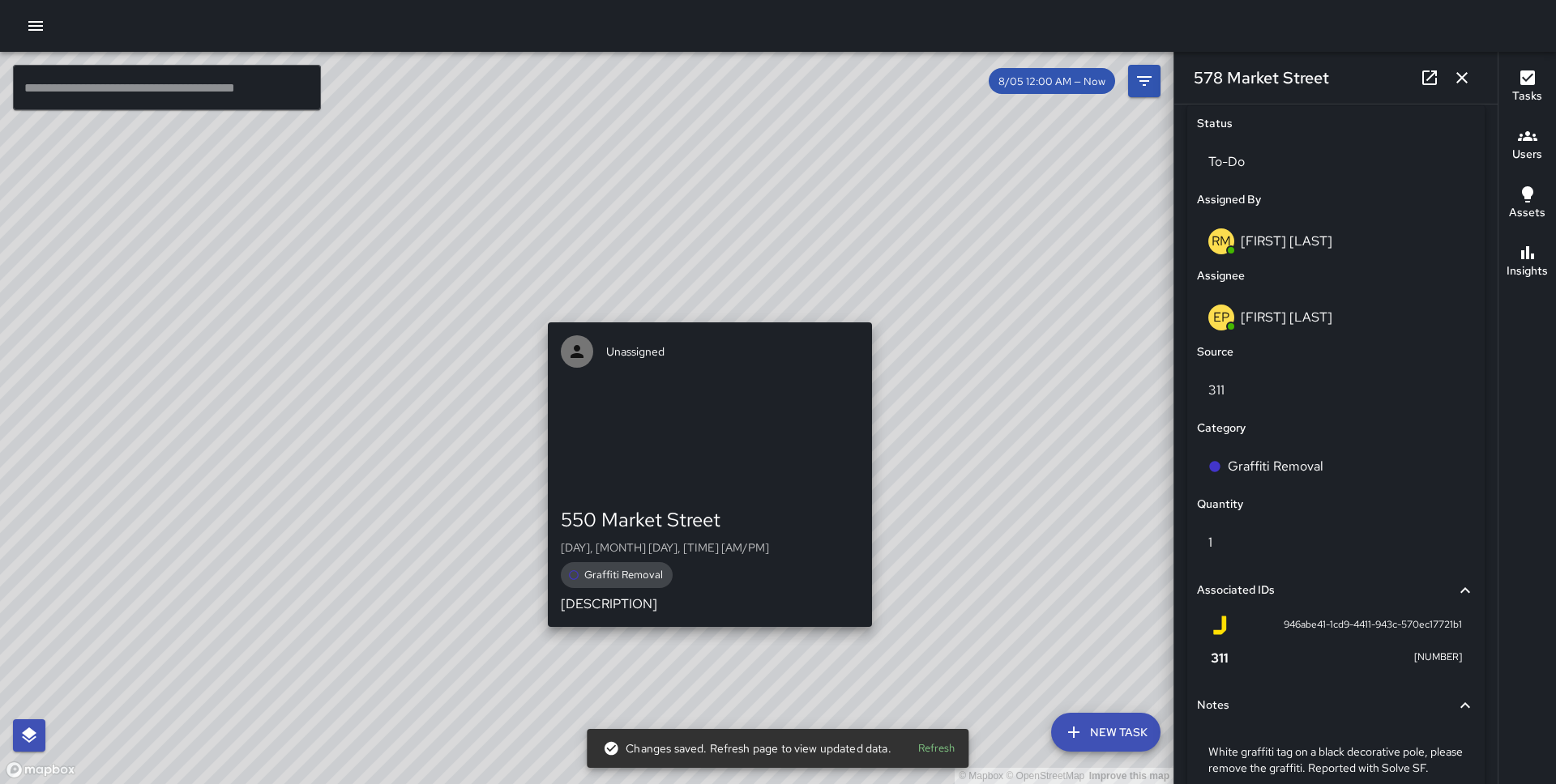 click on "© Mapbox   © OpenStreetMap   Improve this map Unassigned [NUMBER] [STREET] [DAY], [MONTH] [NUMBER], [TIME] [AMPM] Graffiti Removal White scribble graffiti on two metal pipes mounted on building facade. Reported with Solve SF." at bounding box center (587, 418) 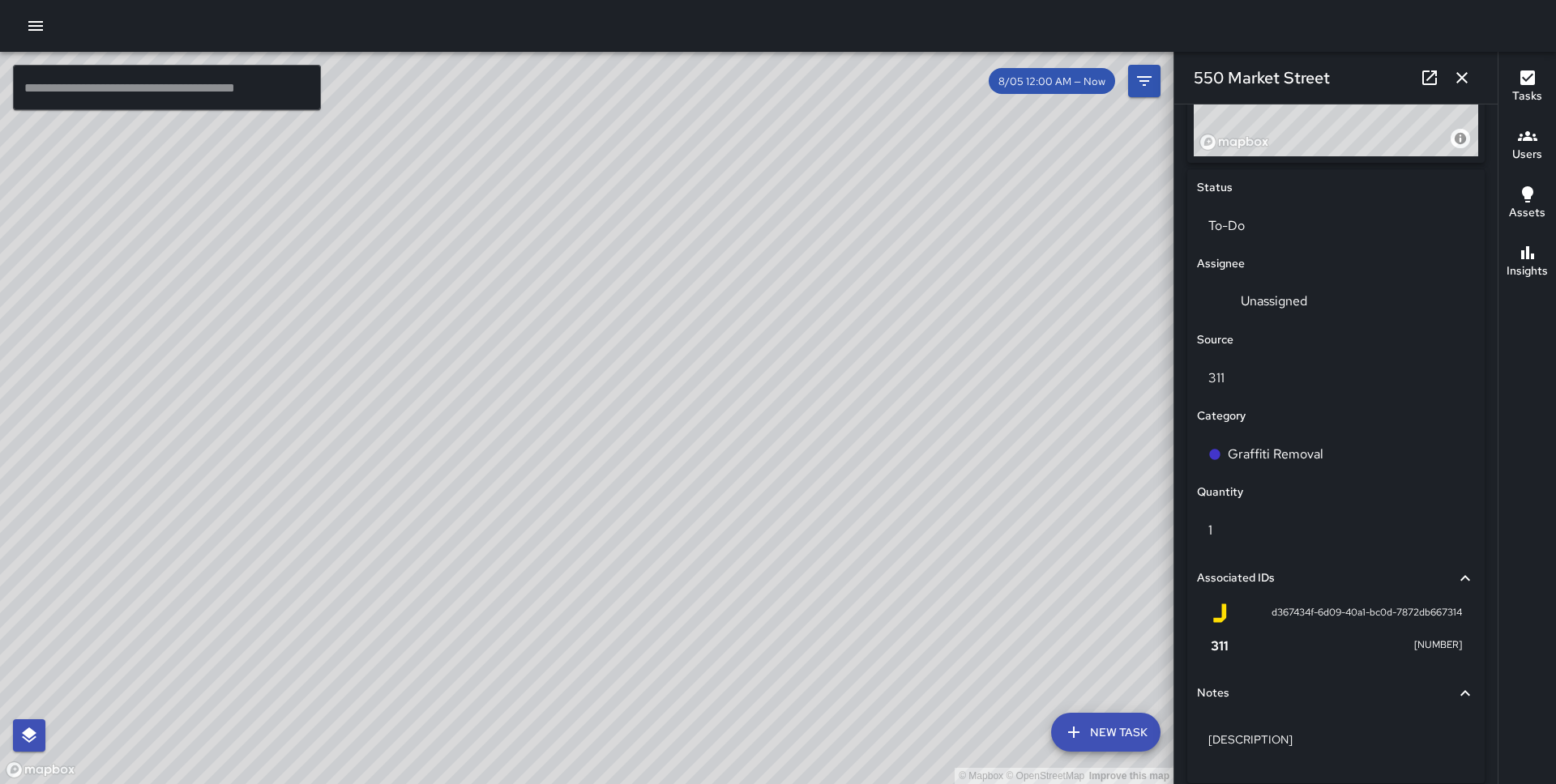 scroll, scrollTop: 765, scrollLeft: 0, axis: vertical 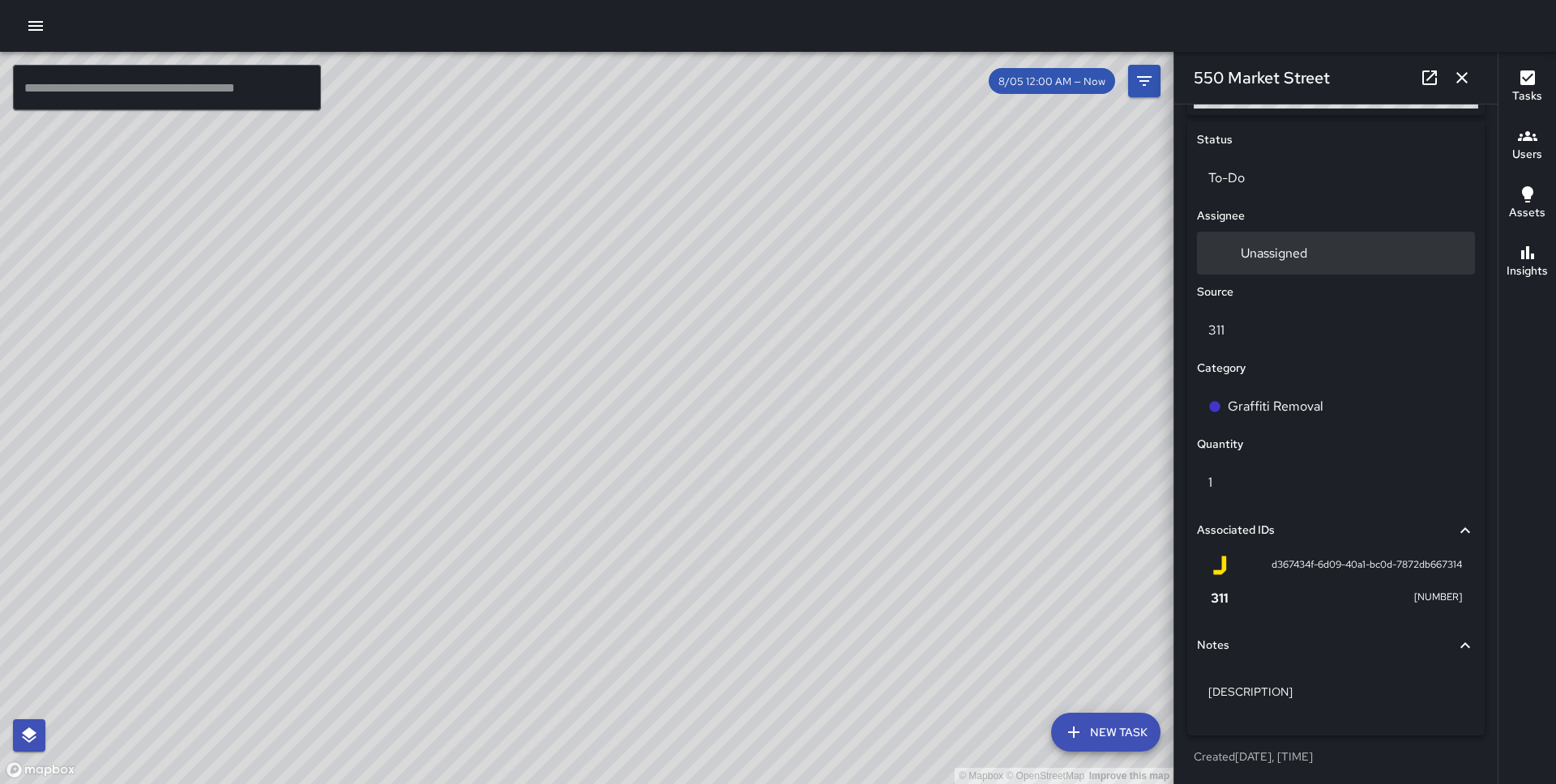 click on "Unassigned" at bounding box center (1274, 253) 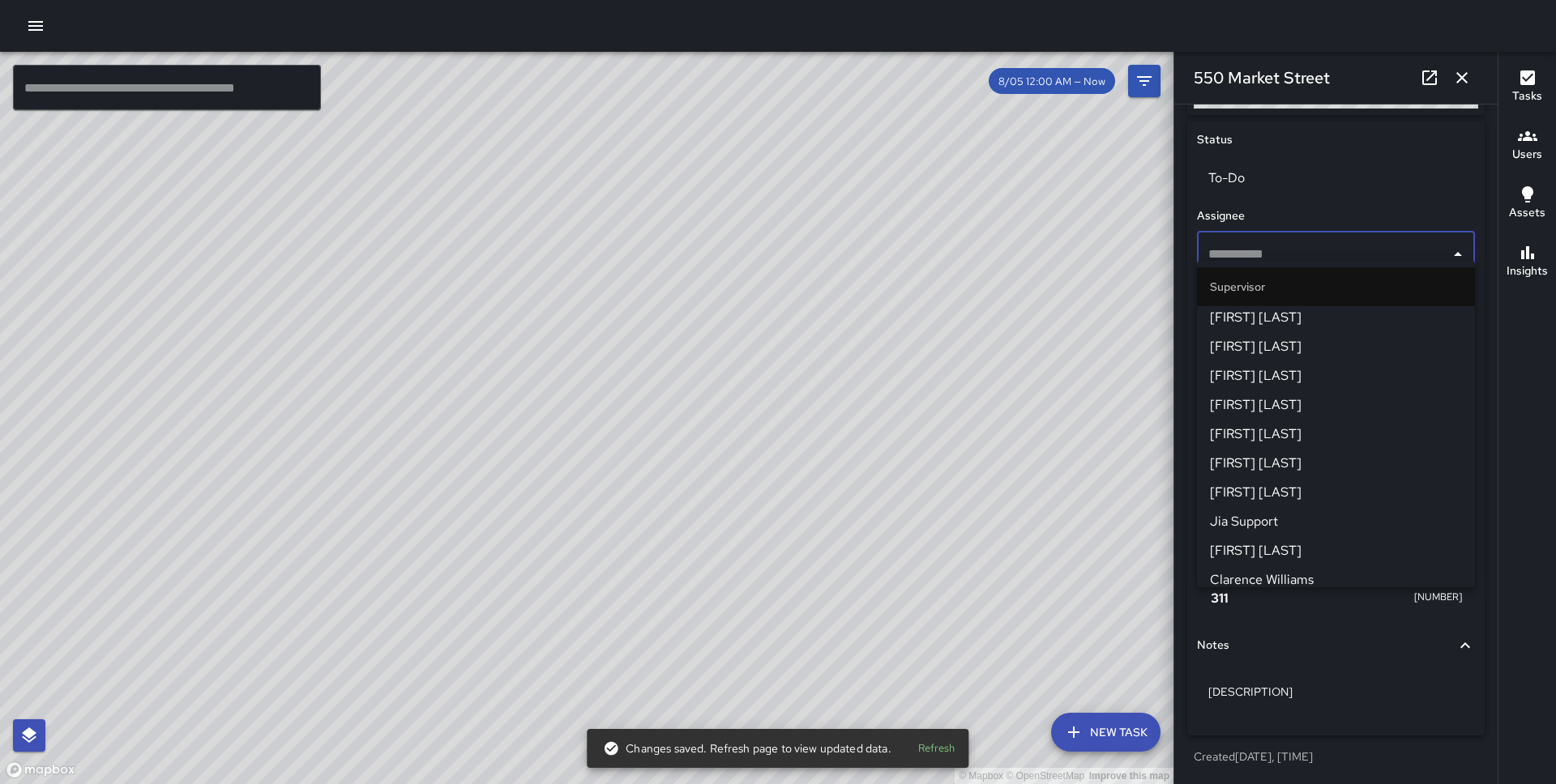 scroll, scrollTop: 1018, scrollLeft: 0, axis: vertical 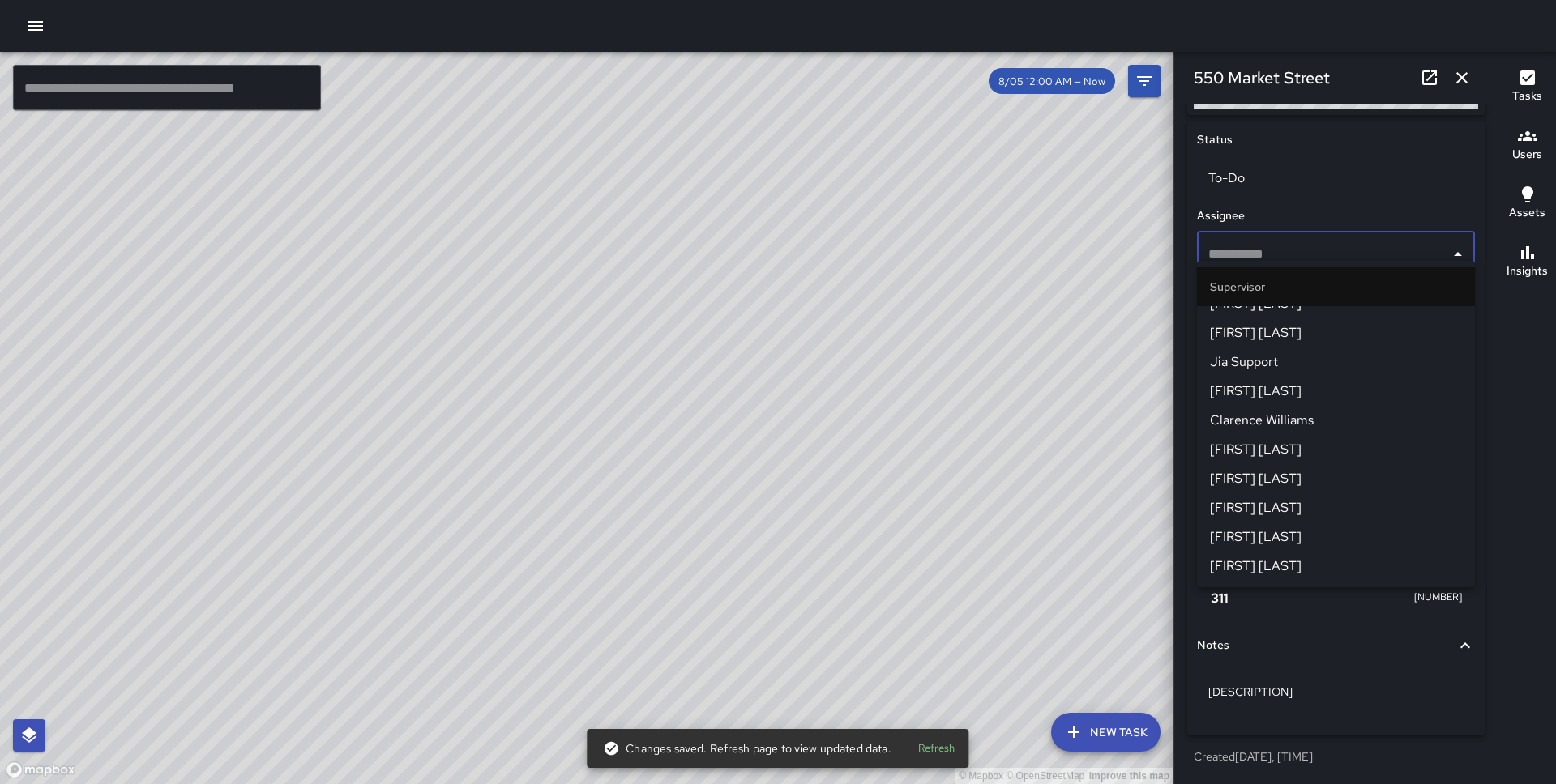 click on "[FIRST] [LAST]" at bounding box center [1336, 508] 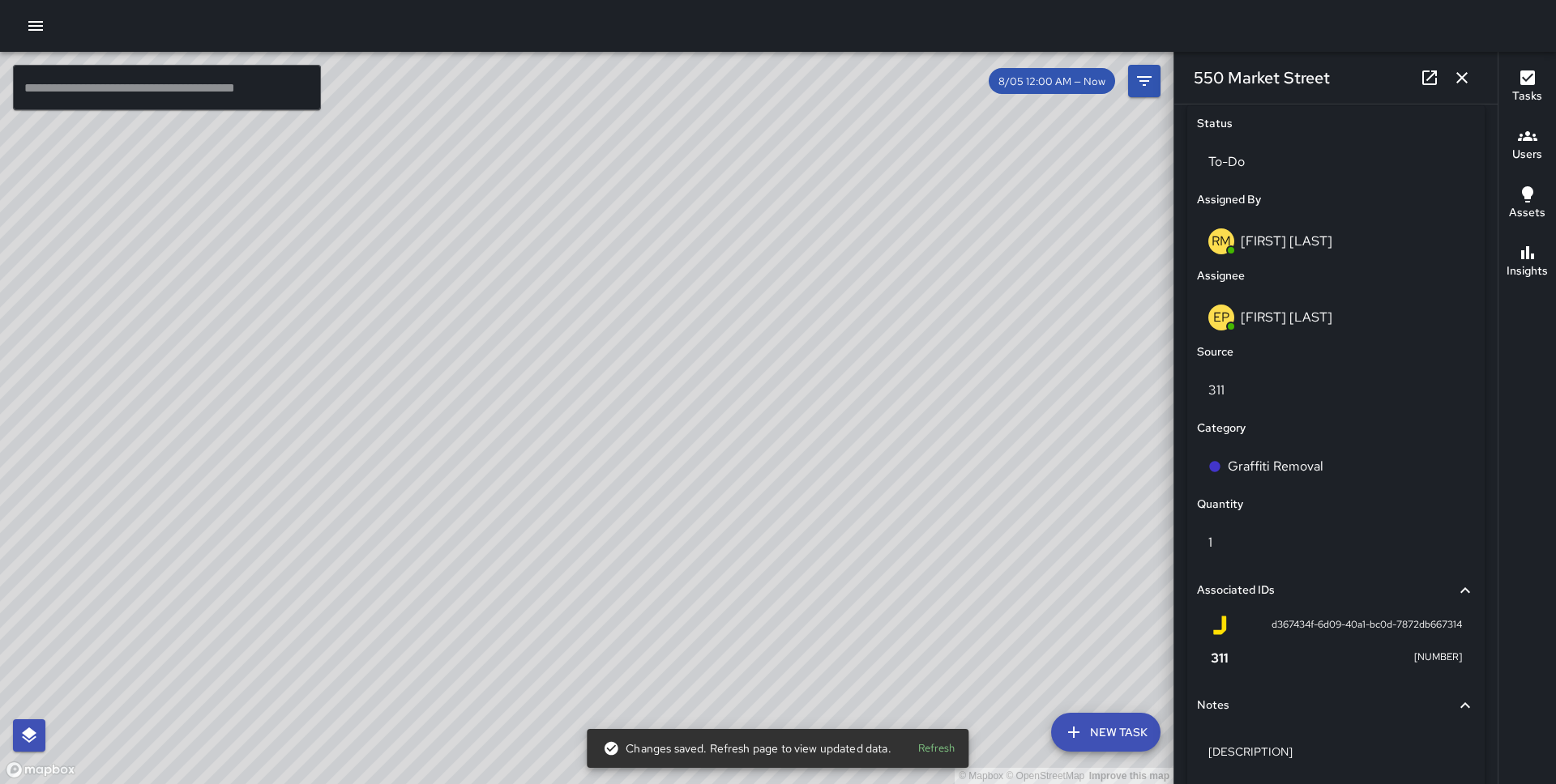 drag, startPoint x: 358, startPoint y: 655, endPoint x: 365, endPoint y: 430, distance: 225.10886 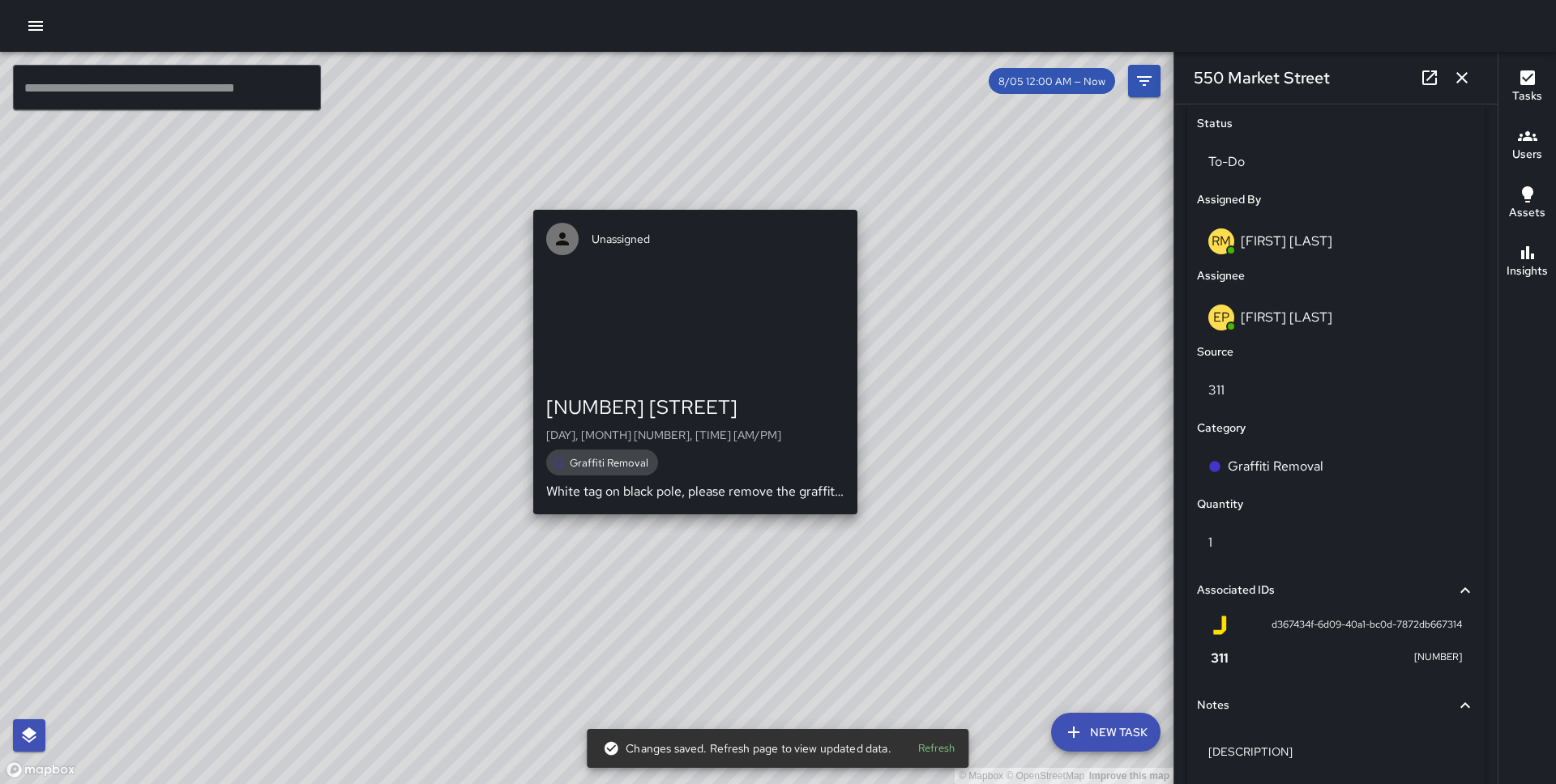 click on "© Mapbox   © OpenStreetMap   Improve this map Unassigned [NUMBER] [STREET] [DAY], [MONTH] [NUMBER], [TIME] [AMPM] Graffiti Removal White tag on black pole, please remove the graffiti. Reported with Solve SF." at bounding box center (587, 418) 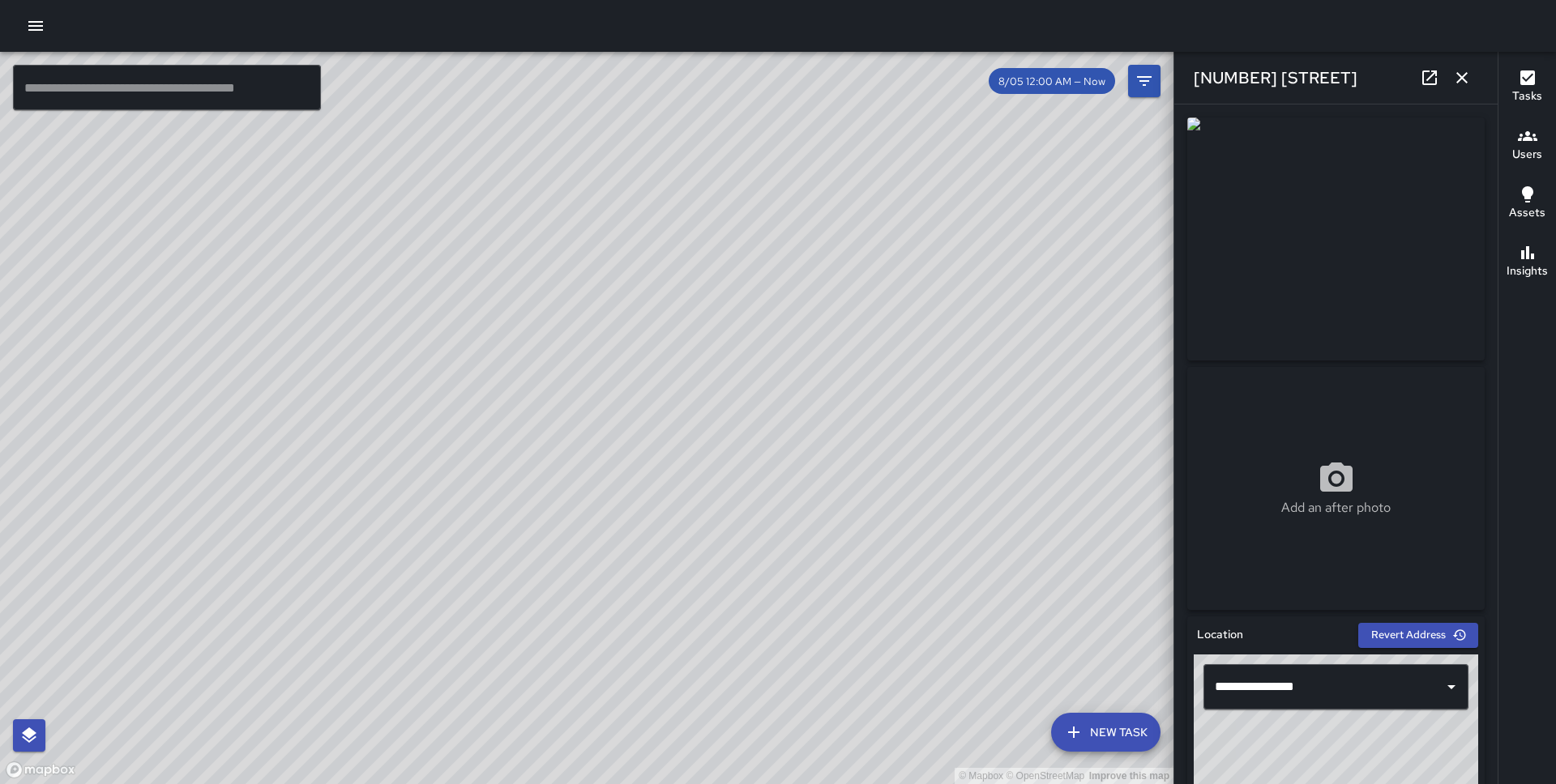 scroll, scrollTop: 765, scrollLeft: 0, axis: vertical 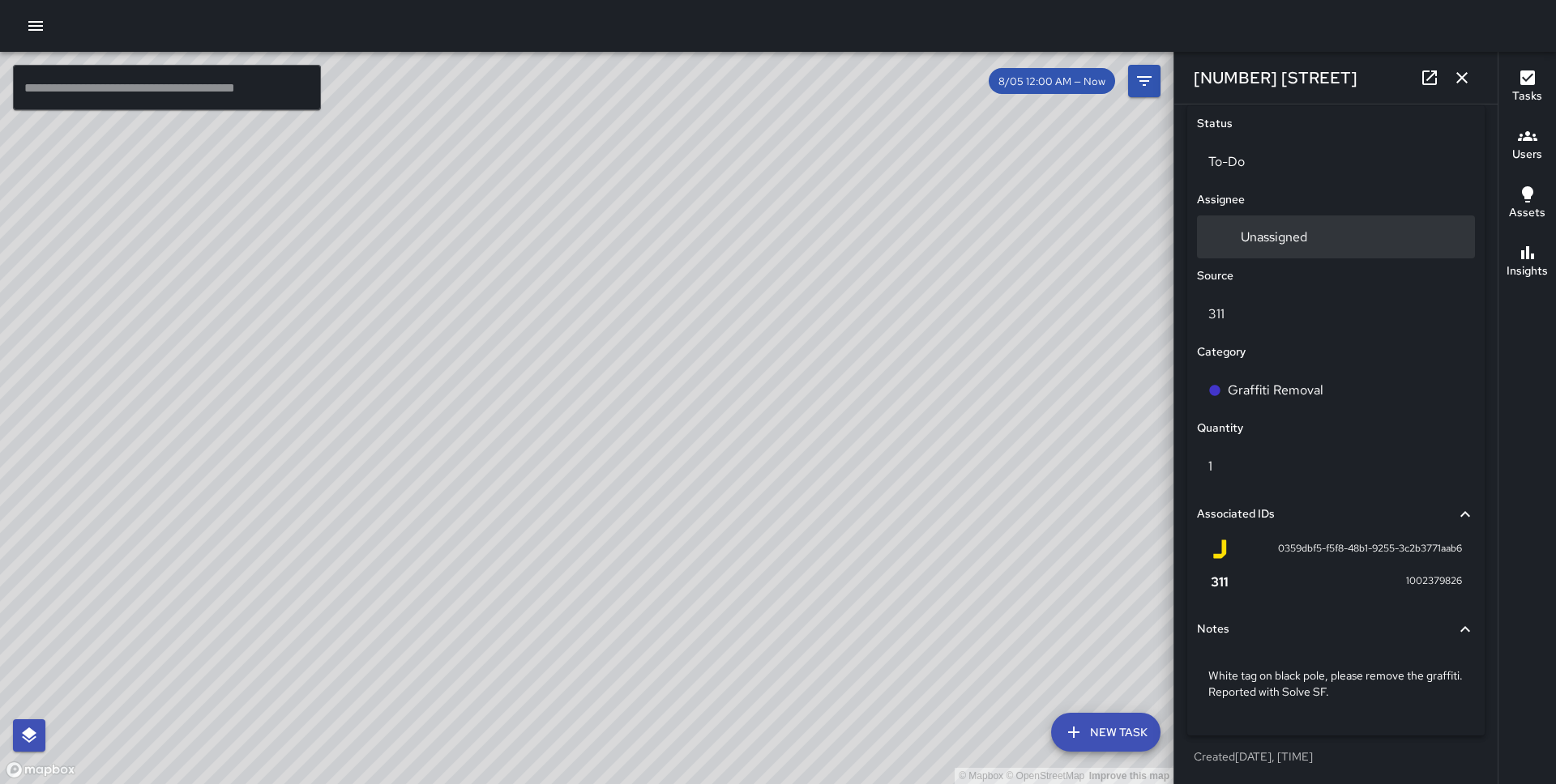 click on "Unassigned" at bounding box center [1336, 236] 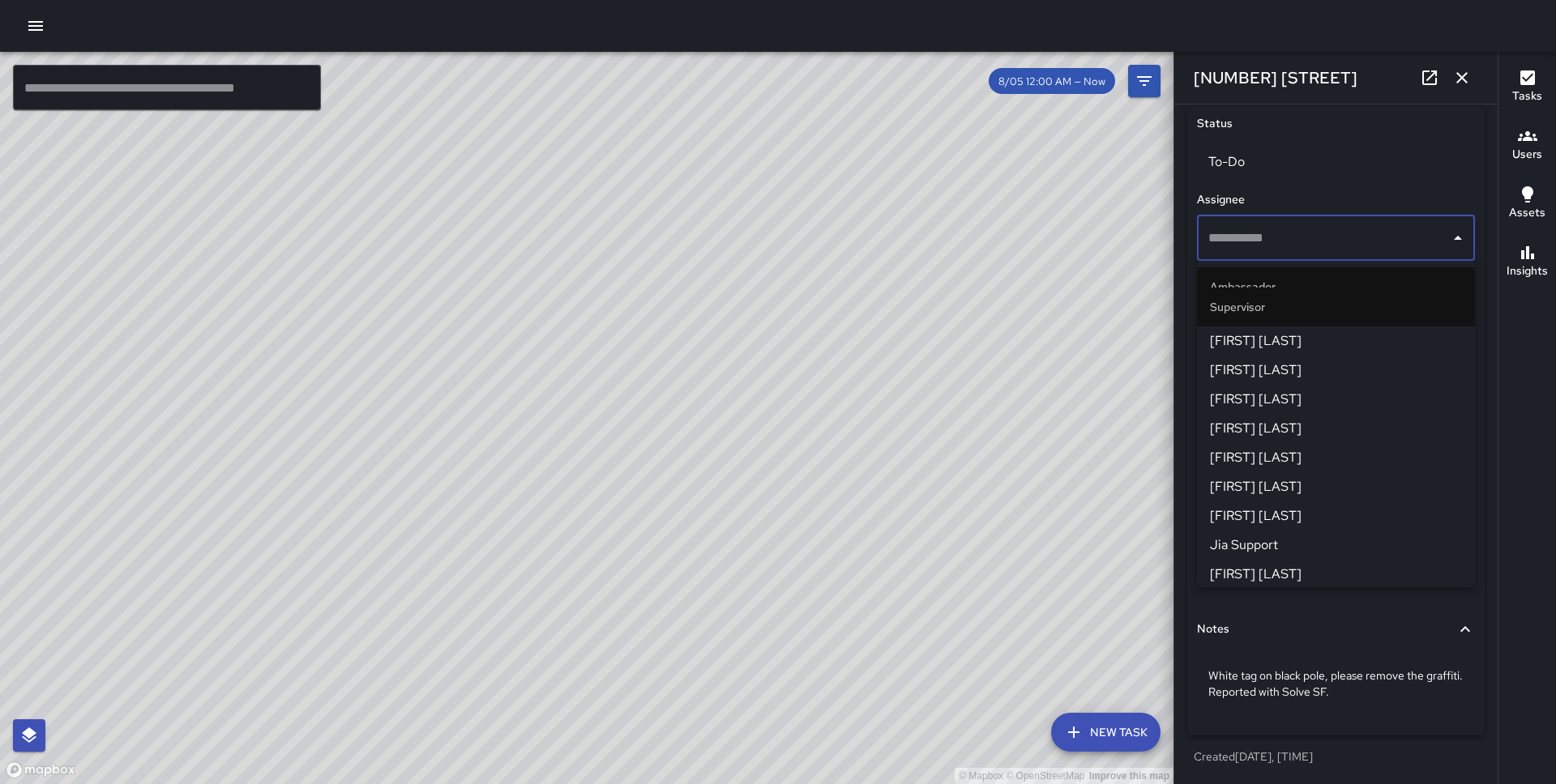 scroll, scrollTop: 1018, scrollLeft: 0, axis: vertical 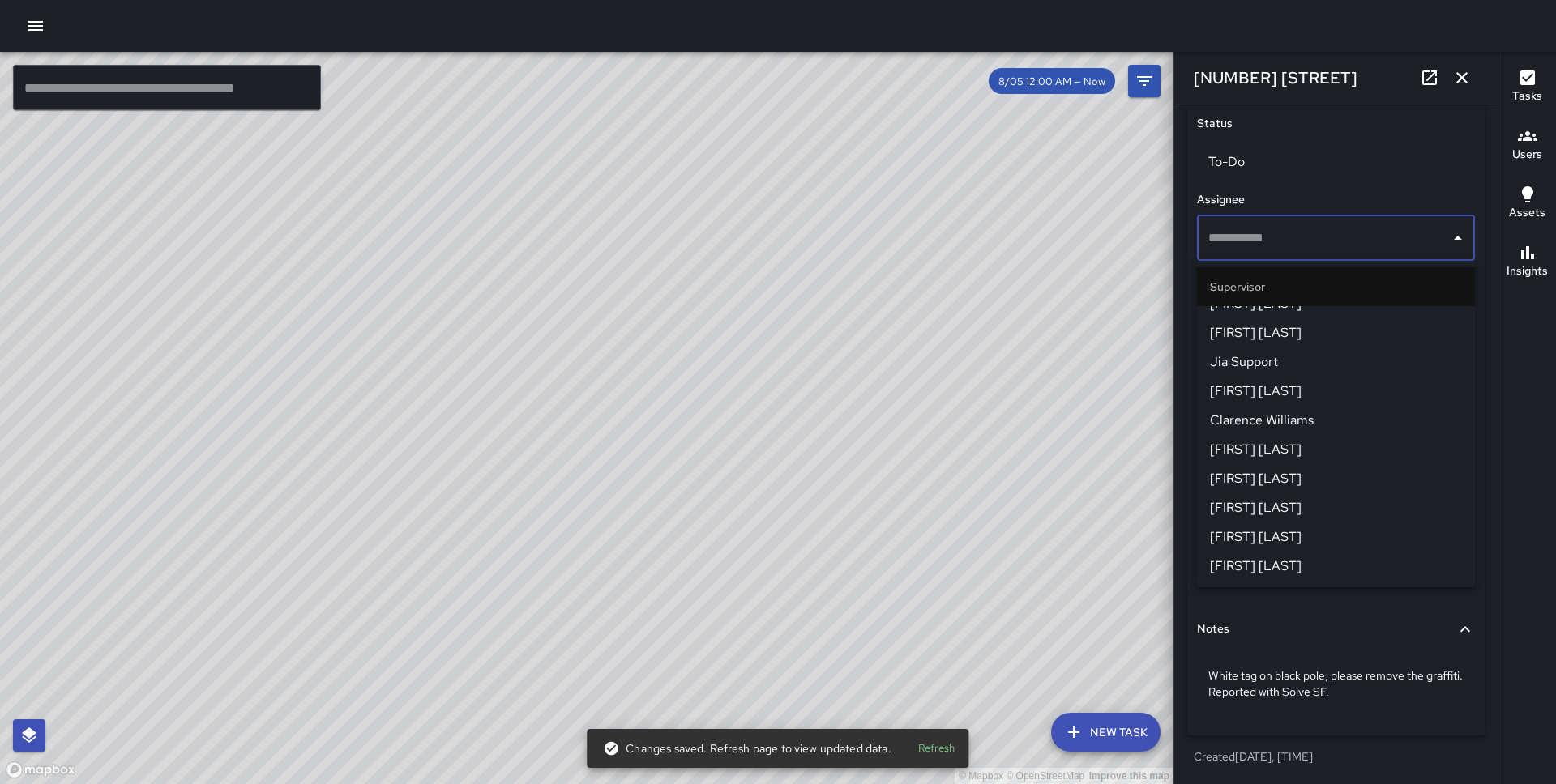 click on "[FIRST] [LAST]" at bounding box center (1336, 508) 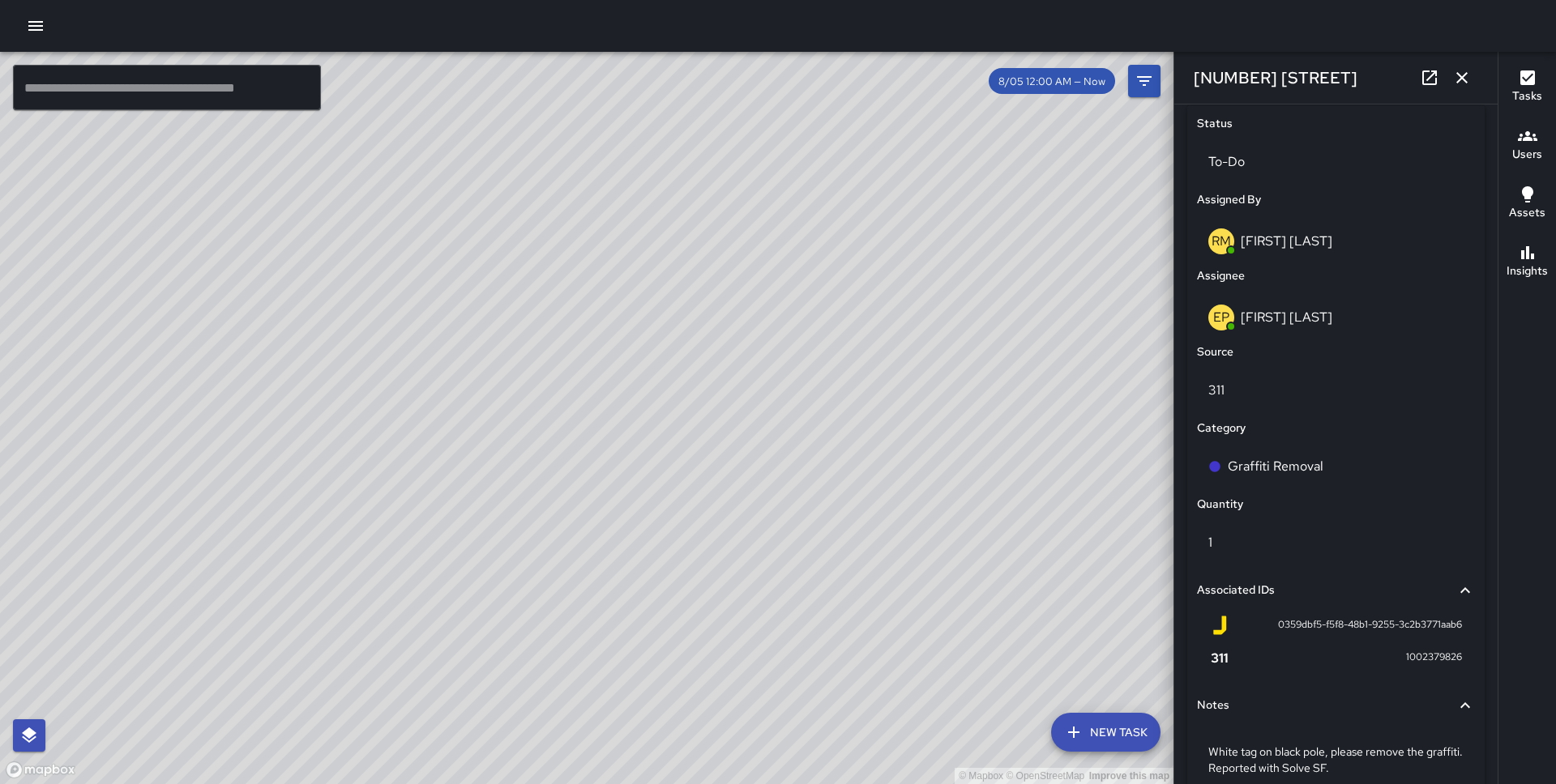 drag, startPoint x: 605, startPoint y: 207, endPoint x: 435, endPoint y: 595, distance: 423.60831 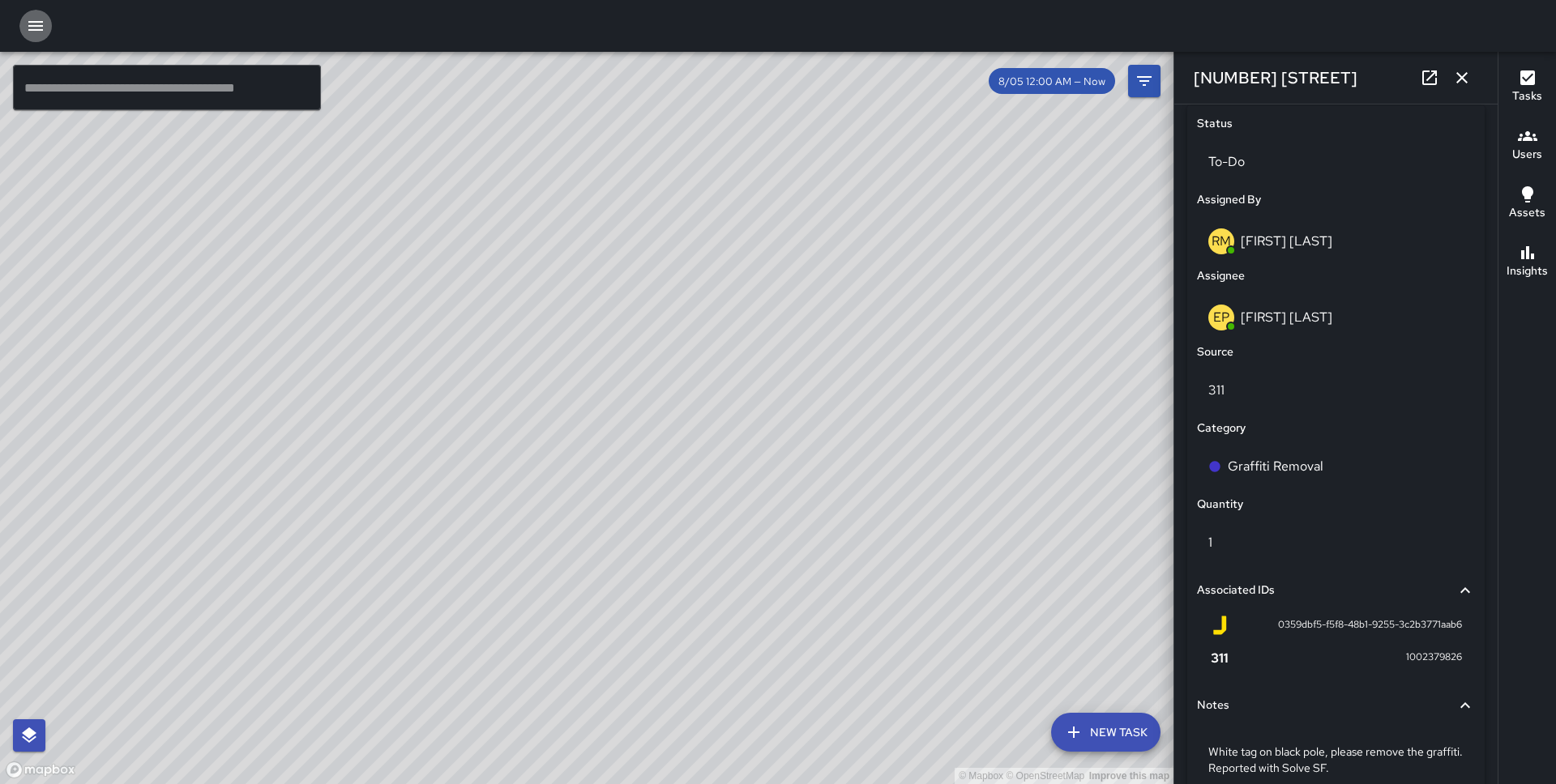 click 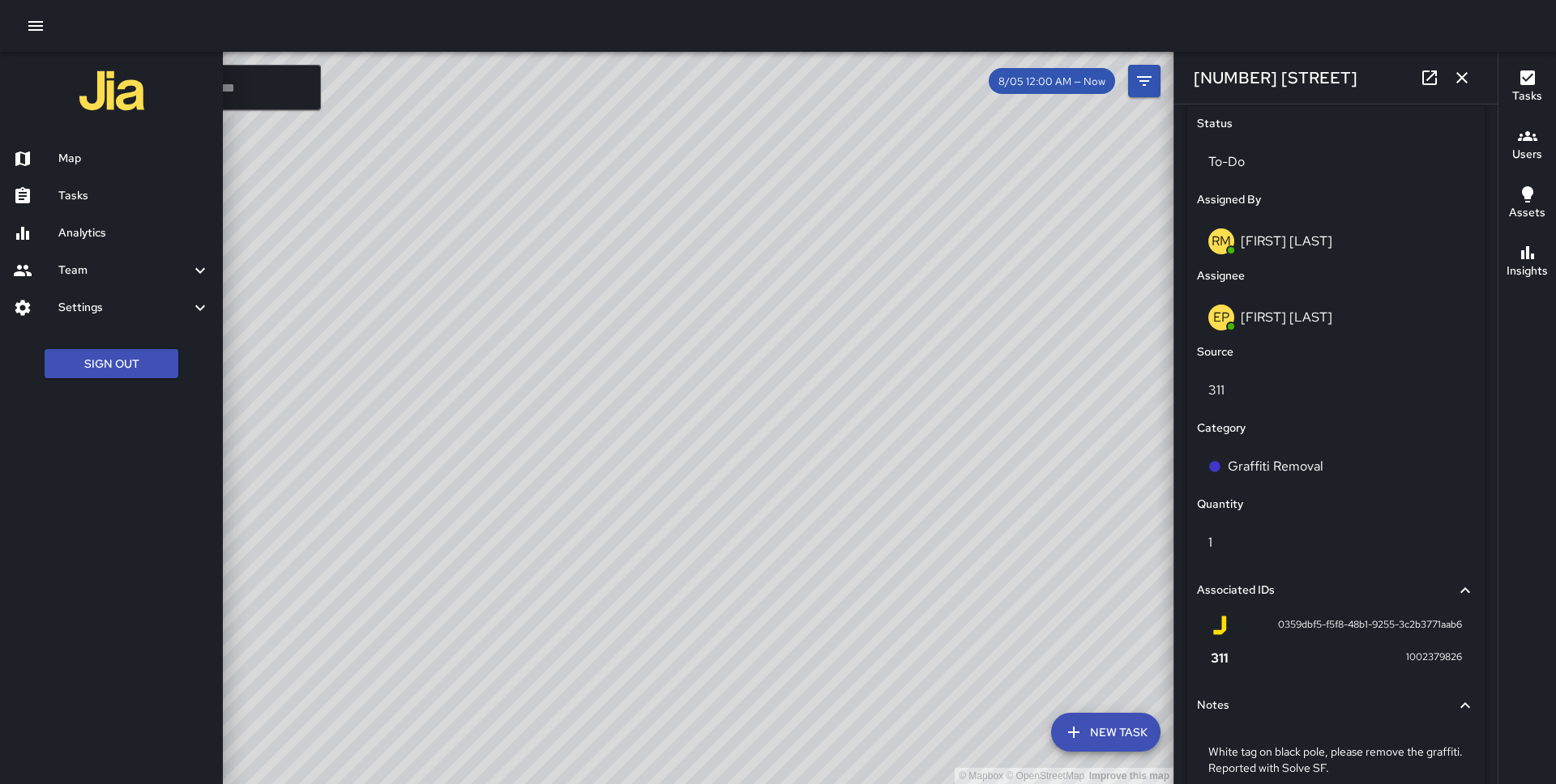 click on "Tasks" at bounding box center [134, 196] 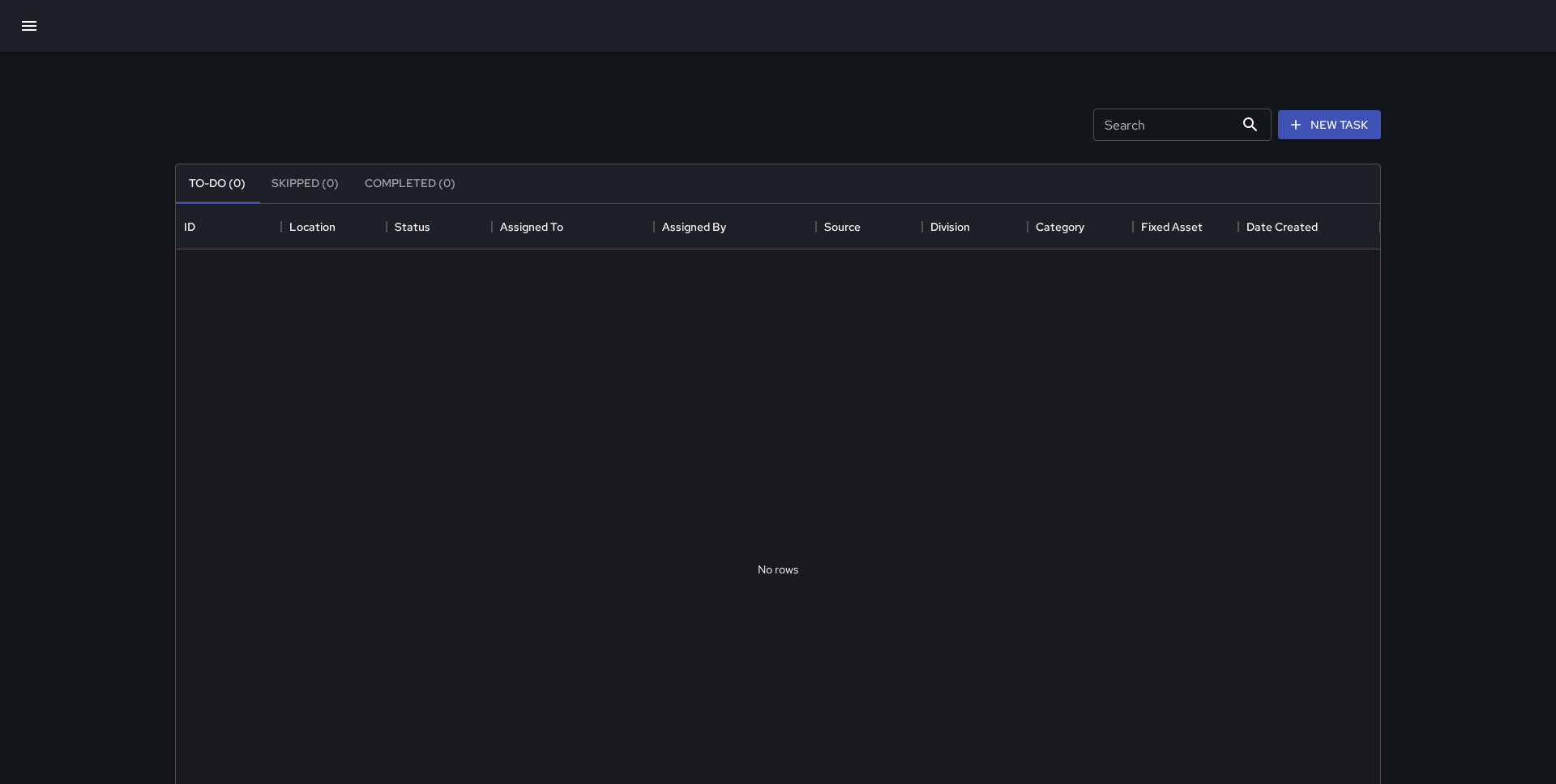 scroll, scrollTop: 1, scrollLeft: 1, axis: both 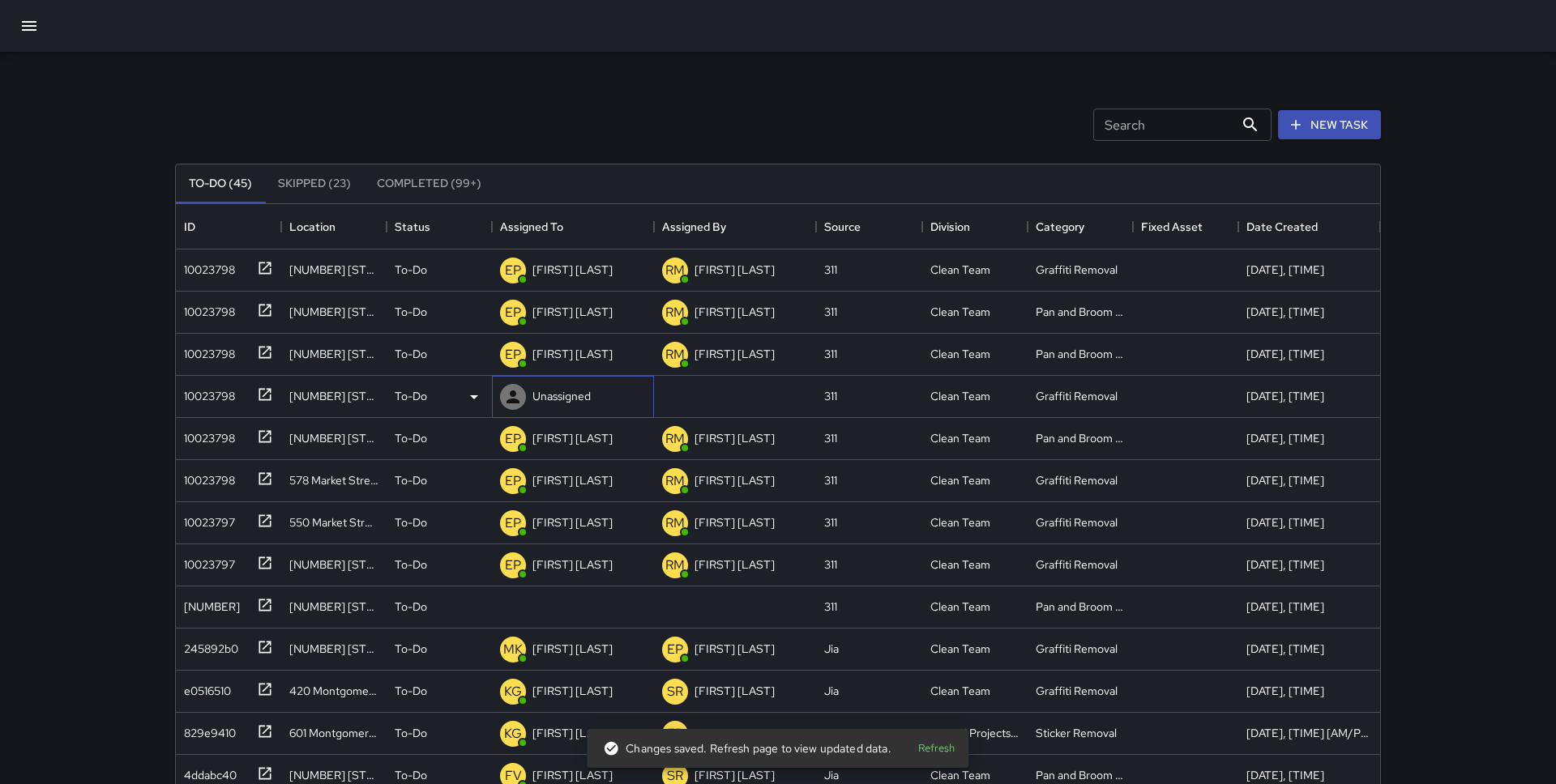 click on "Unassigned" at bounding box center [562, 396] 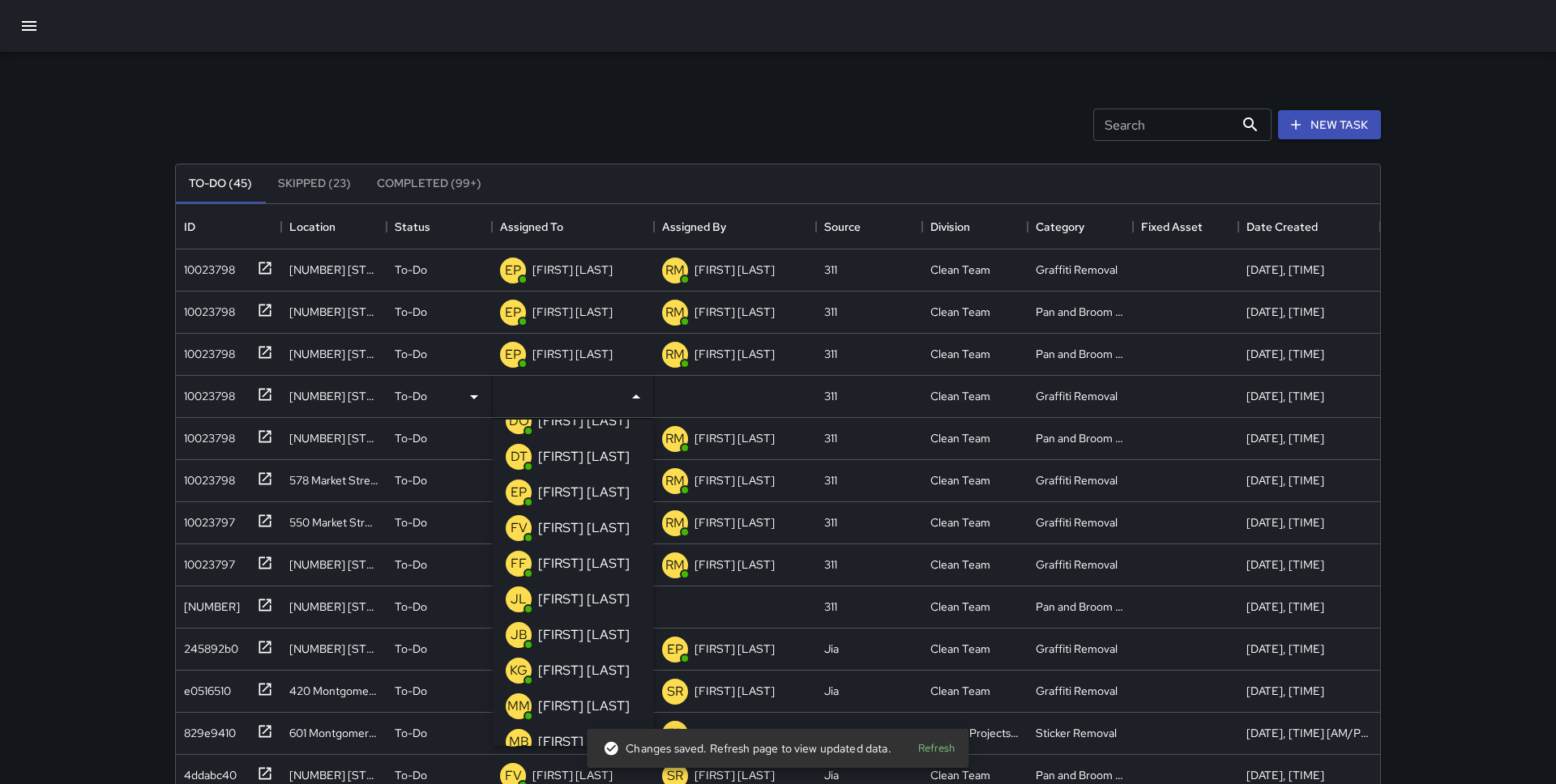 scroll, scrollTop: 206, scrollLeft: 0, axis: vertical 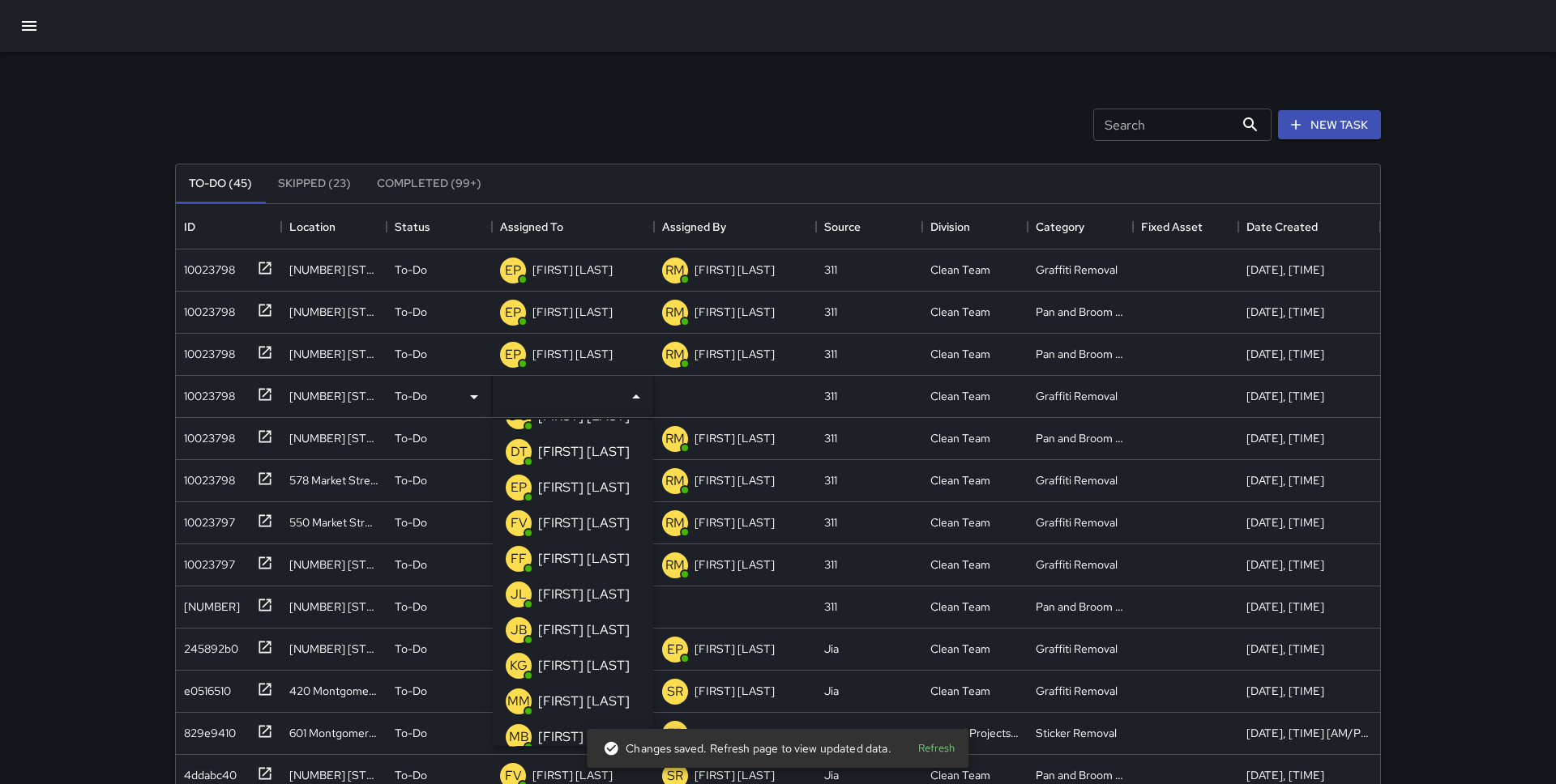 click on "[FIRST] [LAST]" at bounding box center [584, 488] 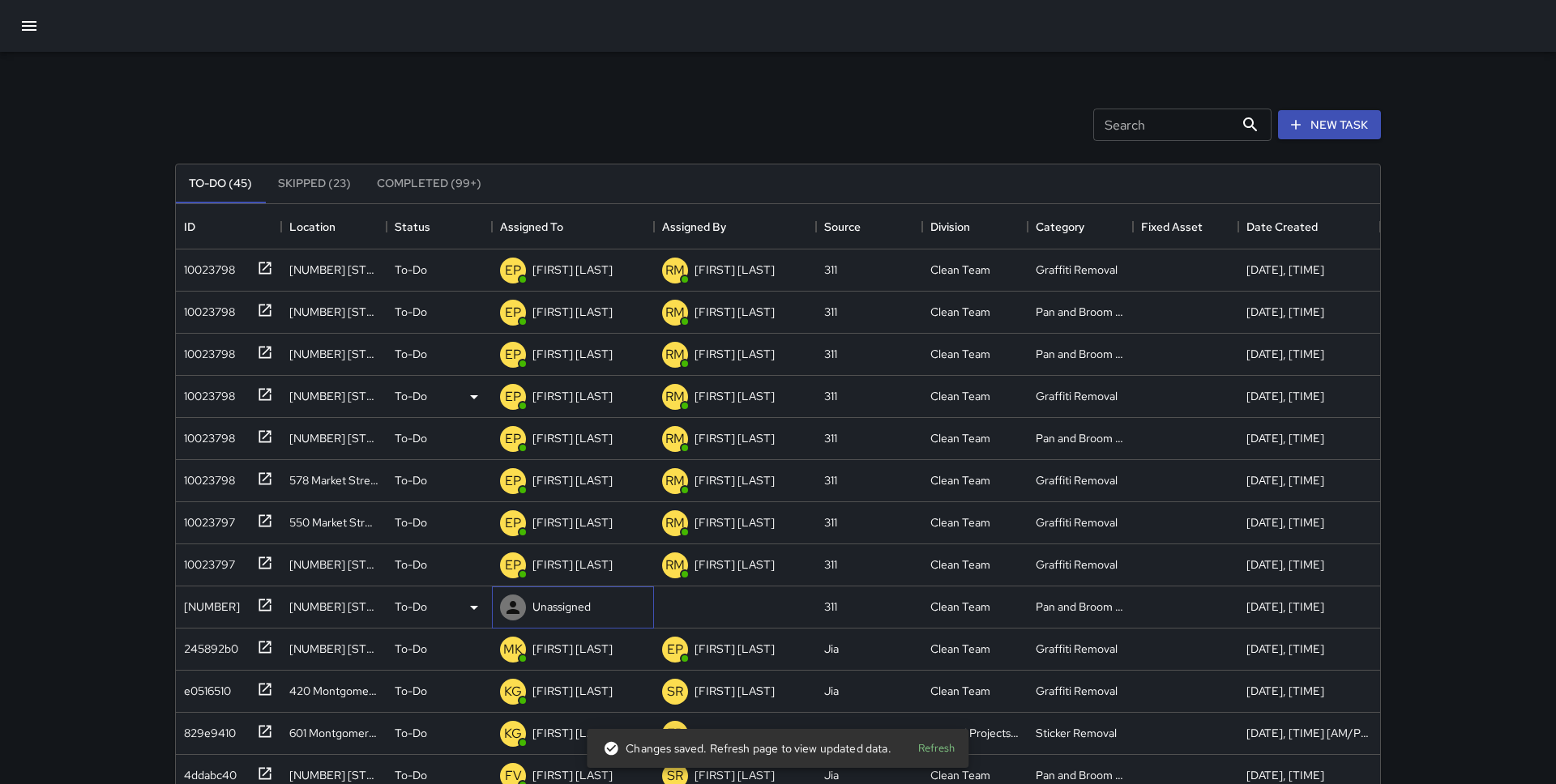 click on "Unassigned" at bounding box center (562, 607) 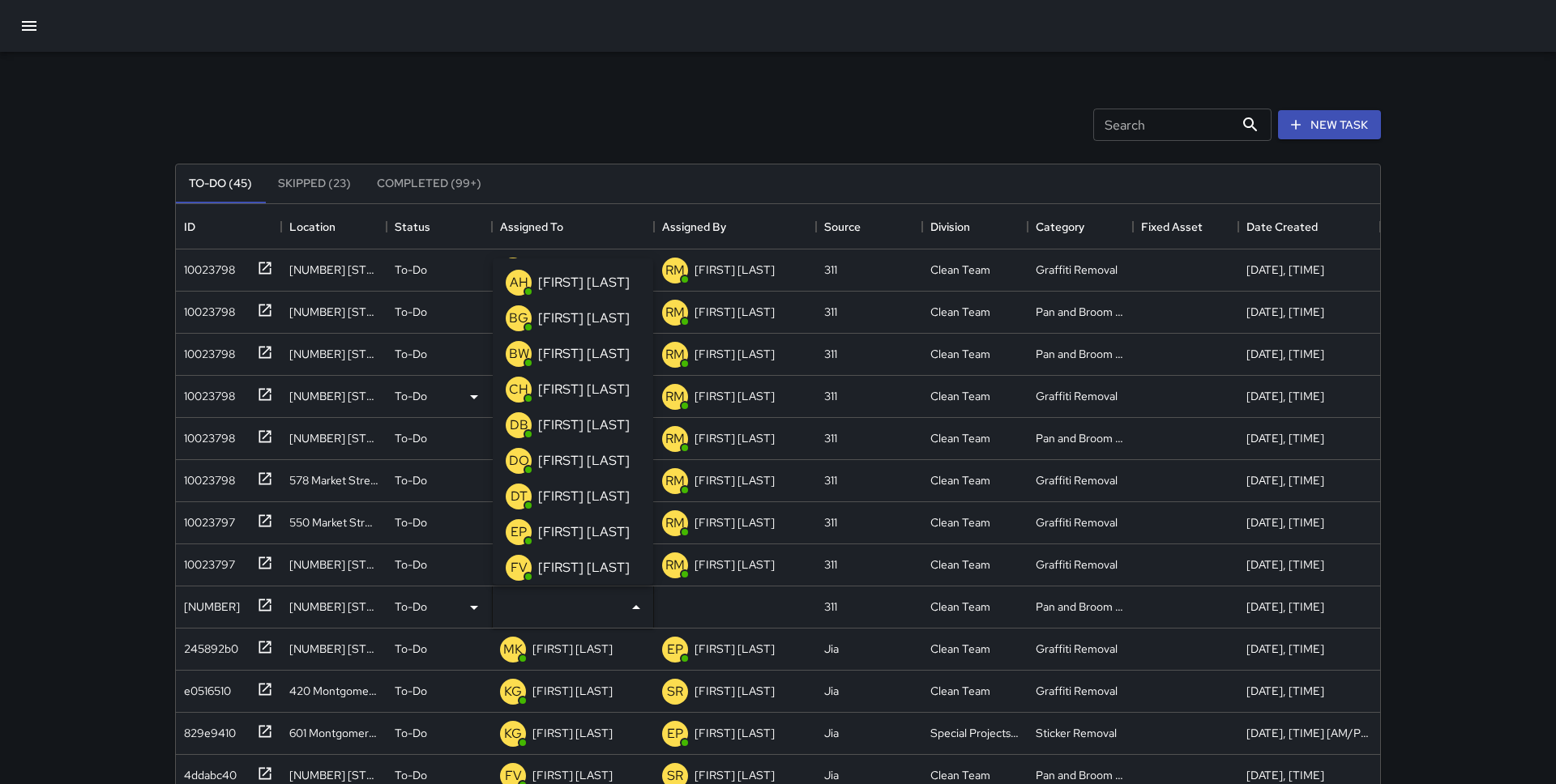 click at bounding box center (561, 607) 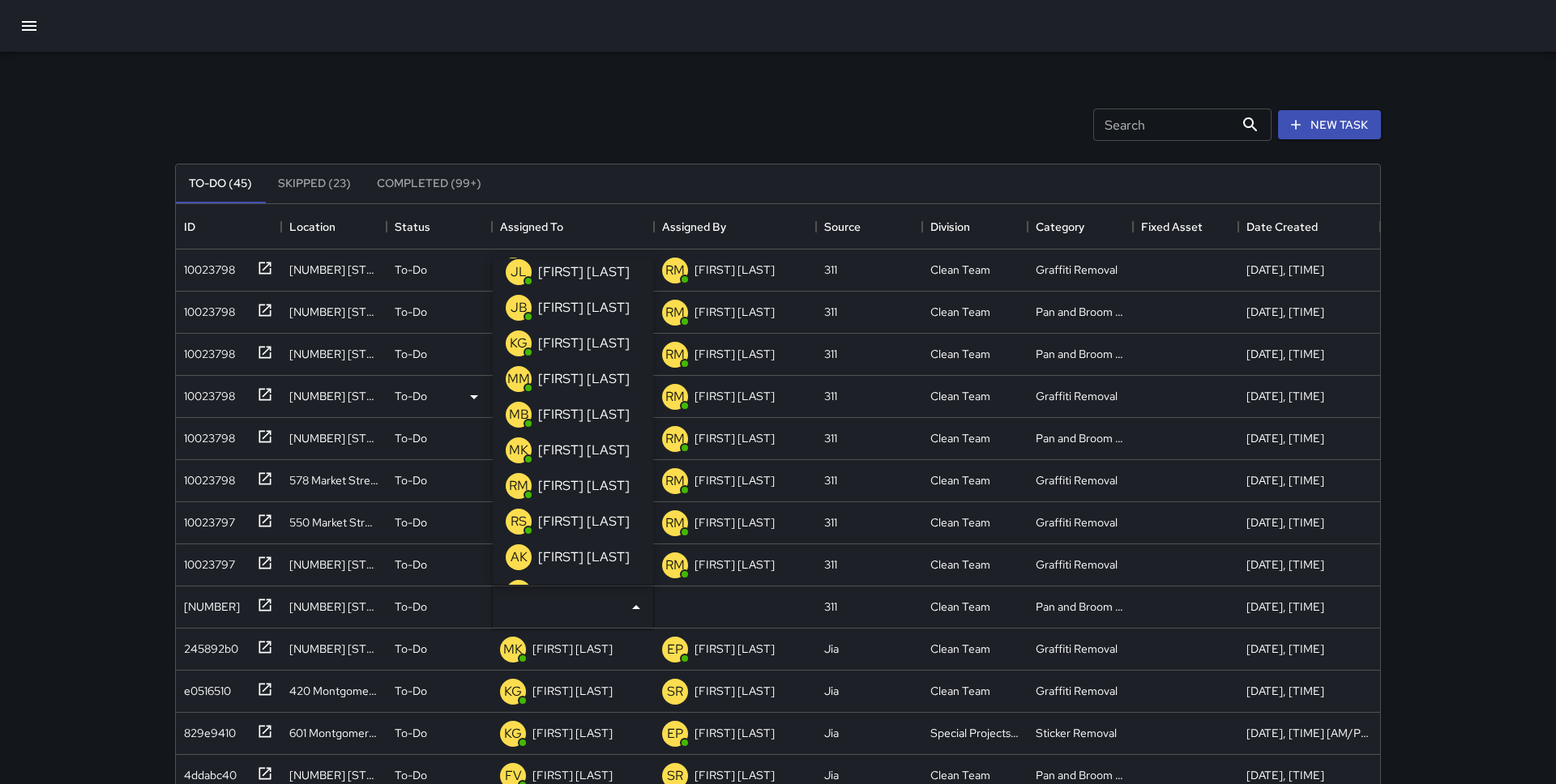 scroll, scrollTop: 227, scrollLeft: 0, axis: vertical 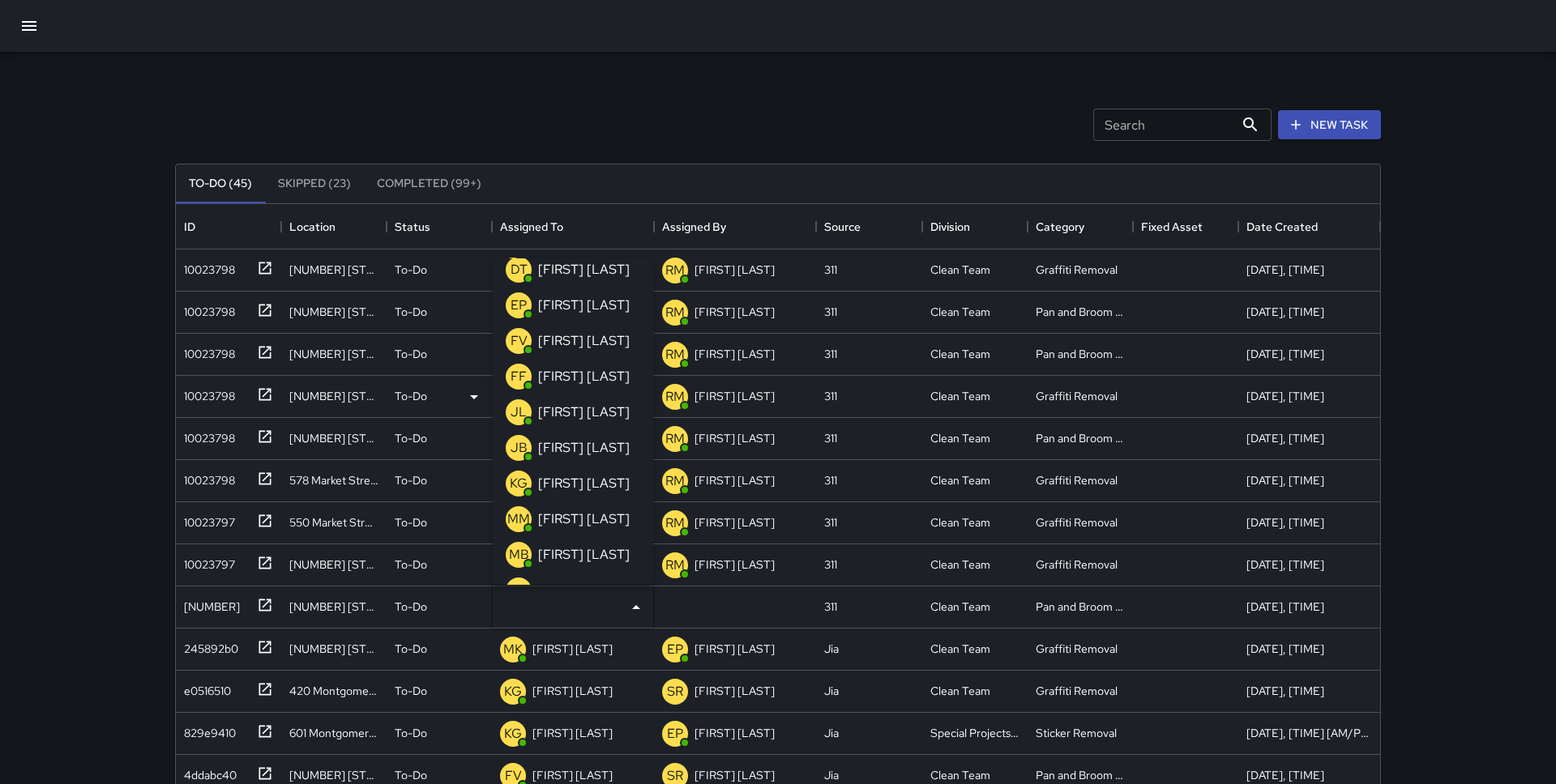 click on "[FIRST] [LAST]" at bounding box center [584, 305] 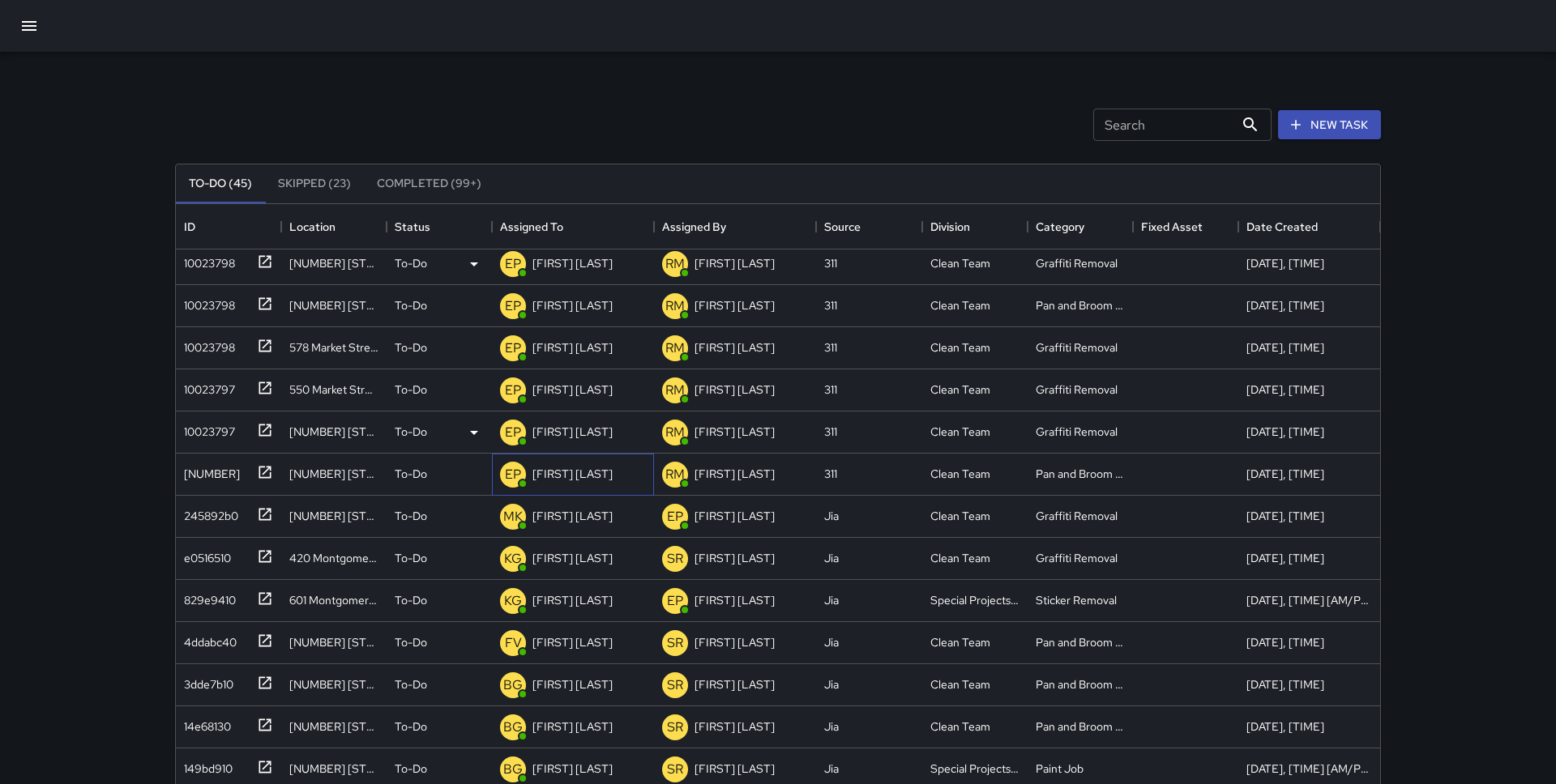 scroll, scrollTop: 0, scrollLeft: 0, axis: both 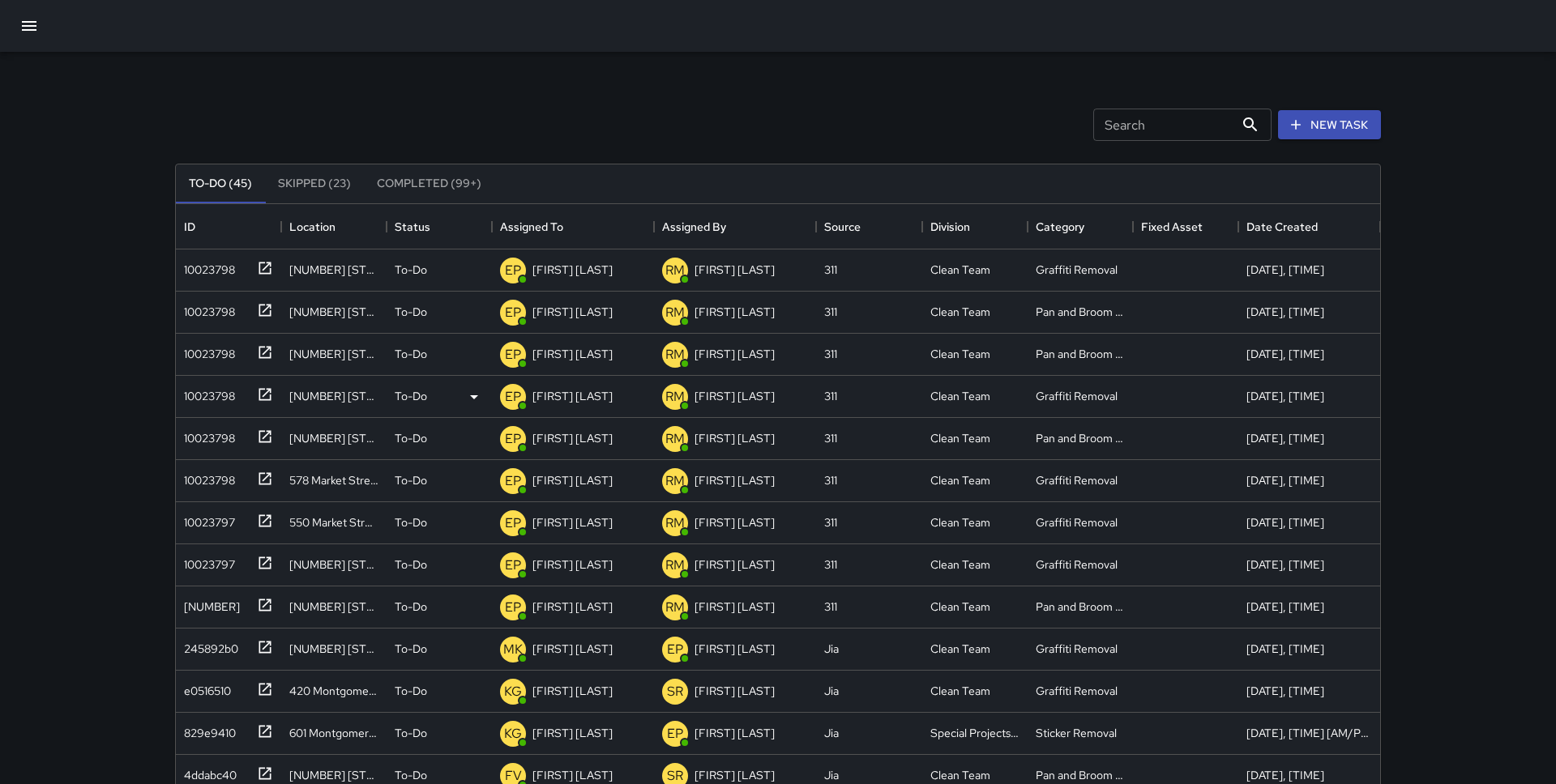 click on "Search Search New Task" at bounding box center (778, 125) 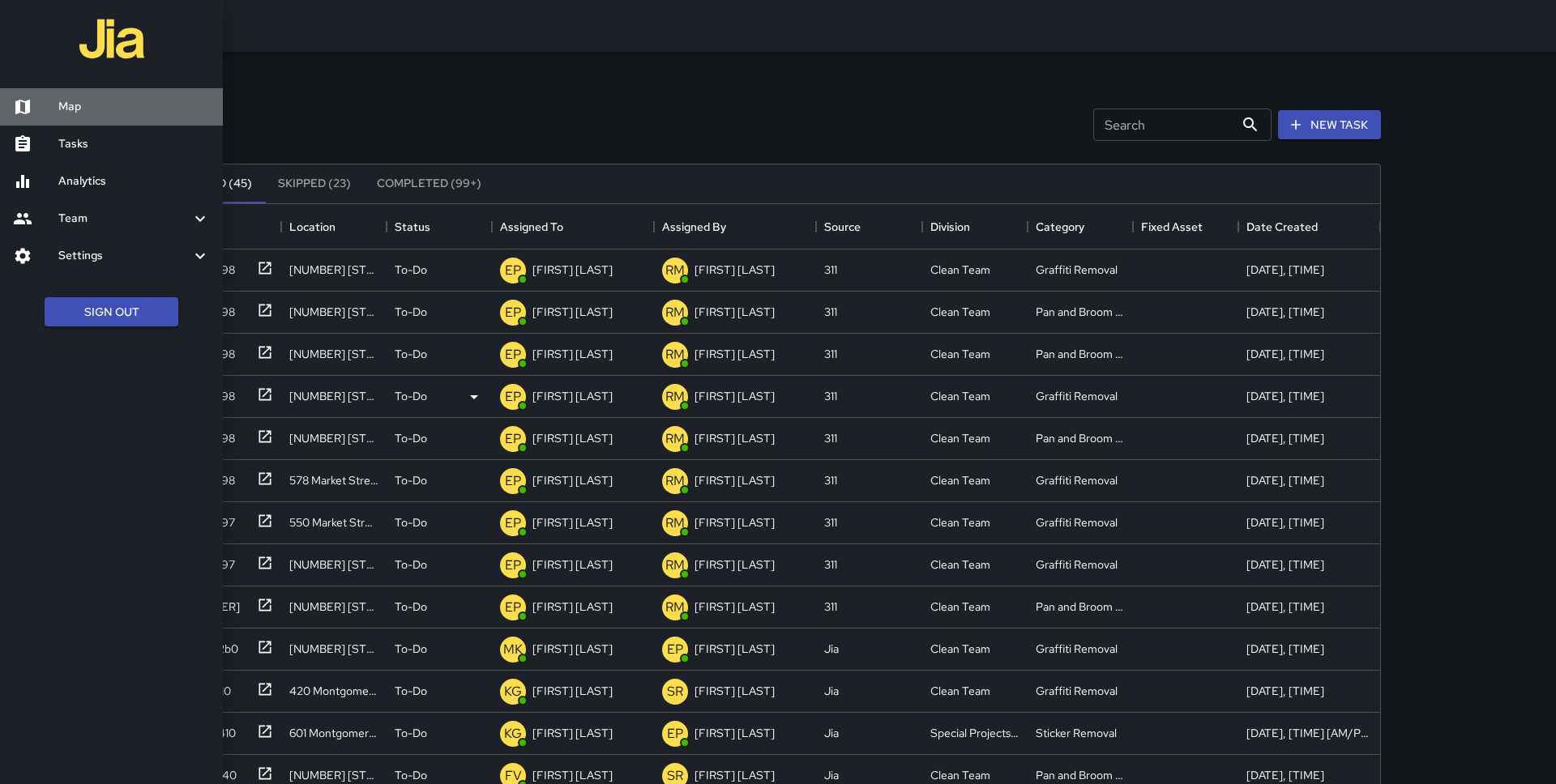 click on "Map" at bounding box center (134, 107) 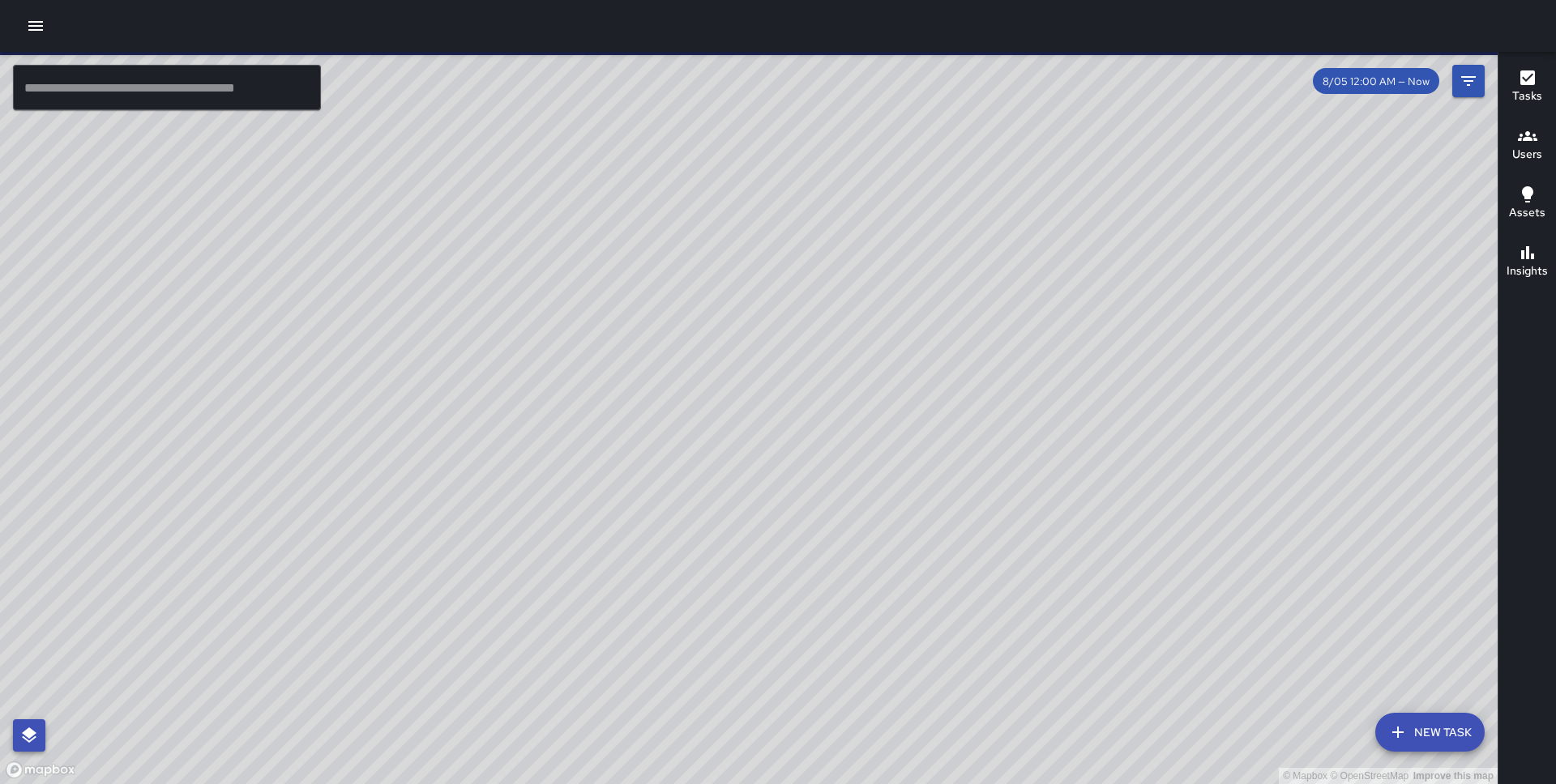click 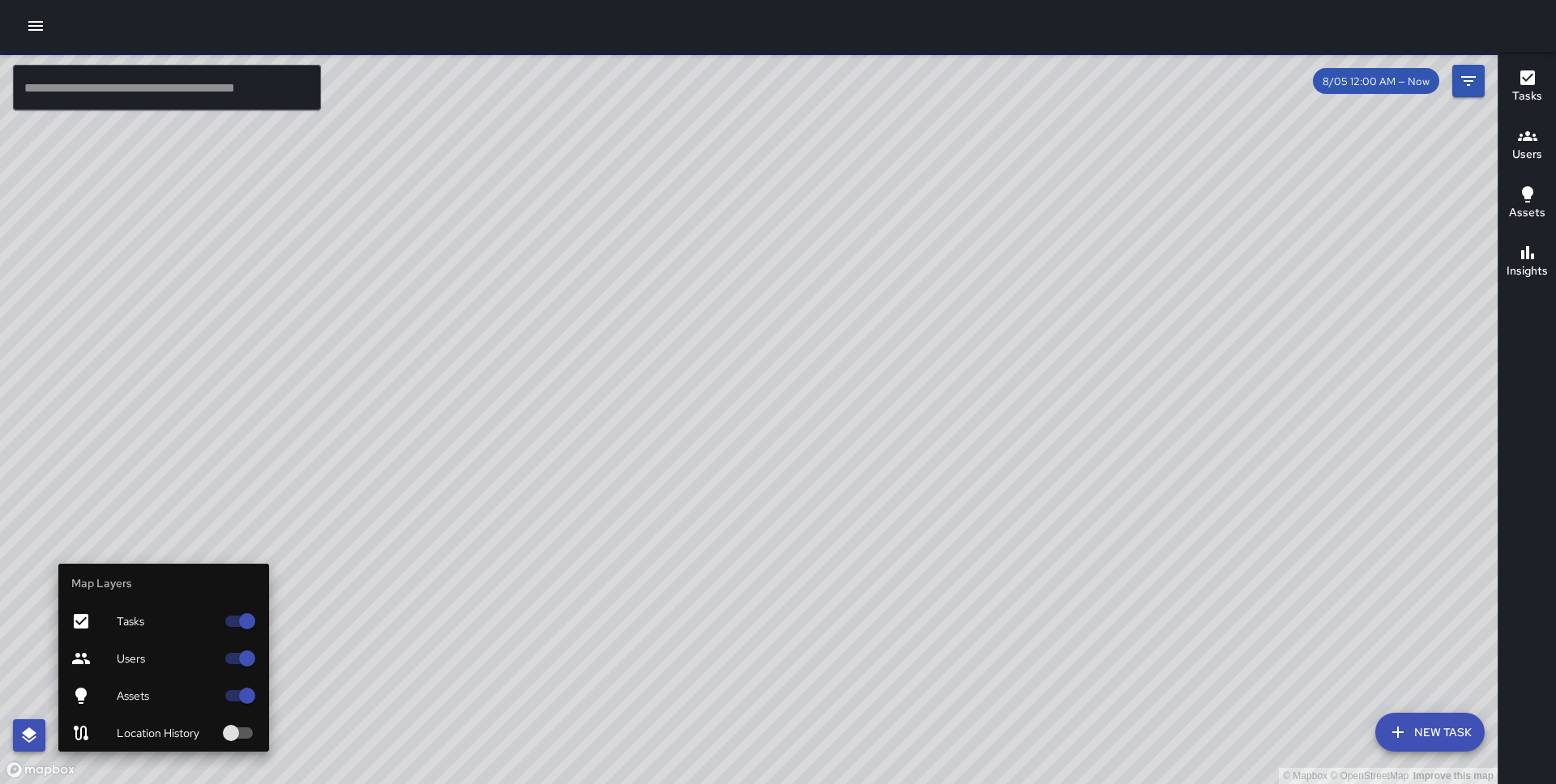 click 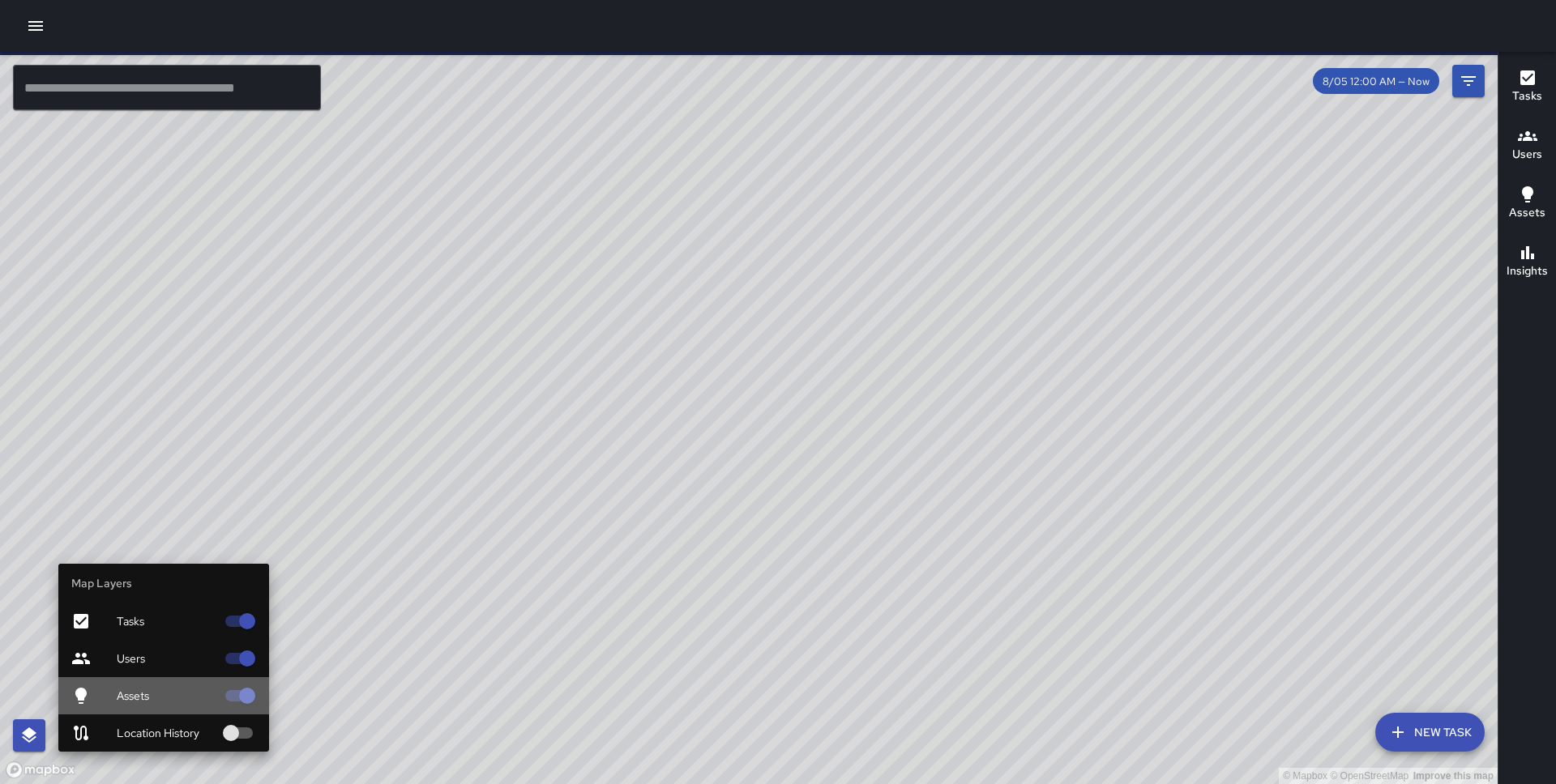 click on "Assets" at bounding box center [164, 696] 